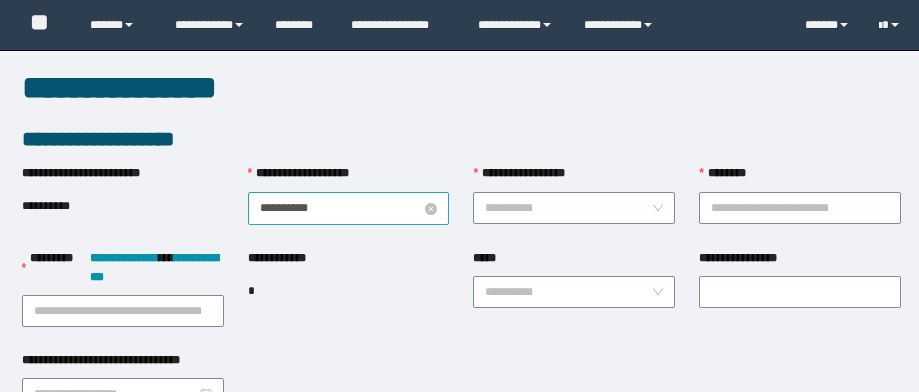 scroll, scrollTop: 0, scrollLeft: 0, axis: both 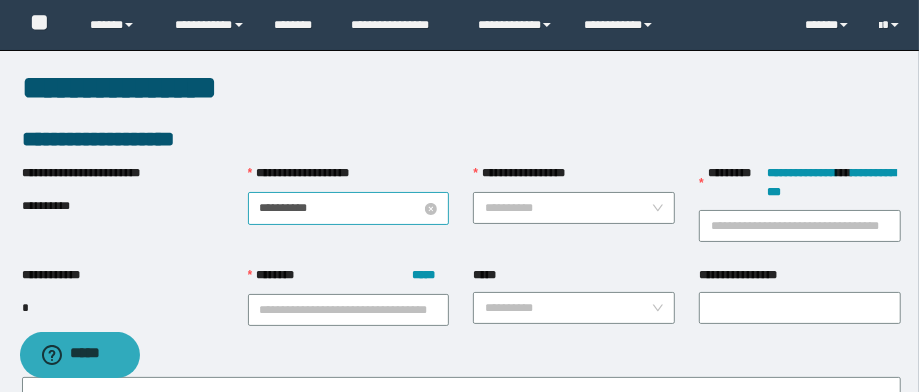 click on "**********" at bounding box center [341, 208] 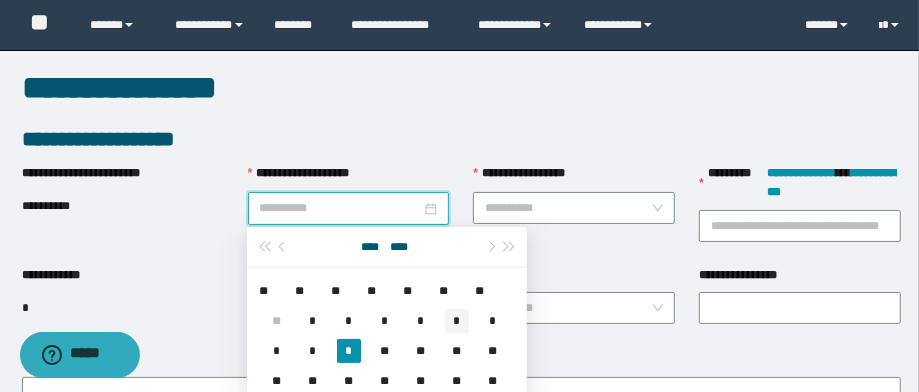 type on "**********" 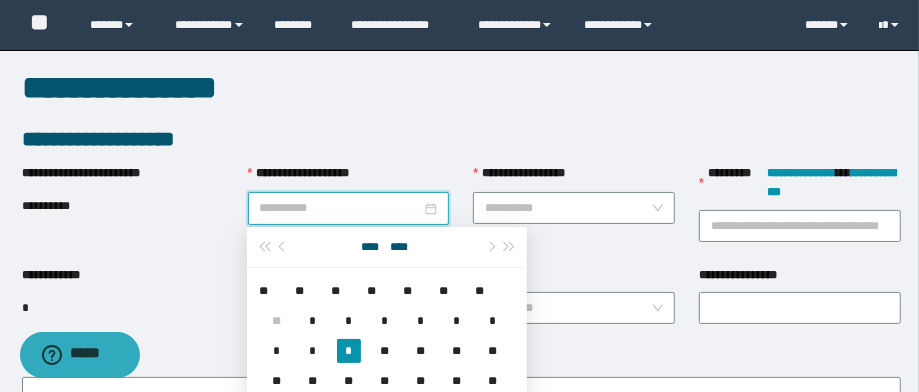 click on "*" at bounding box center (457, 321) 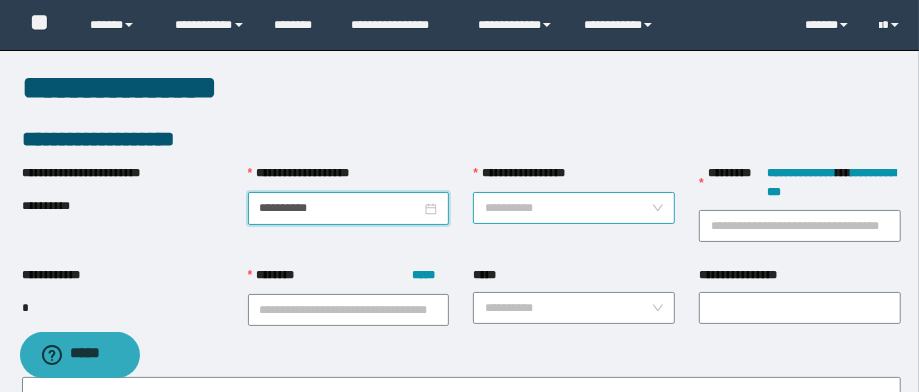 click on "**********" at bounding box center [568, 208] 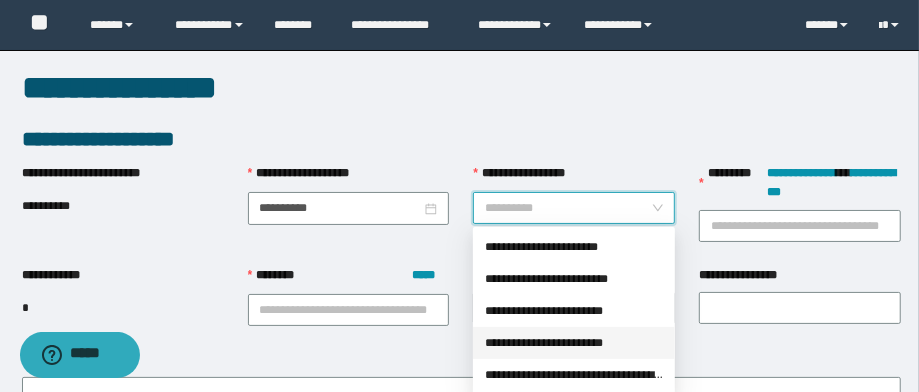 click on "**********" at bounding box center [574, 343] 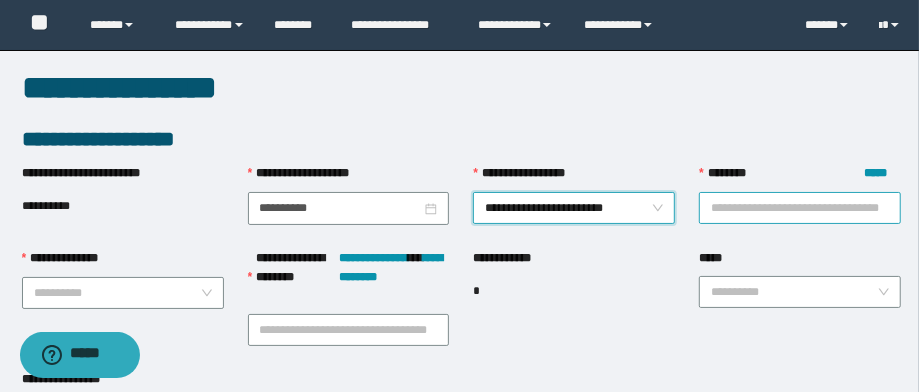 click on "******** *****" at bounding box center [800, 208] 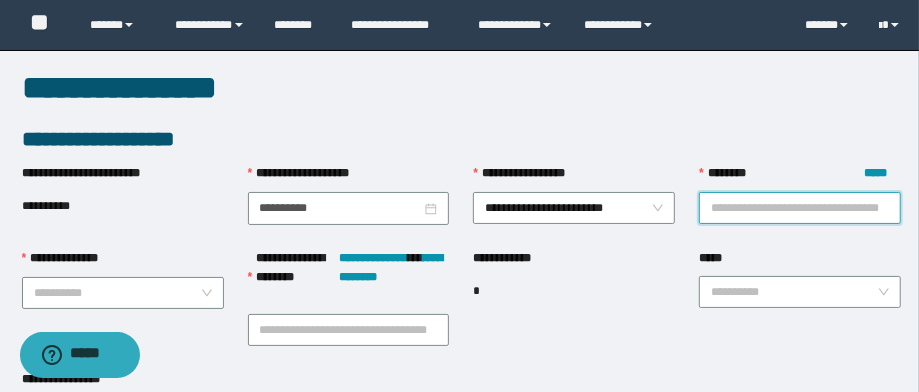 paste on "**********" 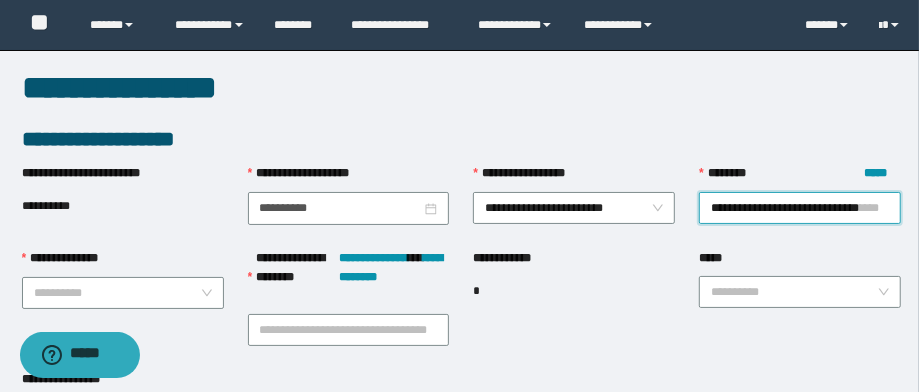 scroll, scrollTop: 0, scrollLeft: 18, axis: horizontal 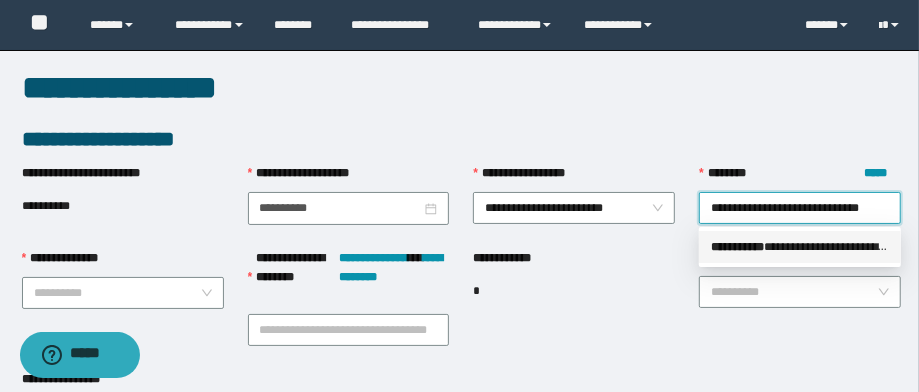 click on "** * *******" at bounding box center (737, 247) 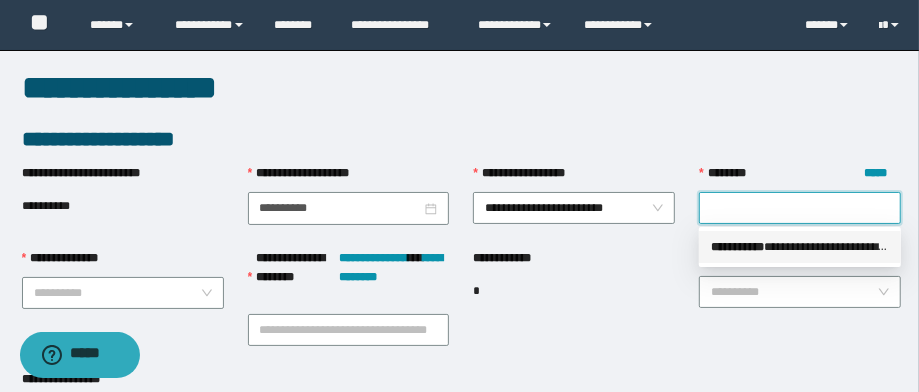 scroll, scrollTop: 0, scrollLeft: 0, axis: both 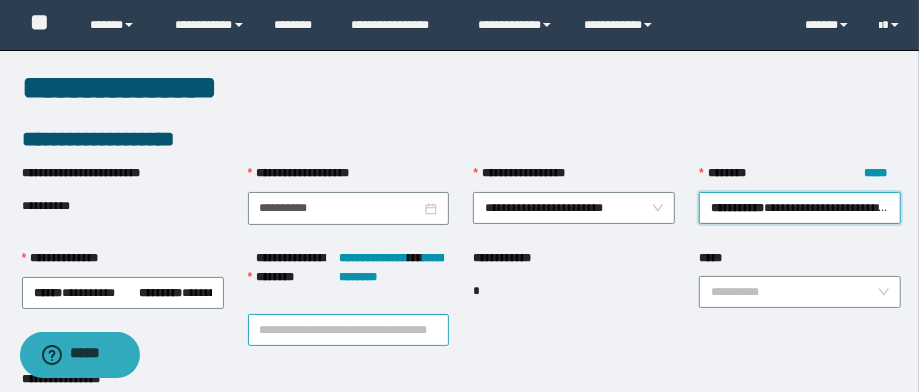 click on "**********" at bounding box center (349, 330) 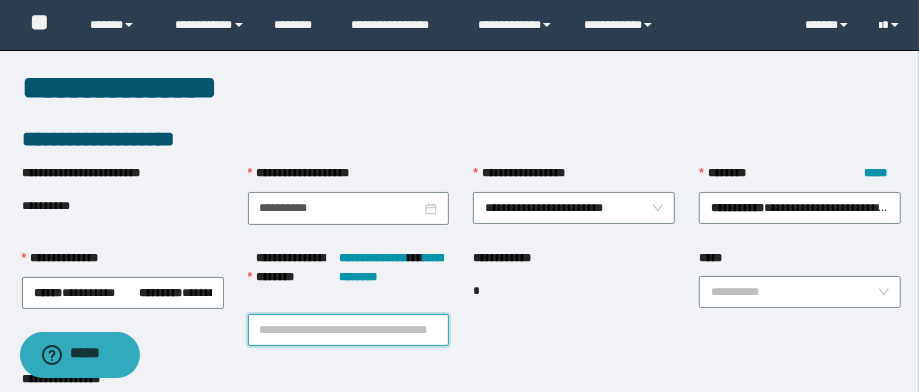 paste on "**********" 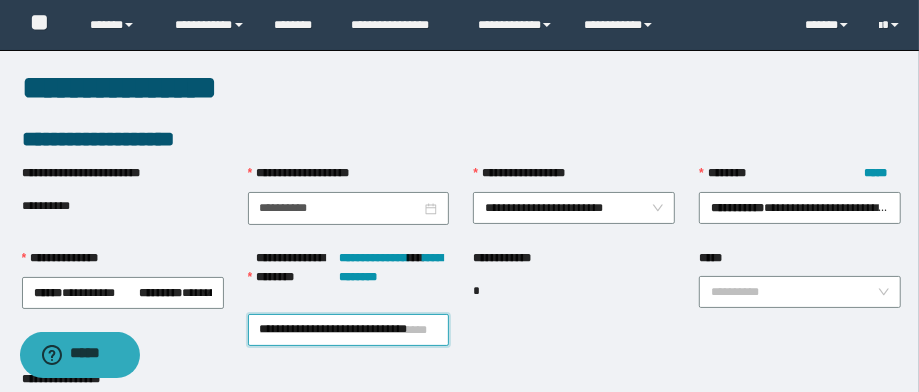 scroll, scrollTop: 0, scrollLeft: 18, axis: horizontal 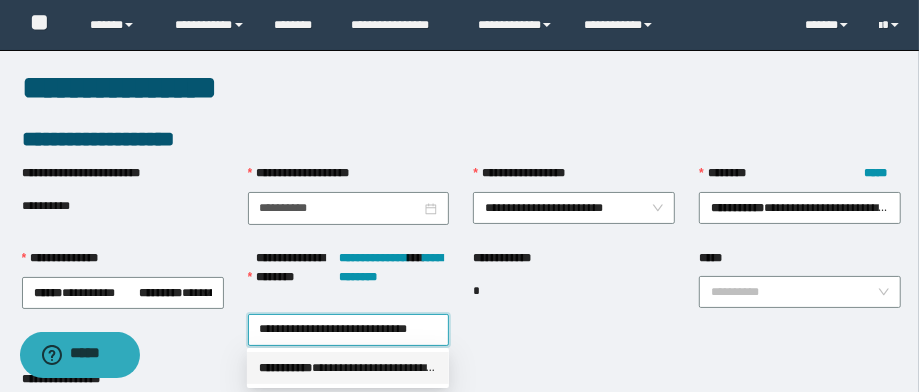 click on "** *   *******" at bounding box center (285, 368) 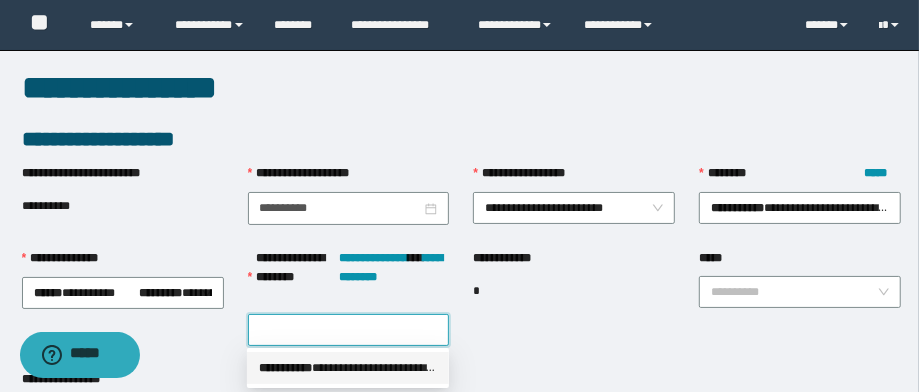 scroll, scrollTop: 0, scrollLeft: 0, axis: both 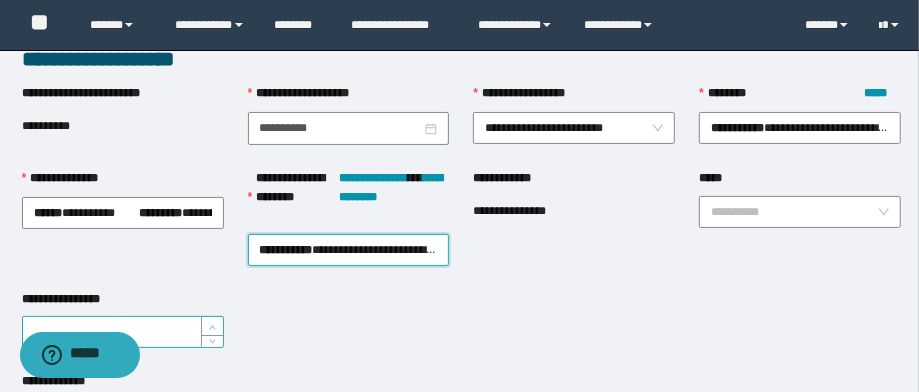 type on "*" 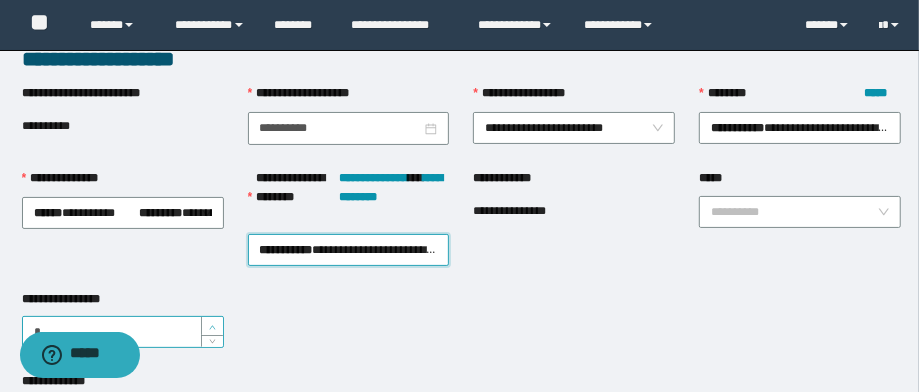 click 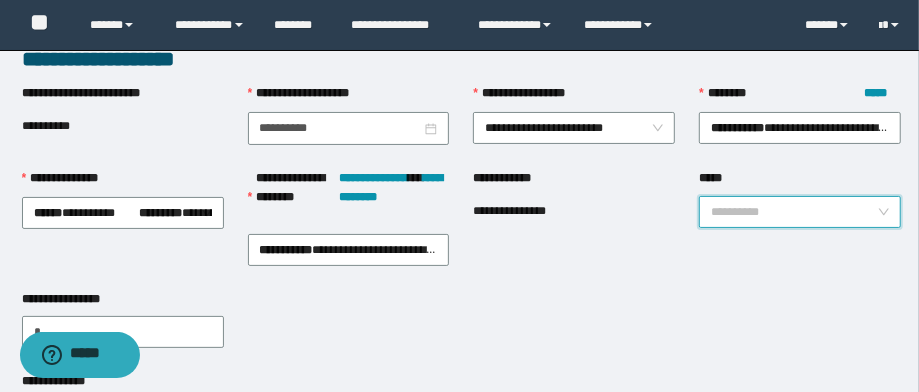click on "*****" at bounding box center [794, 212] 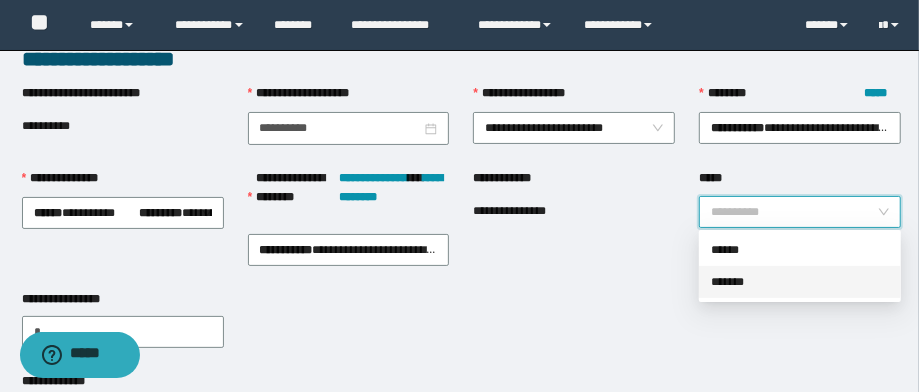 click on "*******" at bounding box center (800, 282) 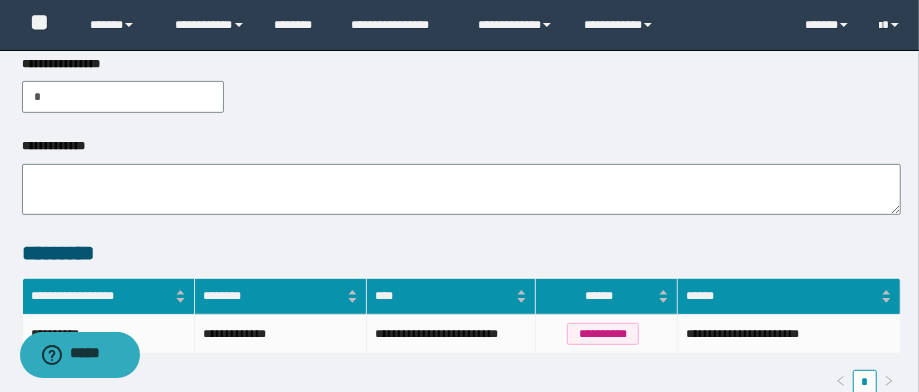 scroll, scrollTop: 400, scrollLeft: 0, axis: vertical 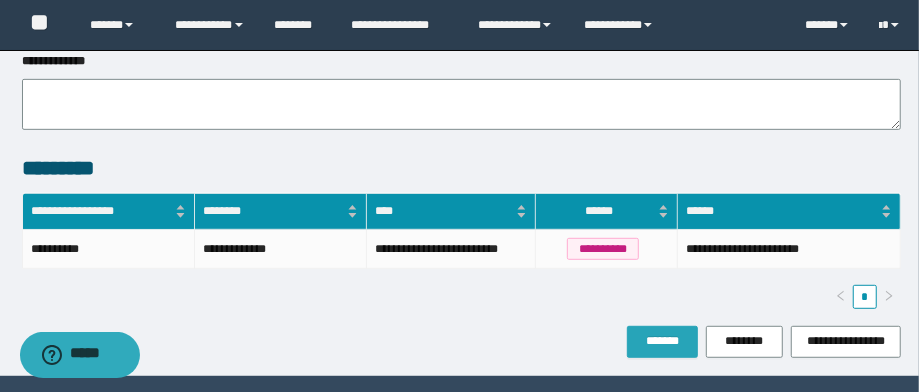 click on "**********" at bounding box center (462, 341) 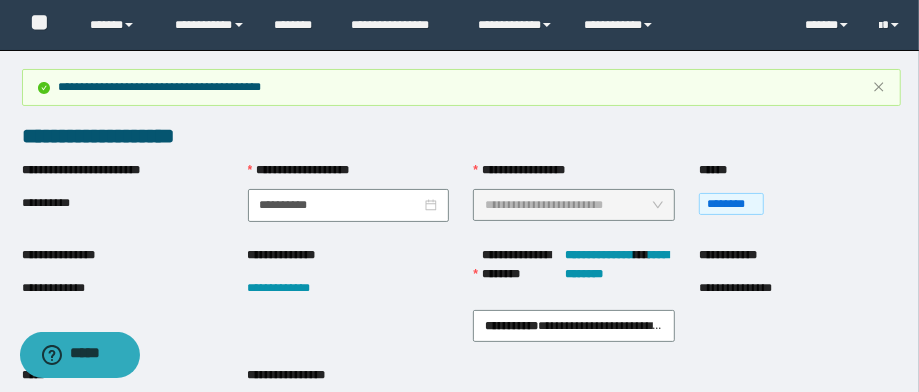 scroll, scrollTop: 80, scrollLeft: 0, axis: vertical 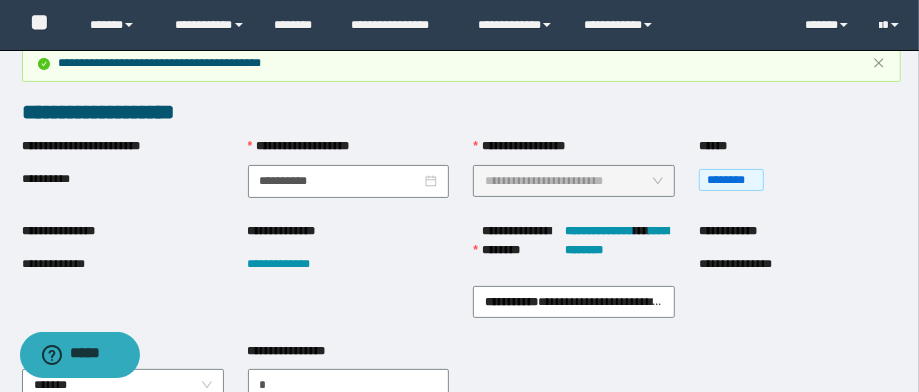 click on "**********" at bounding box center (68, 264) 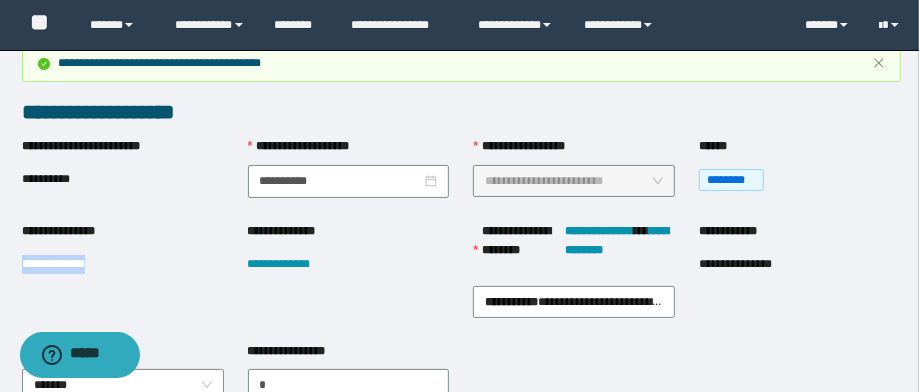 click on "**********" at bounding box center (68, 264) 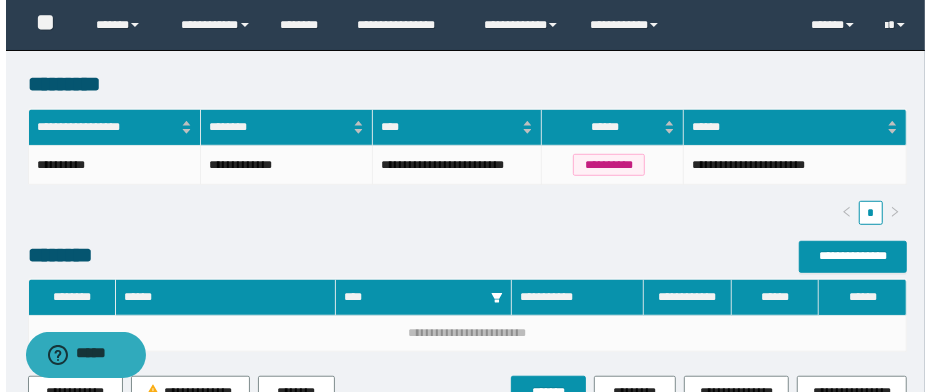 scroll, scrollTop: 560, scrollLeft: 0, axis: vertical 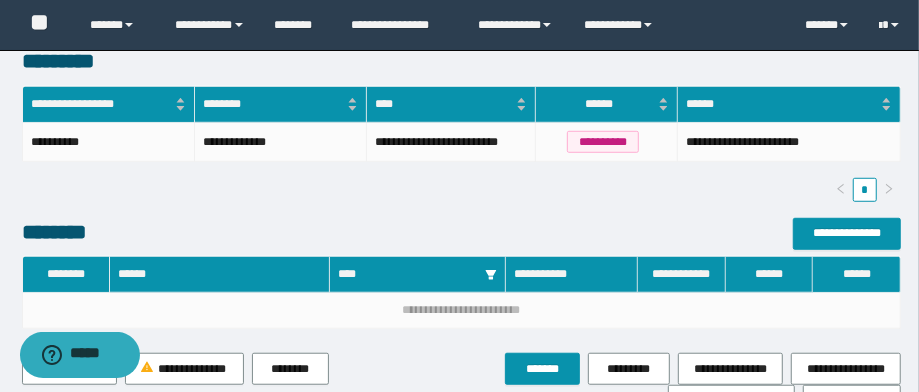 click on "**********" at bounding box center (462, 274) 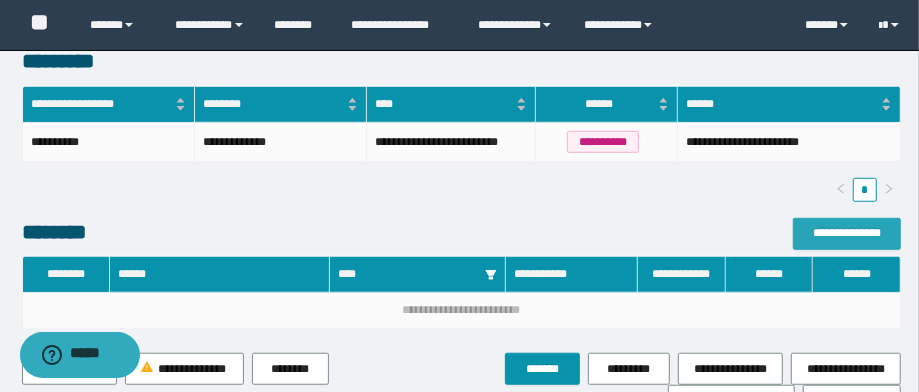 click on "**********" at bounding box center (847, 233) 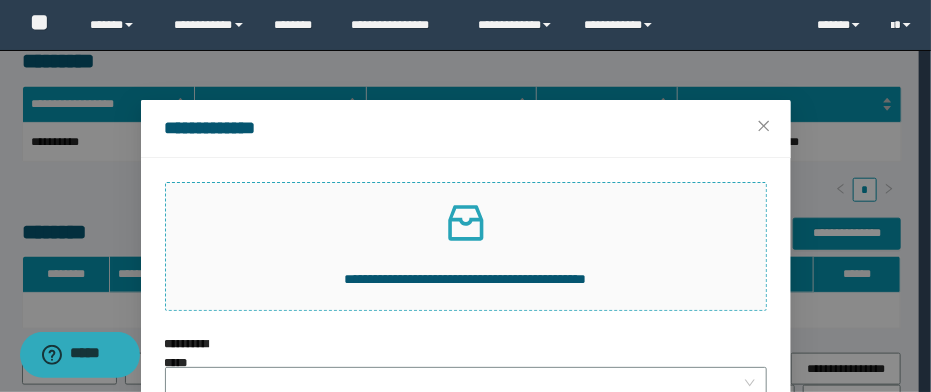 click 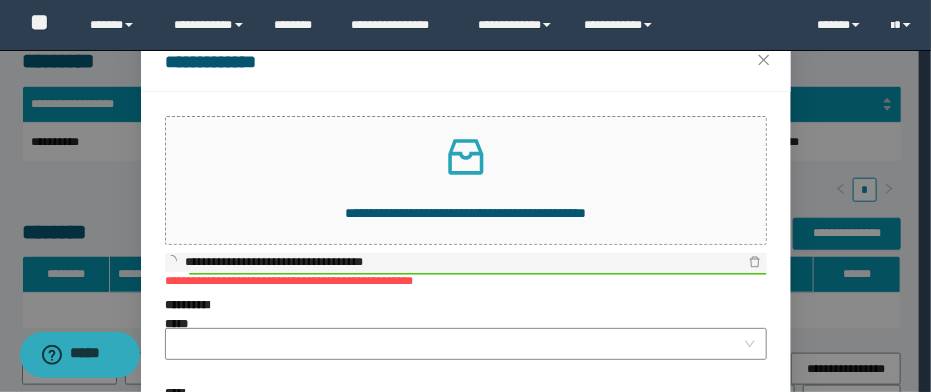 scroll, scrollTop: 80, scrollLeft: 0, axis: vertical 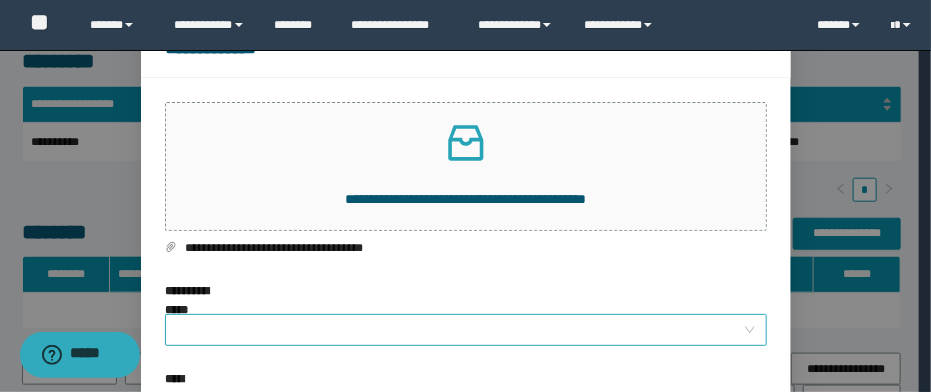 click on "**********" at bounding box center (460, 330) 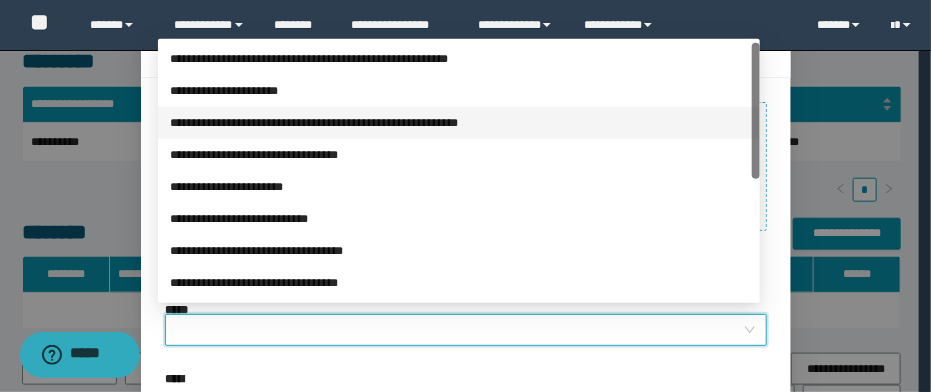 click on "**********" at bounding box center (459, 123) 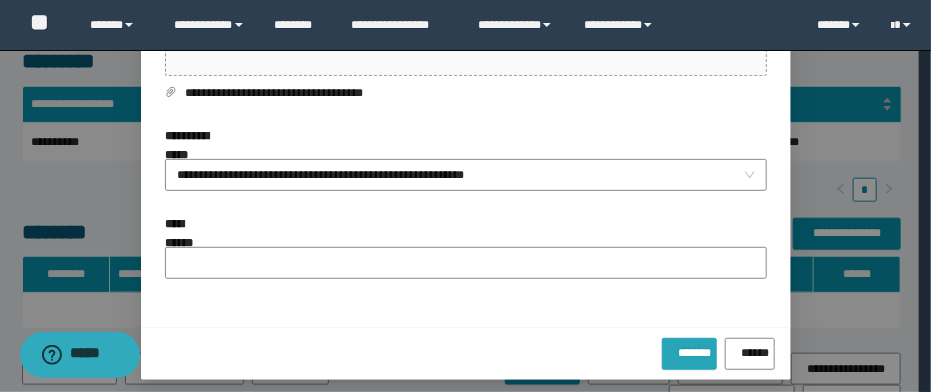 click on "*******" at bounding box center (689, 349) 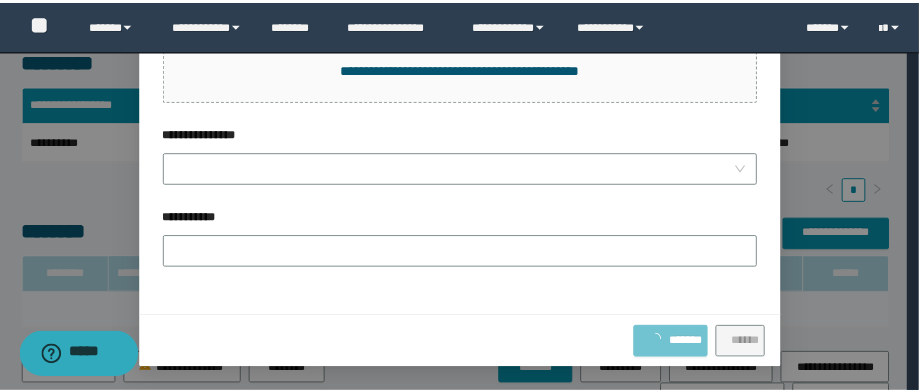 scroll, scrollTop: 108, scrollLeft: 0, axis: vertical 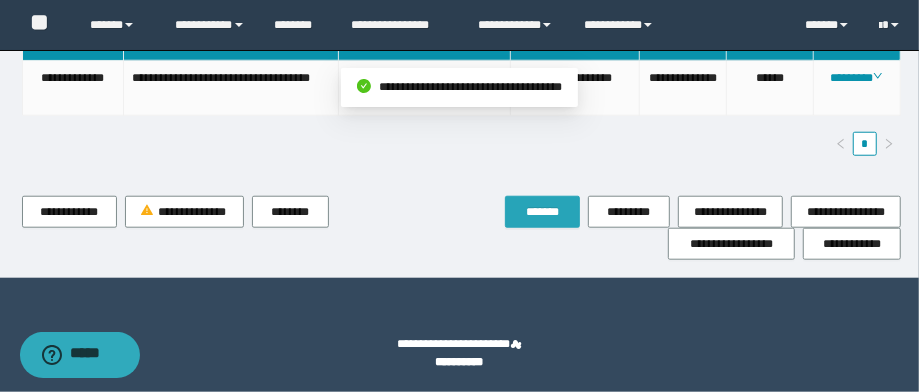 click on "**********" at bounding box center (687, 228) 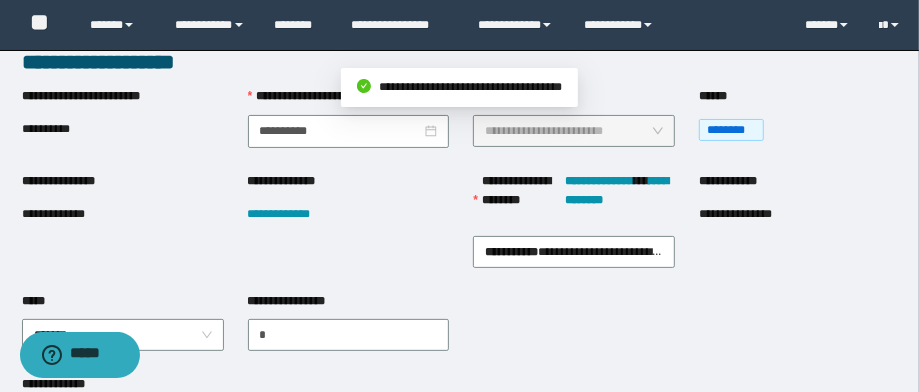 scroll, scrollTop: 0, scrollLeft: 0, axis: both 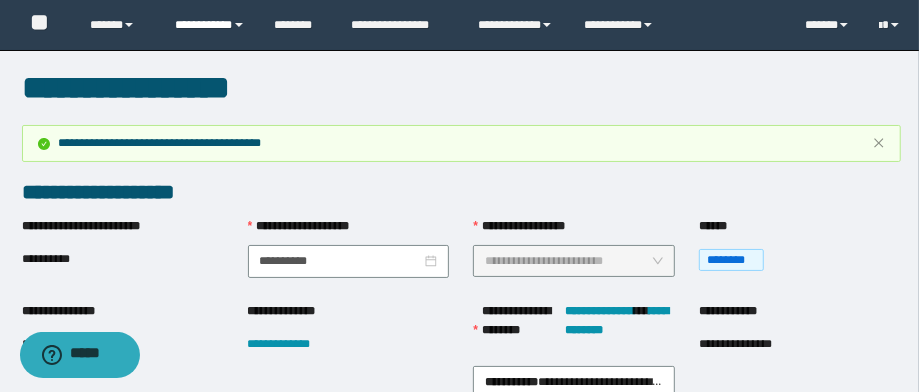 click on "**********" at bounding box center (210, 25) 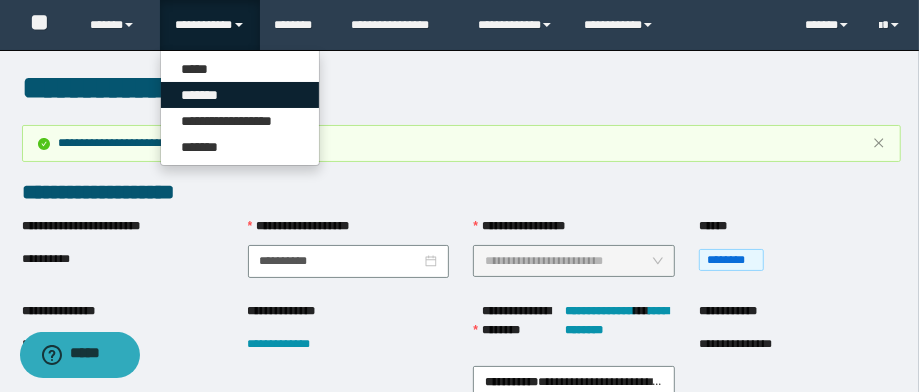 click on "*******" at bounding box center (240, 95) 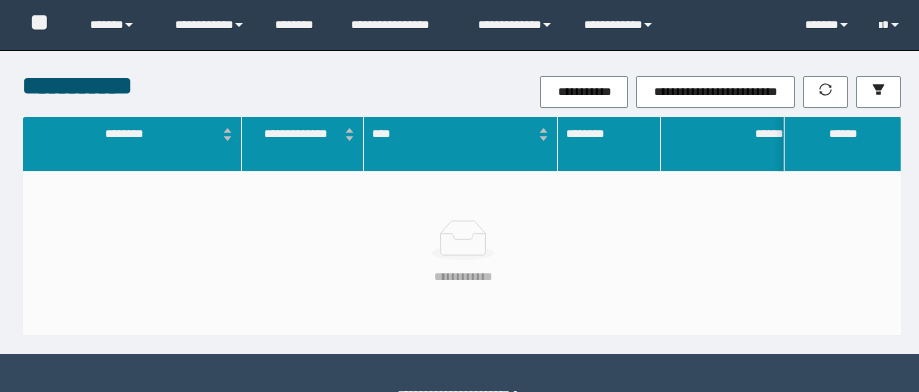 scroll, scrollTop: 0, scrollLeft: 0, axis: both 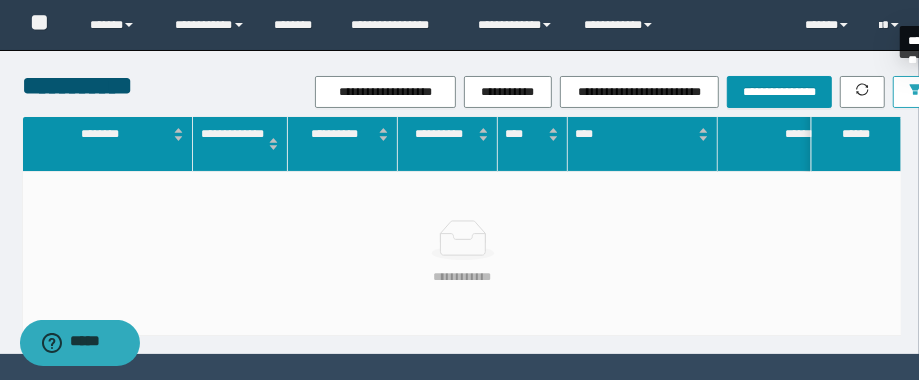 click at bounding box center (915, 92) 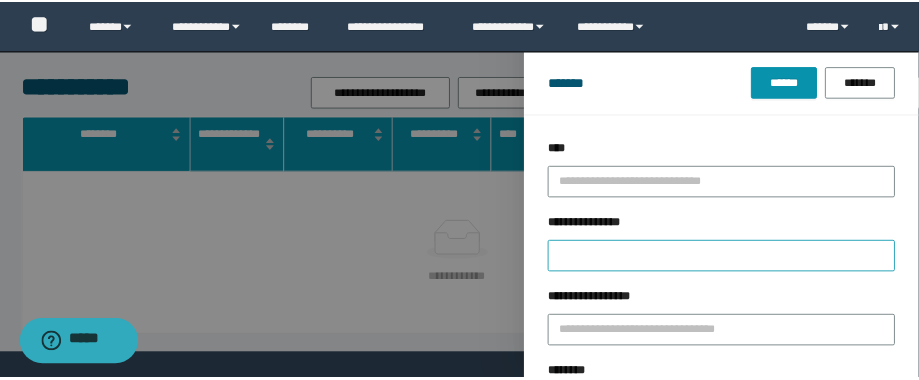 scroll, scrollTop: 80, scrollLeft: 0, axis: vertical 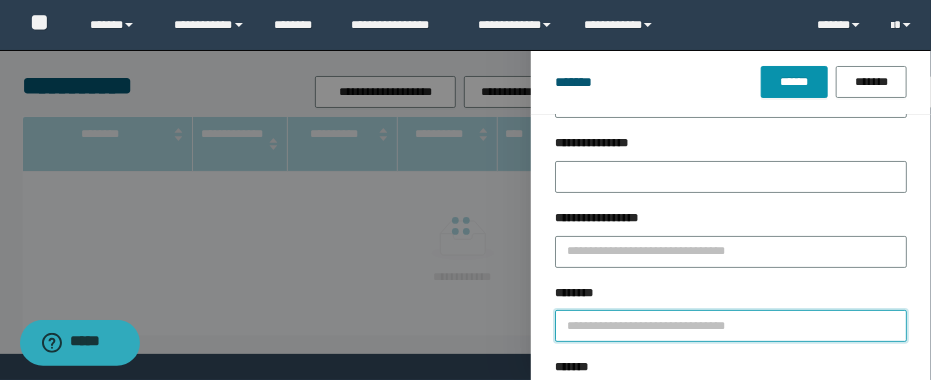 click on "********" at bounding box center [731, 326] 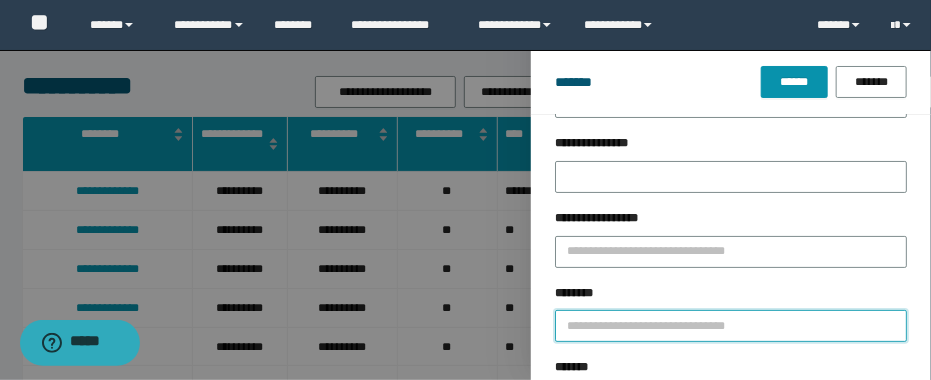paste on "**********" 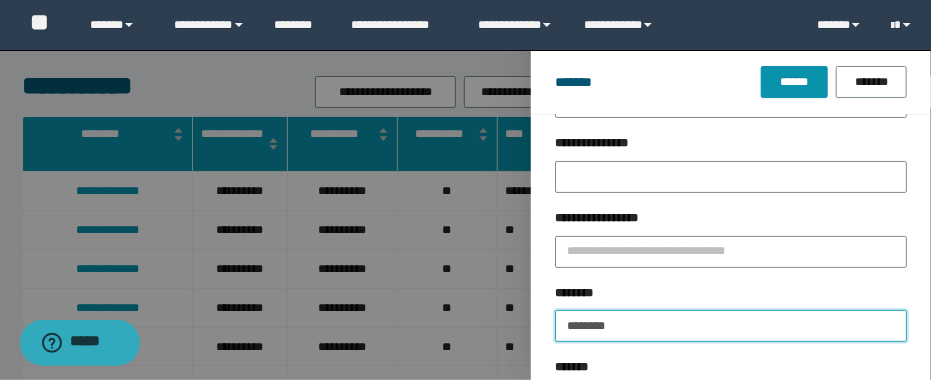type on "********" 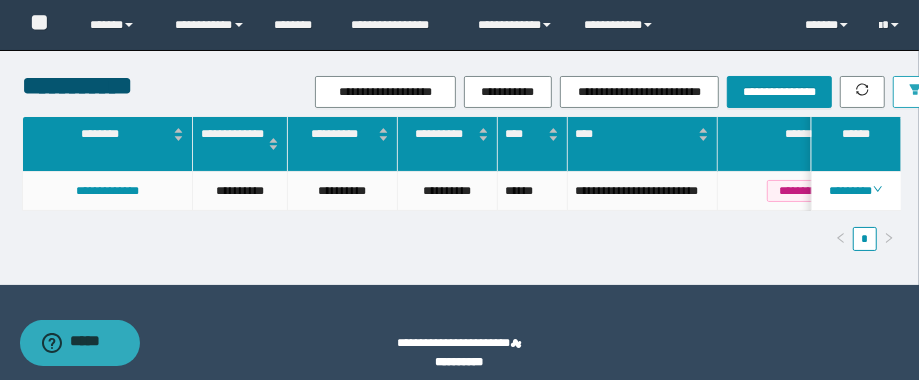 scroll, scrollTop: 0, scrollLeft: 19, axis: horizontal 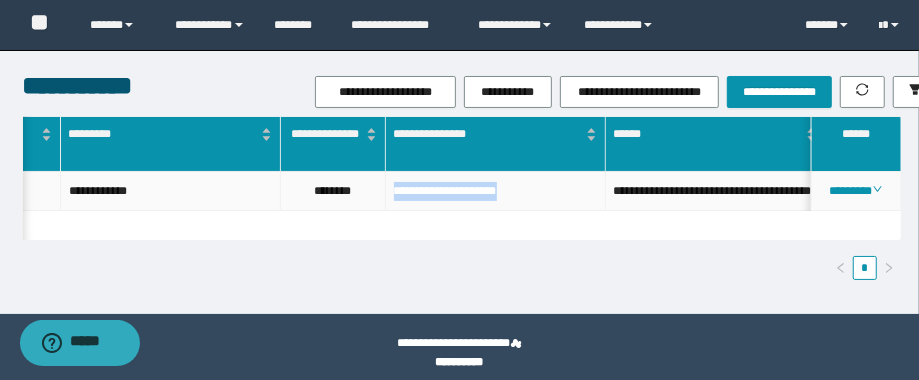 drag, startPoint x: 548, startPoint y: 190, endPoint x: 384, endPoint y: 198, distance: 164.195 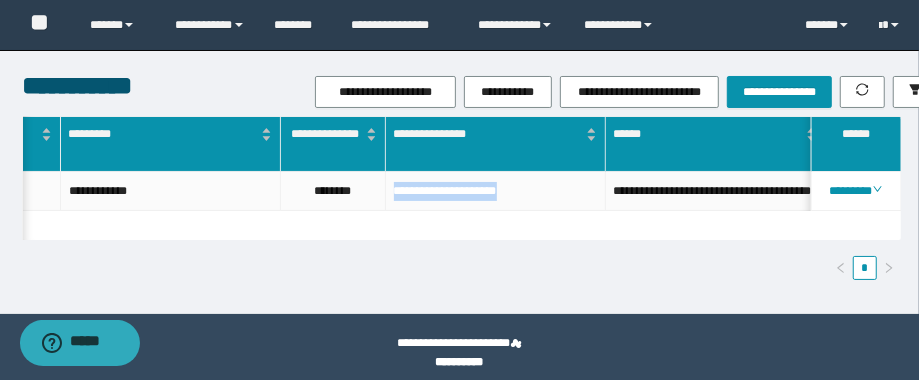 copy on "**********" 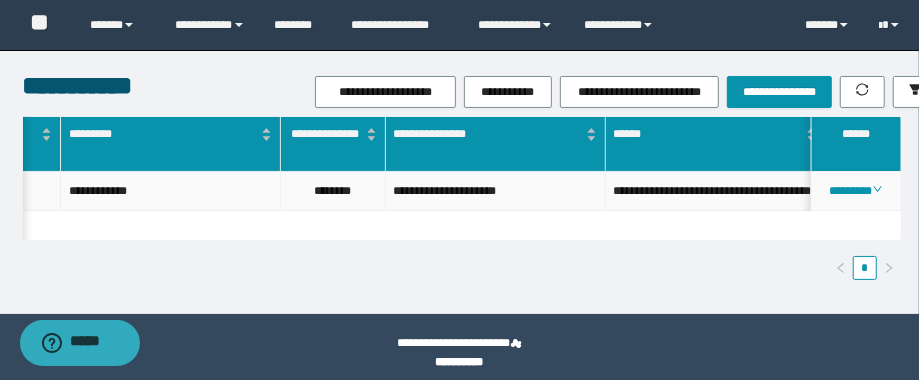 click on "********" at bounding box center [333, 191] 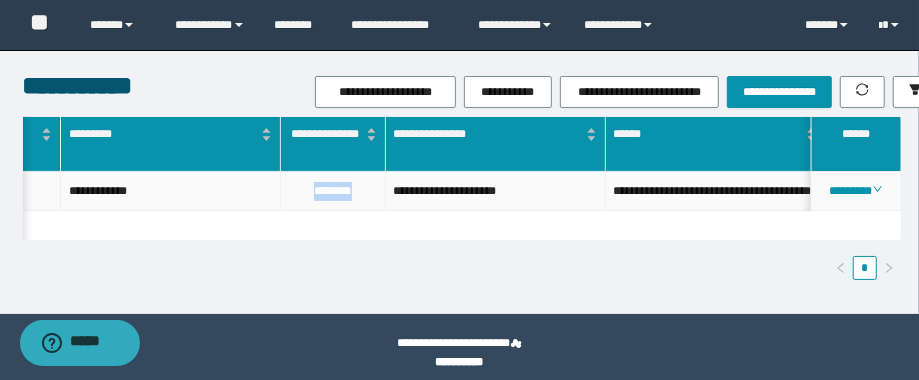 click on "********" at bounding box center (333, 191) 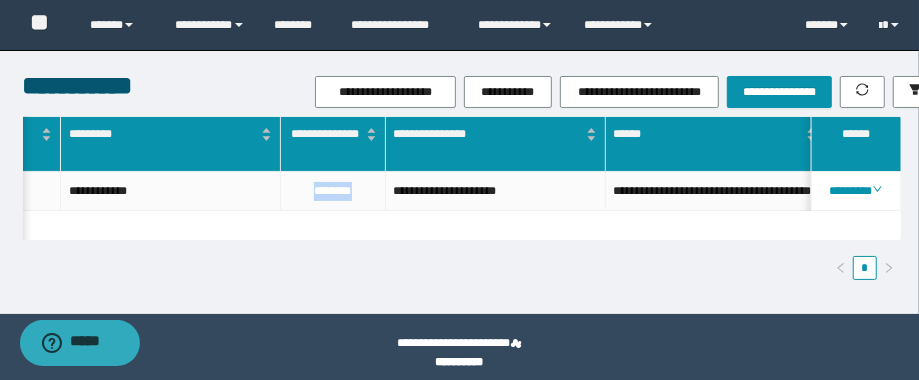 scroll, scrollTop: 0, scrollLeft: 664, axis: horizontal 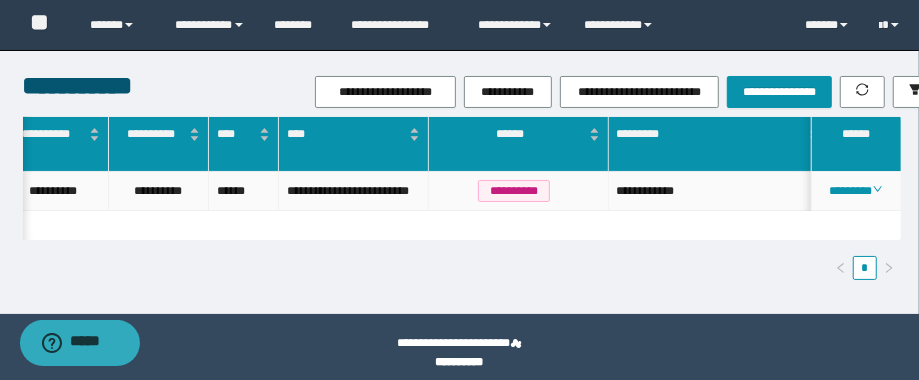 click on "**********" at bounding box center (719, 191) 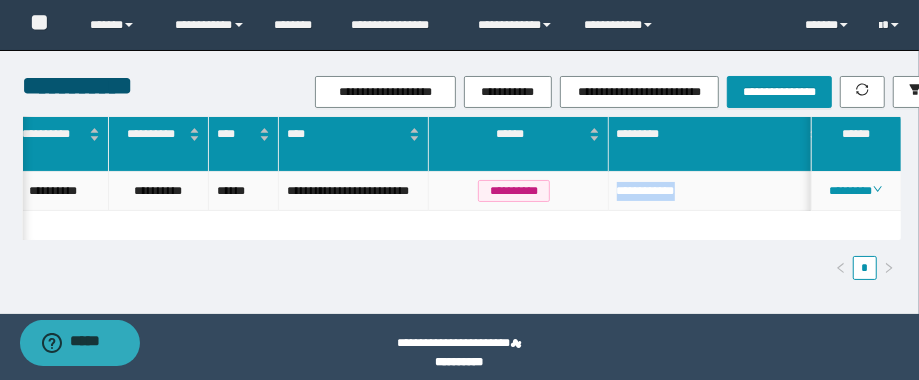 click on "**********" at bounding box center [719, 191] 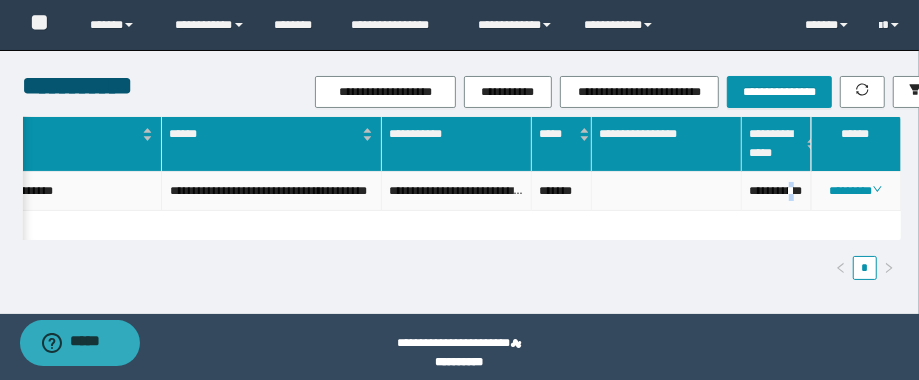 click on "**********" at bounding box center [777, 191] 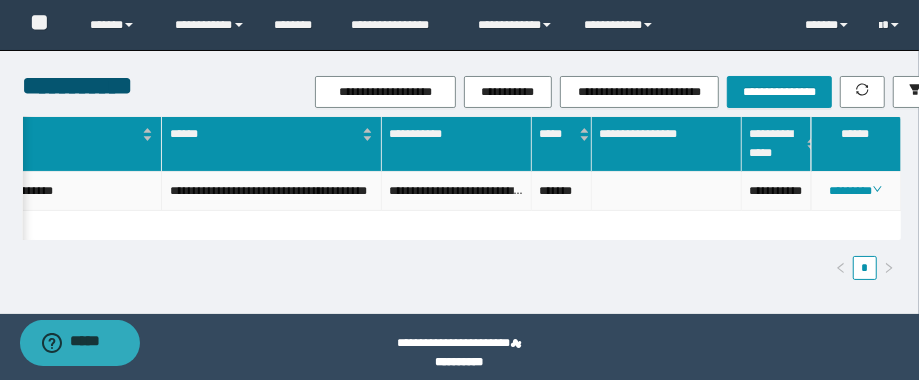 click on "**********" at bounding box center (777, 191) 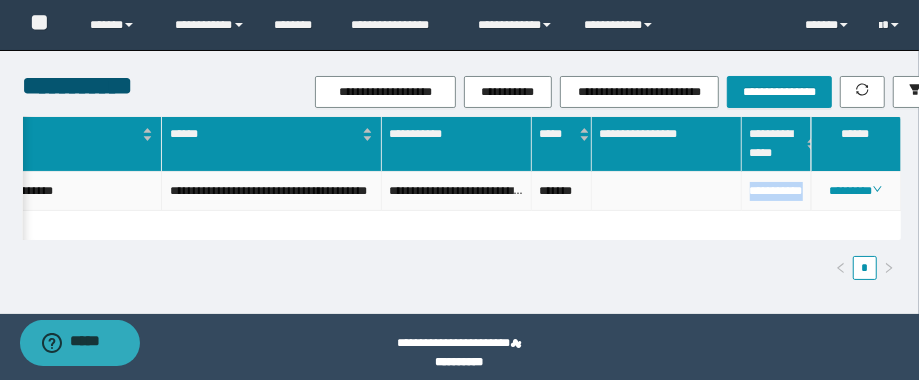 click on "**********" at bounding box center (777, 191) 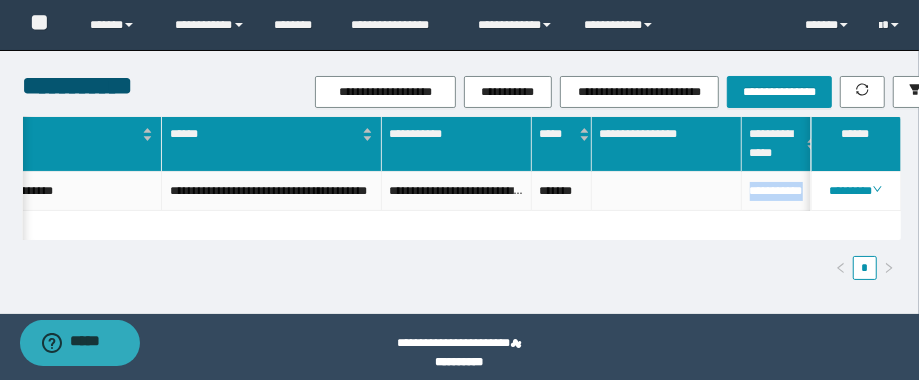 scroll, scrollTop: 0, scrollLeft: 1026, axis: horizontal 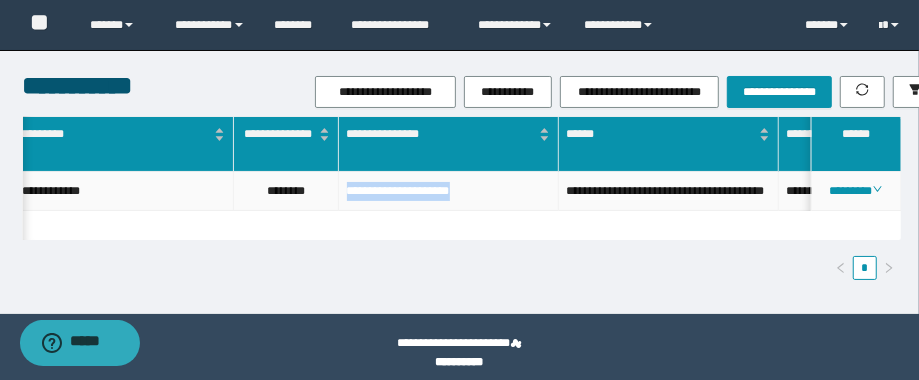 drag, startPoint x: 521, startPoint y: 193, endPoint x: 326, endPoint y: 185, distance: 195.16403 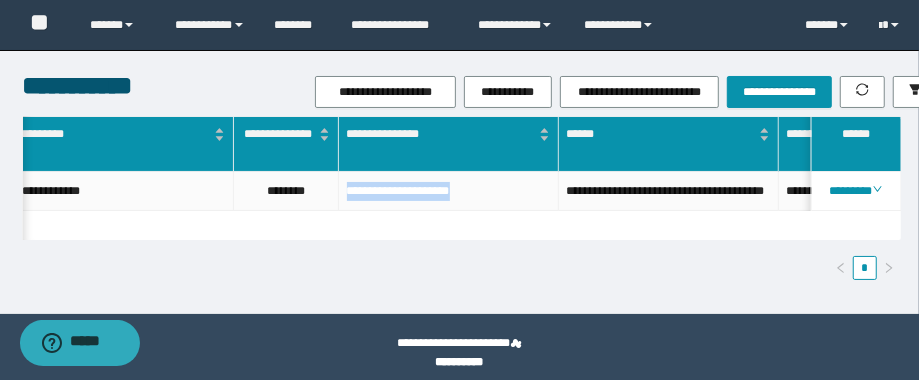 scroll, scrollTop: 0, scrollLeft: 378, axis: horizontal 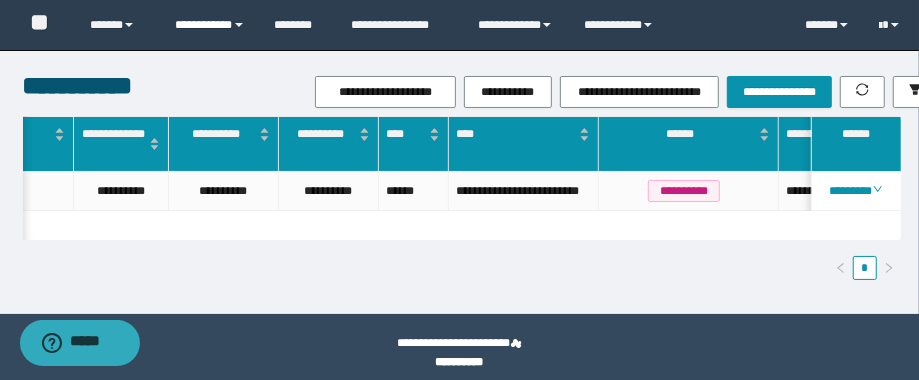 click on "**********" at bounding box center [210, 25] 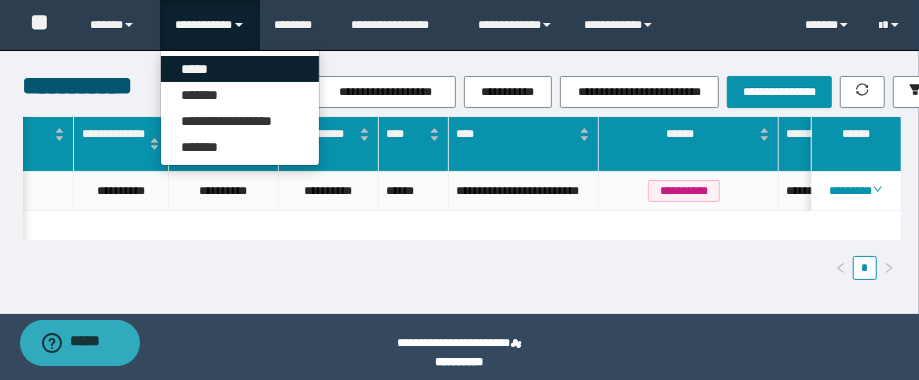 click on "*****" at bounding box center [240, 69] 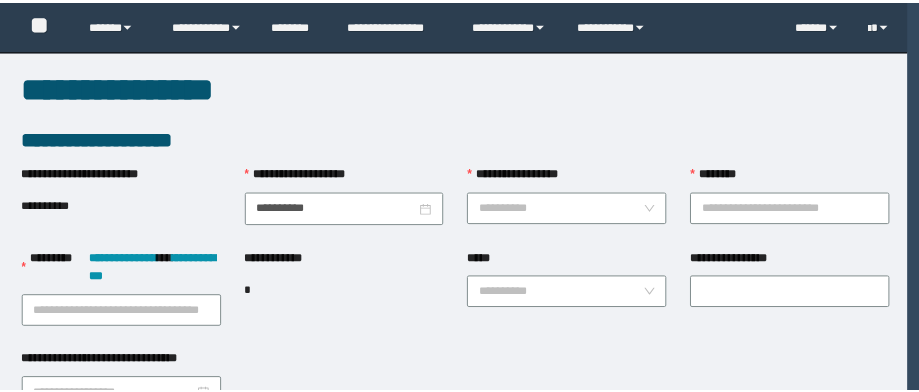 scroll, scrollTop: 0, scrollLeft: 0, axis: both 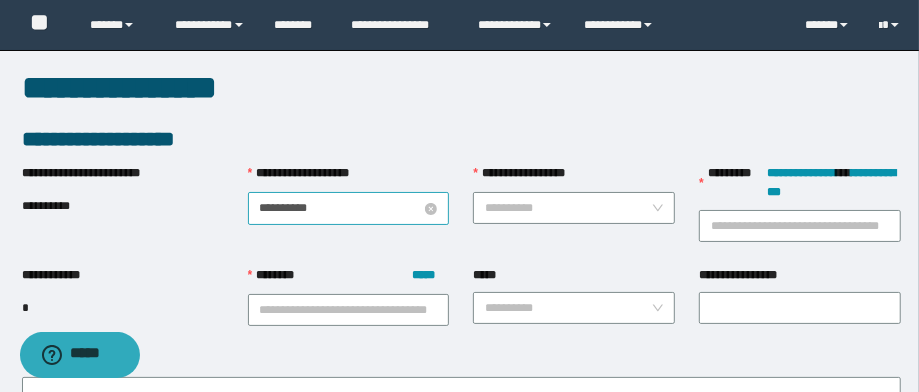 click on "**********" at bounding box center (341, 208) 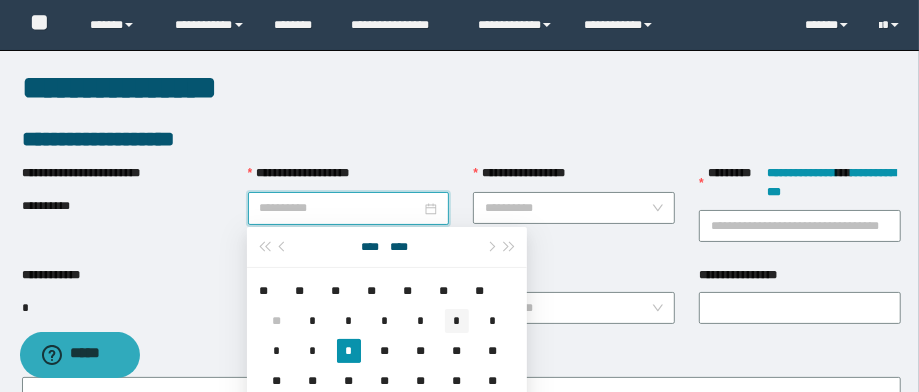 type on "**********" 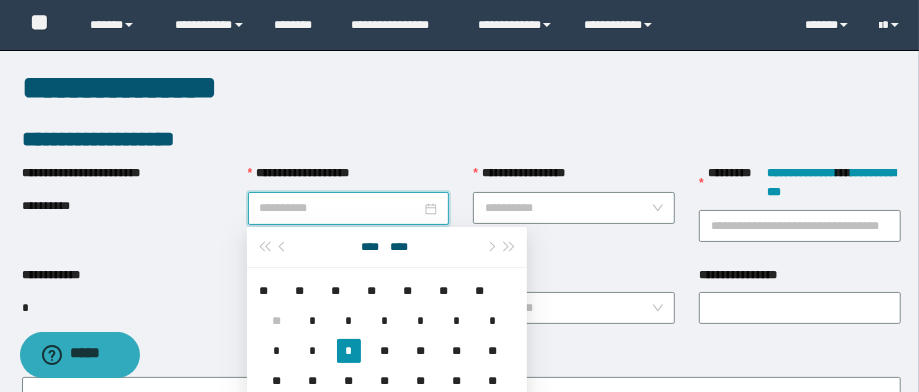click on "*" at bounding box center [457, 321] 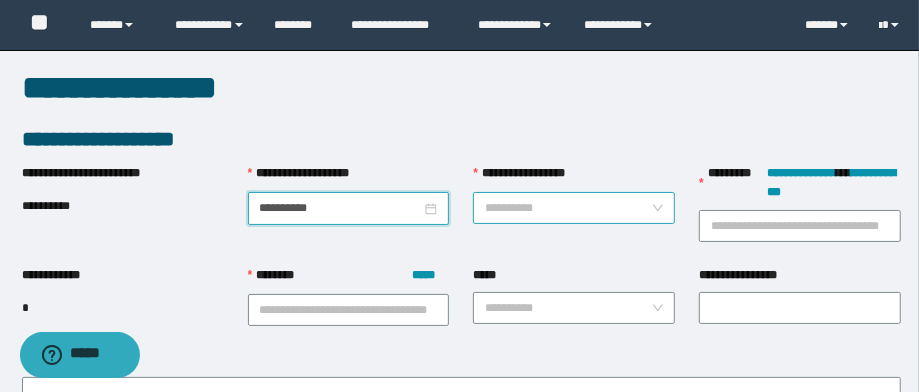 click on "**********" at bounding box center (568, 208) 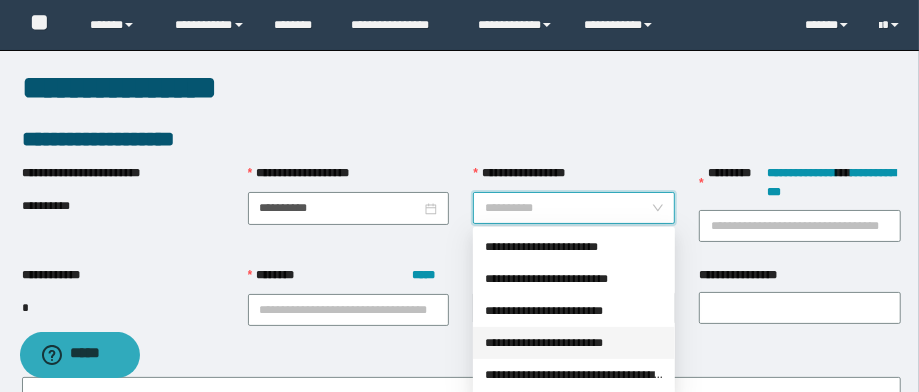 click on "**********" at bounding box center (574, 343) 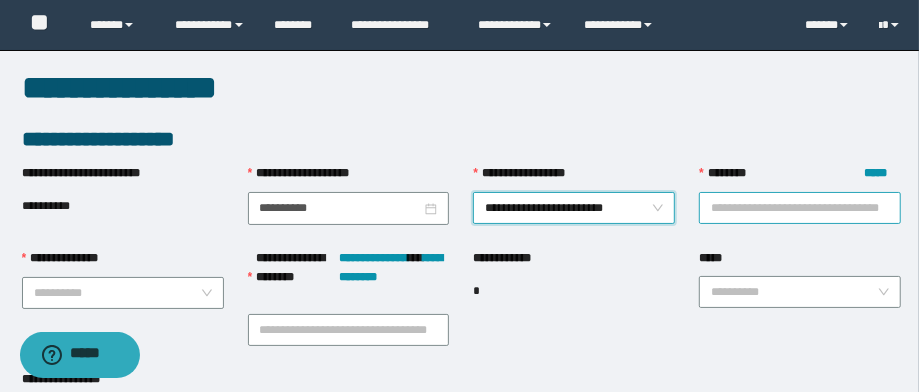 click on "******** *****" at bounding box center (800, 208) 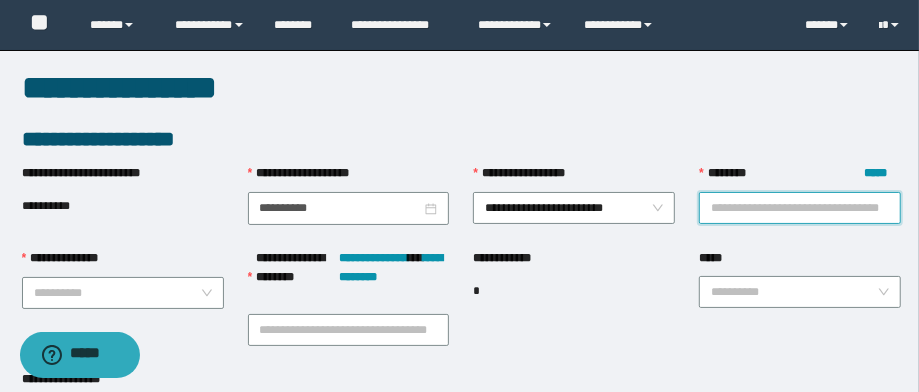 paste on "**********" 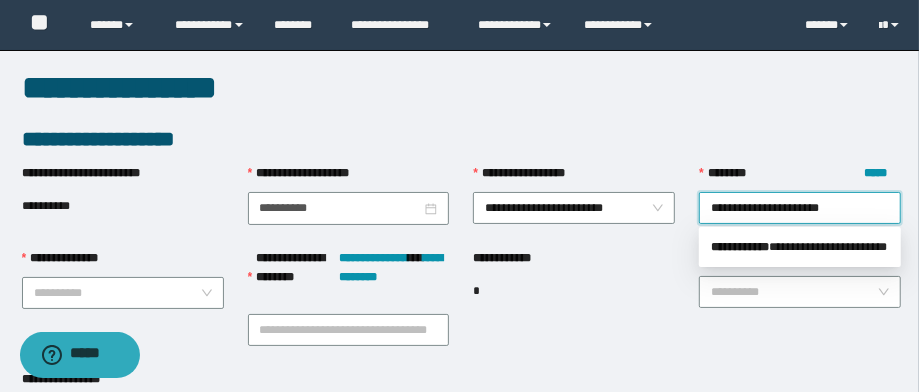 click on "** * ********" at bounding box center (740, 247) 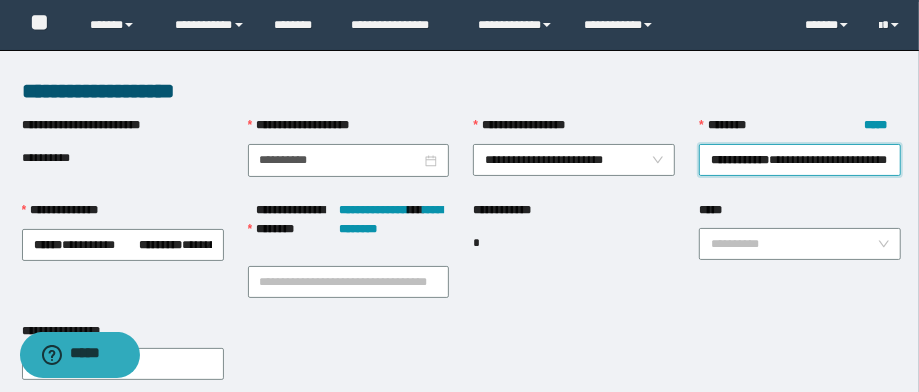 scroll, scrollTop: 80, scrollLeft: 0, axis: vertical 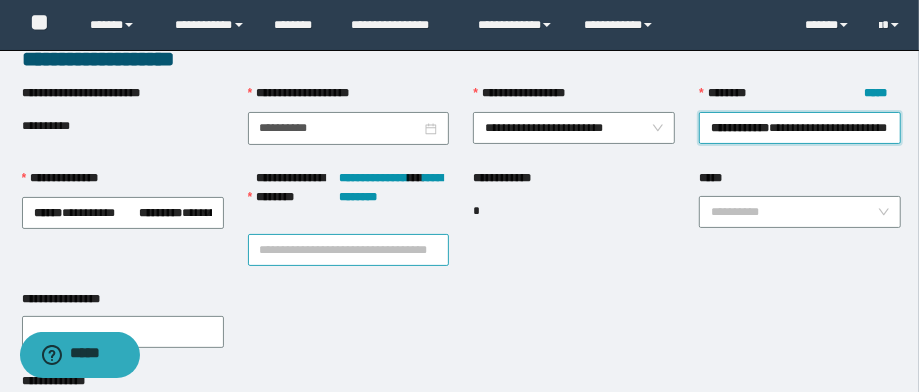 click on "**********" at bounding box center [349, 250] 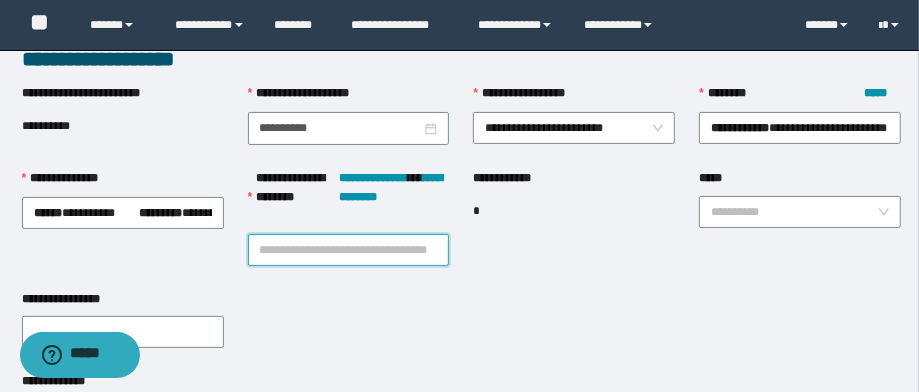paste on "**********" 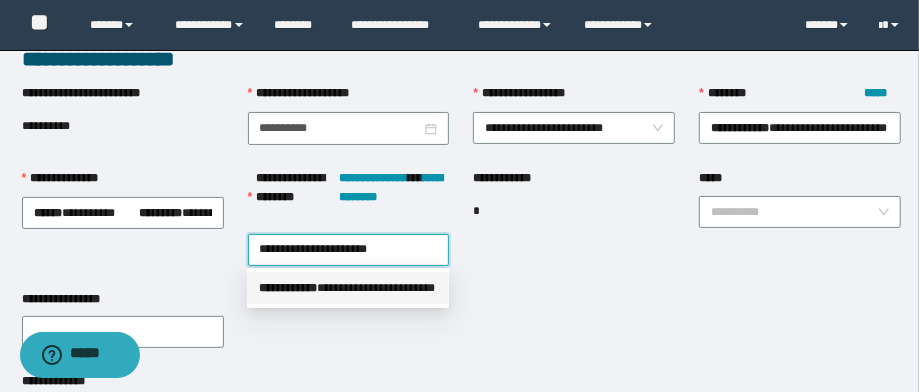 click on "** *   ********" at bounding box center (288, 288) 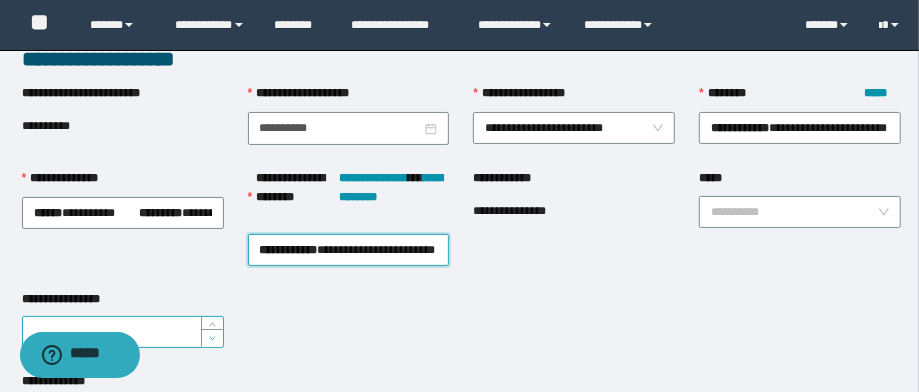 type on "*" 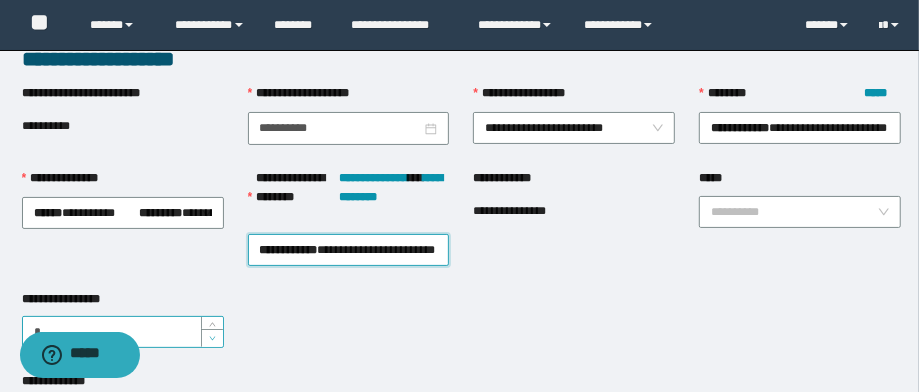 click at bounding box center [212, 338] 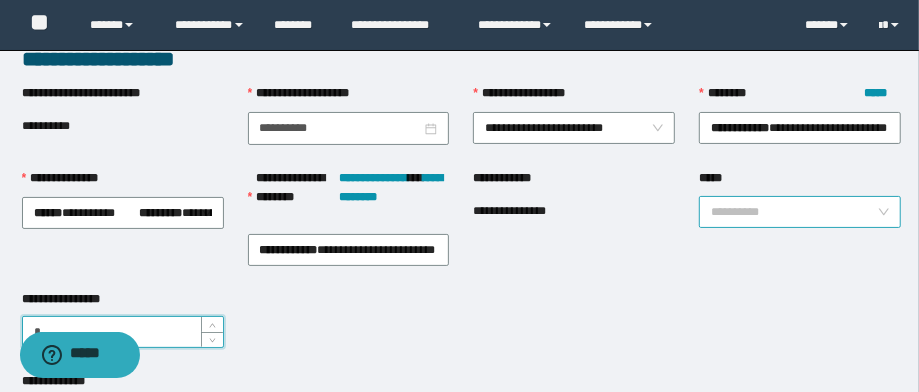 click on "*****" at bounding box center [794, 212] 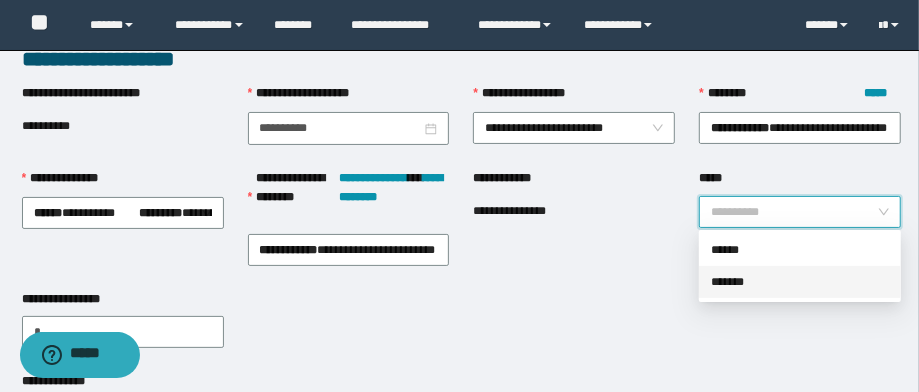click on "*******" at bounding box center [800, 282] 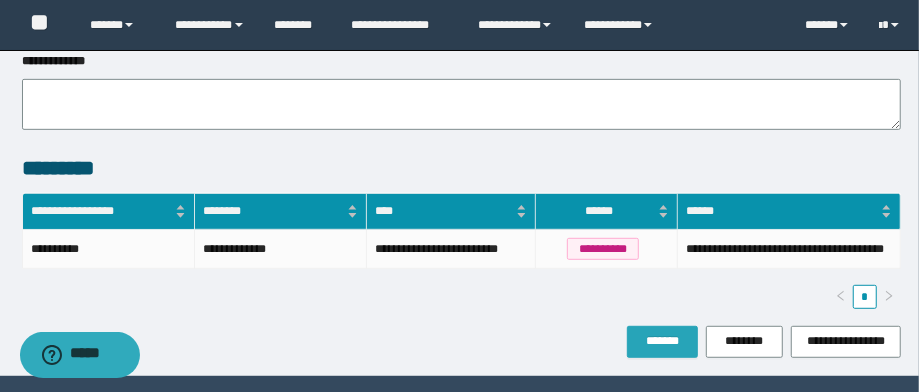 click on "*******" at bounding box center (662, 341) 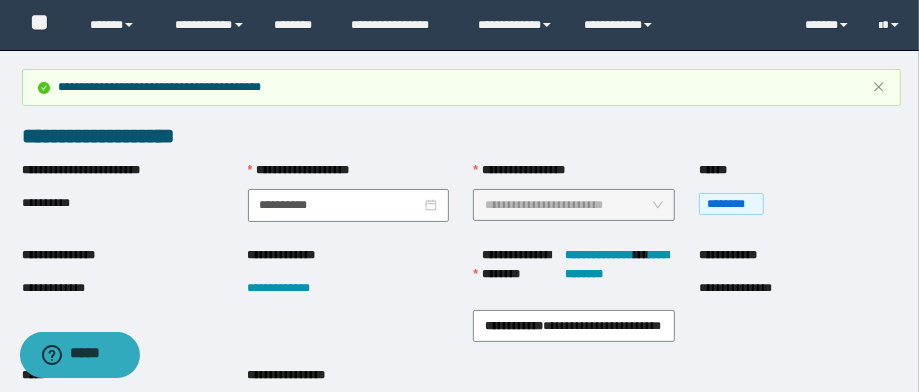 scroll, scrollTop: 80, scrollLeft: 0, axis: vertical 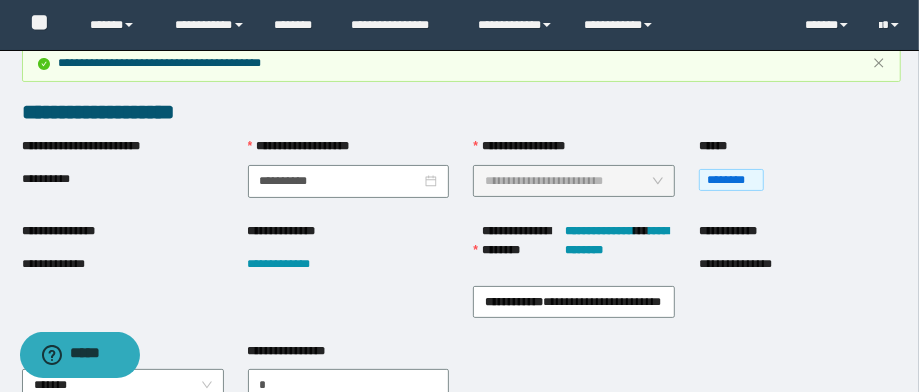 click on "**********" at bounding box center [68, 264] 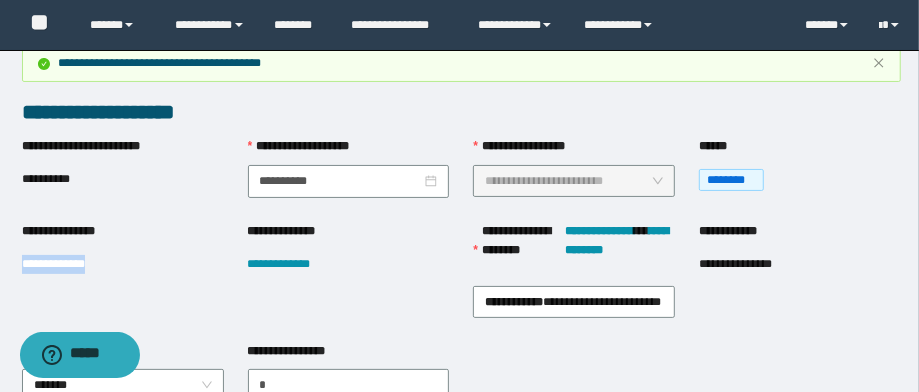 click on "**********" at bounding box center [68, 264] 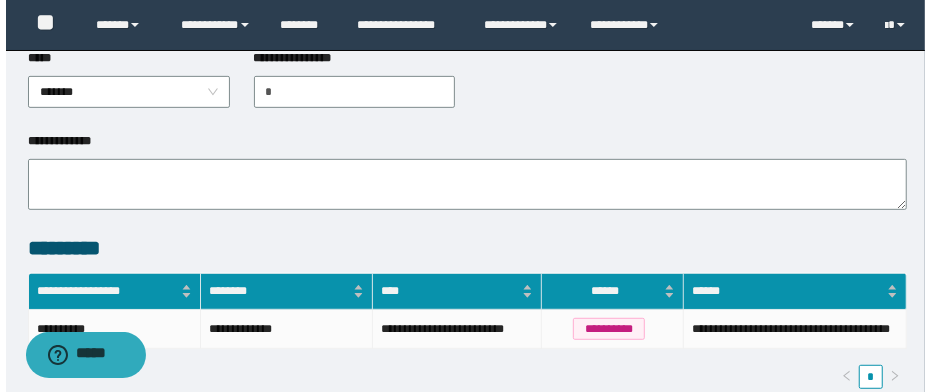 scroll, scrollTop: 480, scrollLeft: 0, axis: vertical 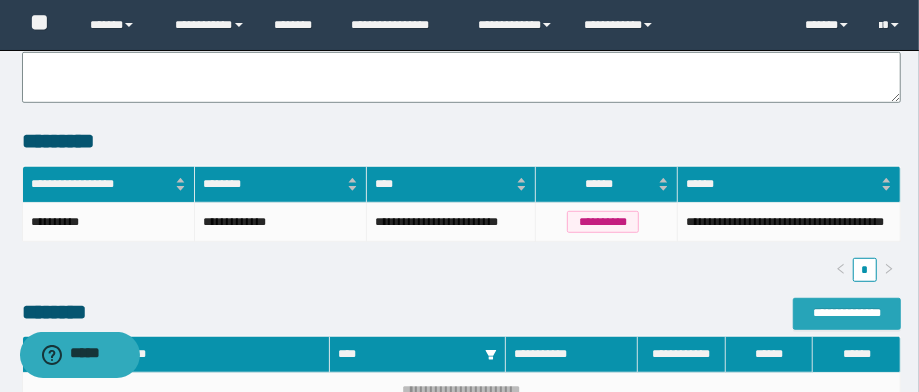 click on "**********" at bounding box center (847, 313) 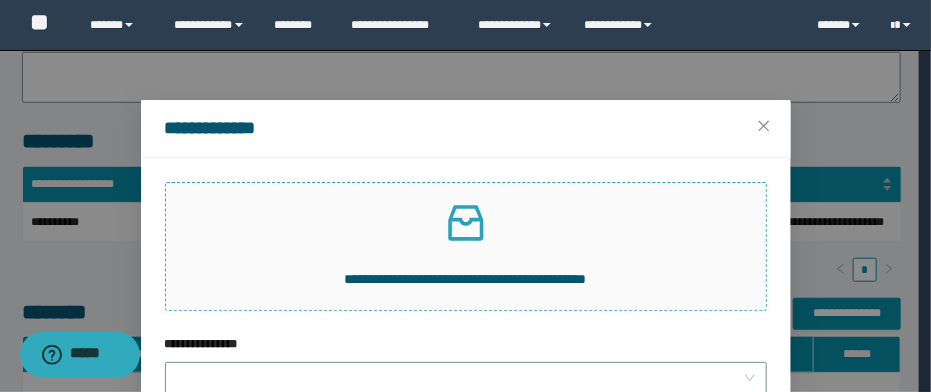 click 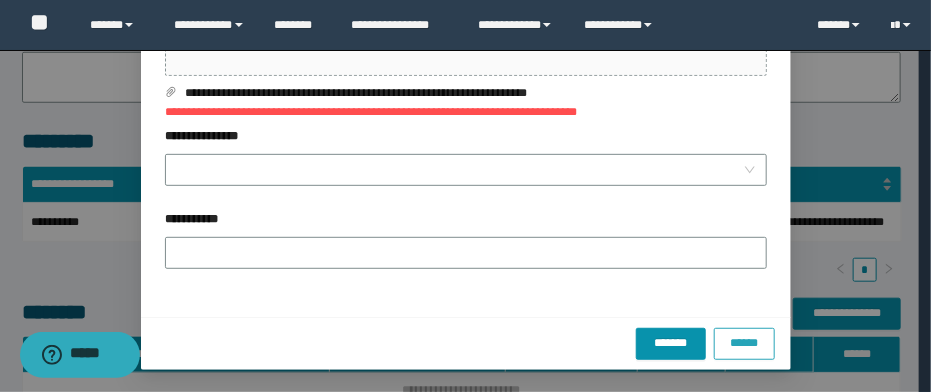 click on "******" at bounding box center (744, 342) 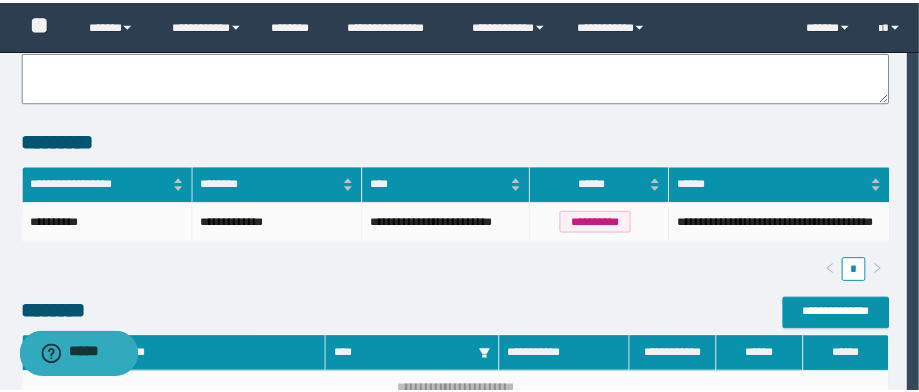 scroll, scrollTop: 108, scrollLeft: 0, axis: vertical 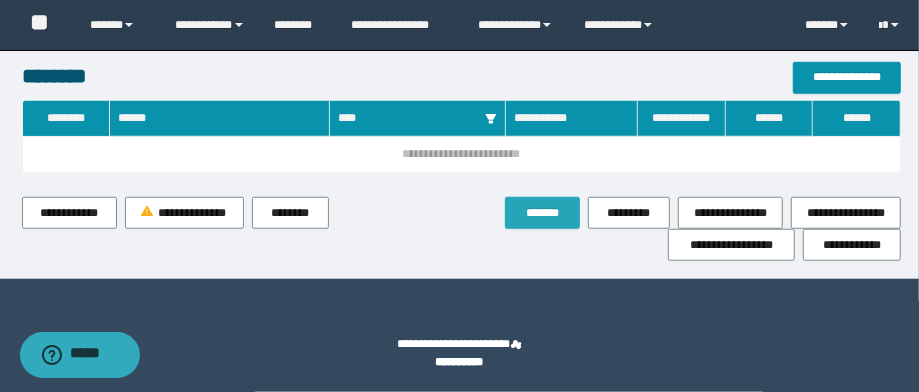 drag, startPoint x: 553, startPoint y: 246, endPoint x: 533, endPoint y: 208, distance: 42.941822 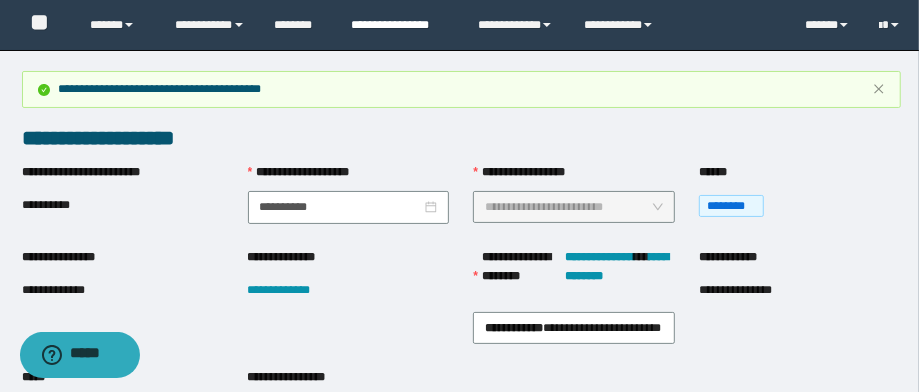 scroll, scrollTop: 0, scrollLeft: 0, axis: both 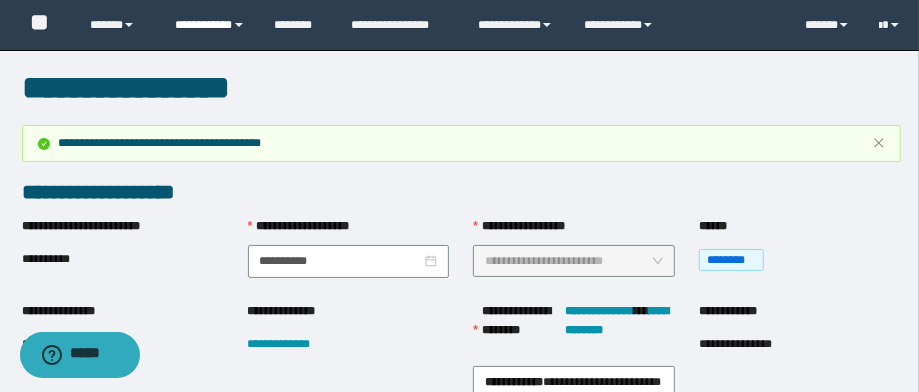 click on "**********" at bounding box center (210, 25) 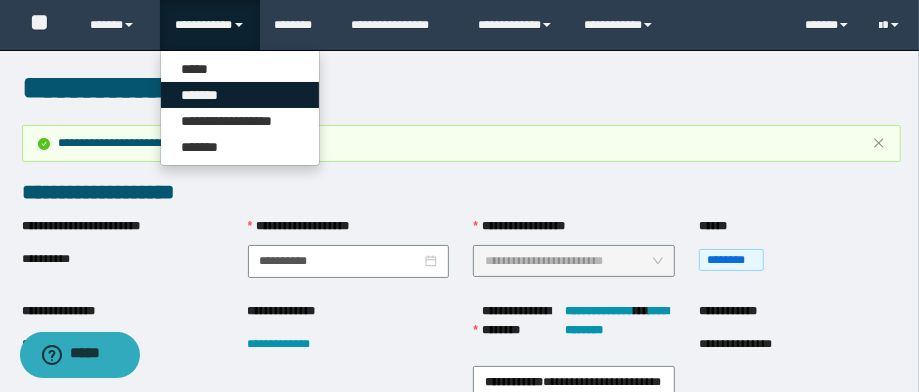 click on "*******" at bounding box center (240, 95) 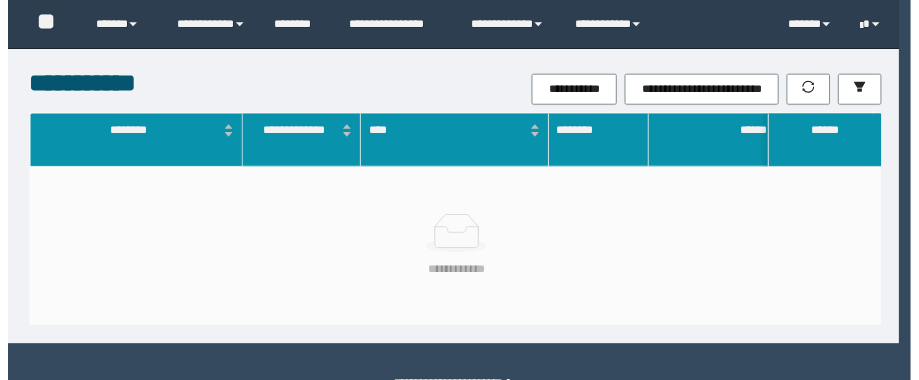 scroll, scrollTop: 0, scrollLeft: 0, axis: both 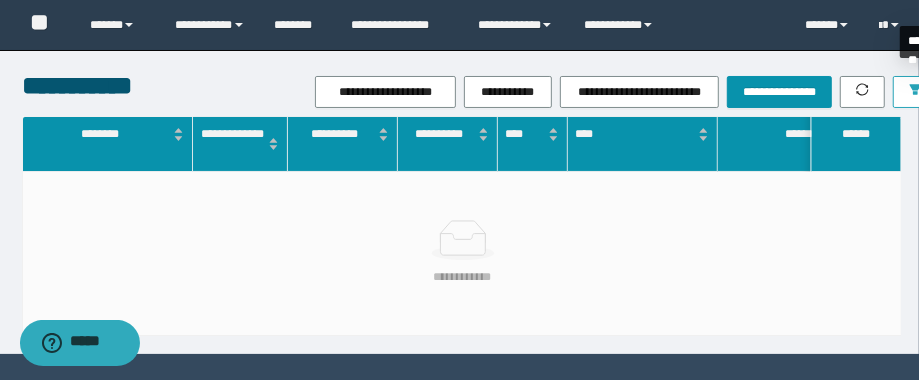 click at bounding box center [915, 92] 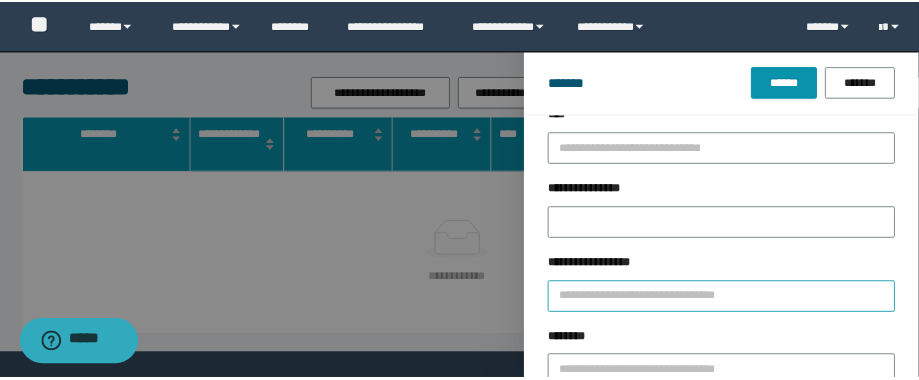 scroll, scrollTop: 80, scrollLeft: 0, axis: vertical 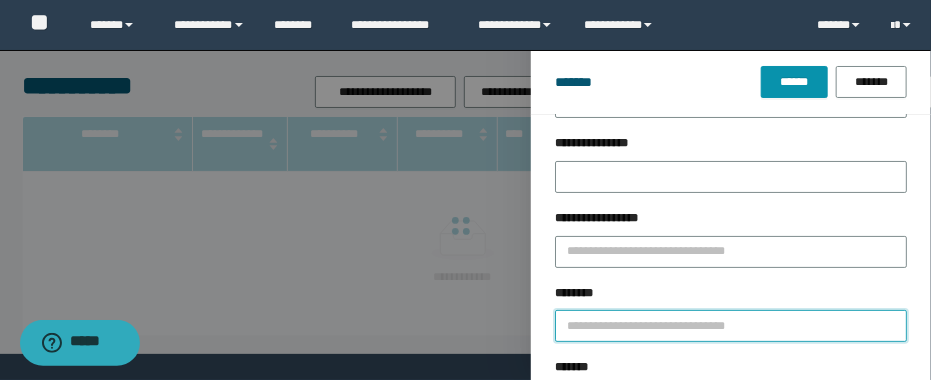 drag, startPoint x: 593, startPoint y: 341, endPoint x: 604, endPoint y: 328, distance: 17.029387 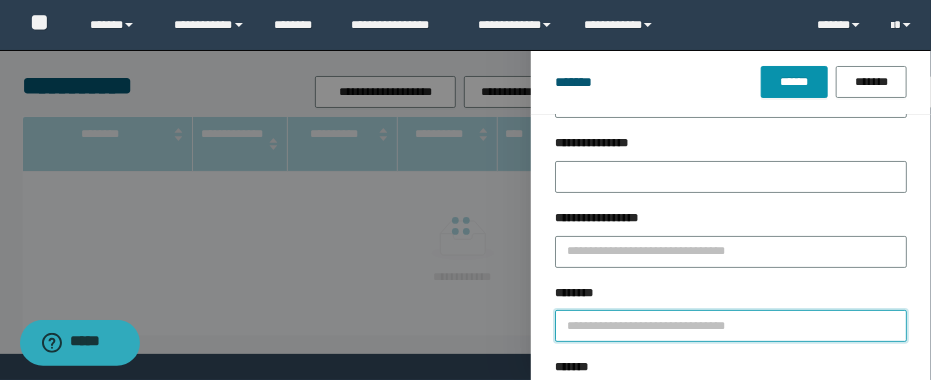 click on "********" at bounding box center (731, 326) 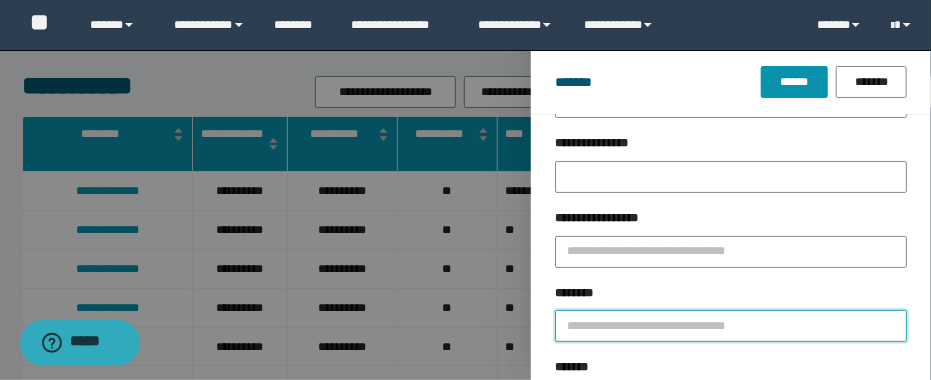 paste on "*********" 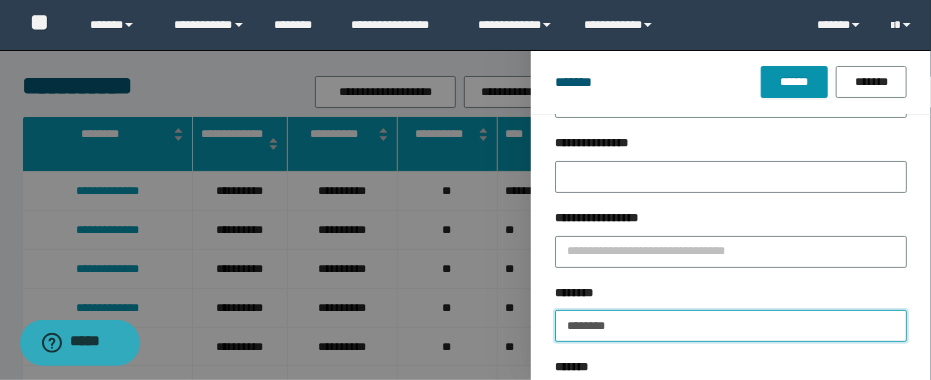 type on "********" 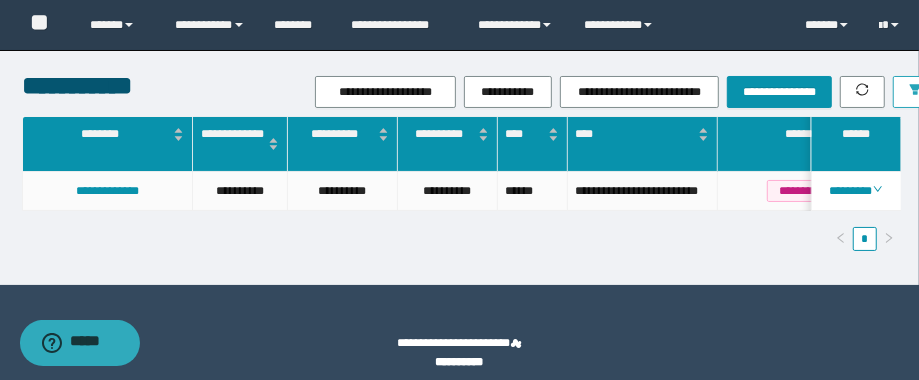 scroll, scrollTop: 0, scrollLeft: 126, axis: horizontal 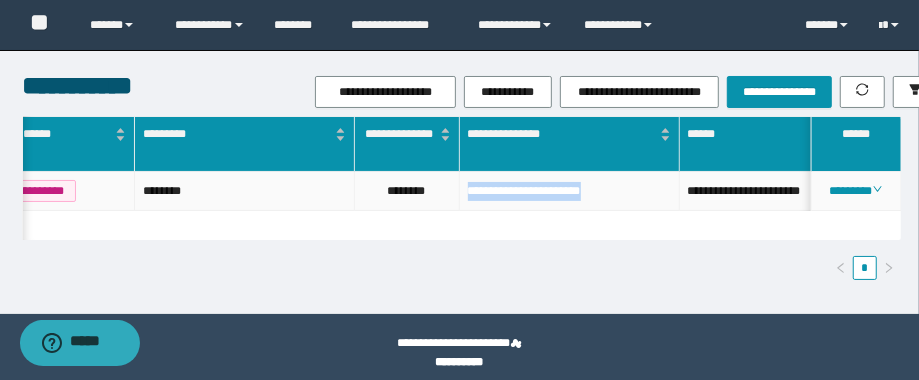 drag, startPoint x: 635, startPoint y: 186, endPoint x: 461, endPoint y: 192, distance: 174.10342 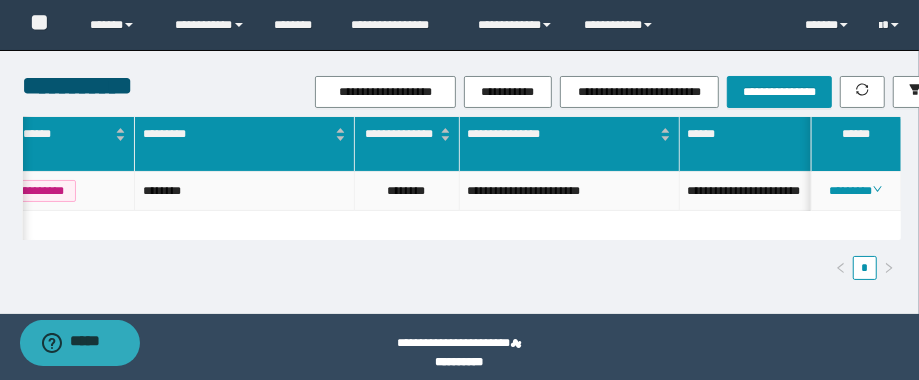 click on "********" at bounding box center [407, 191] 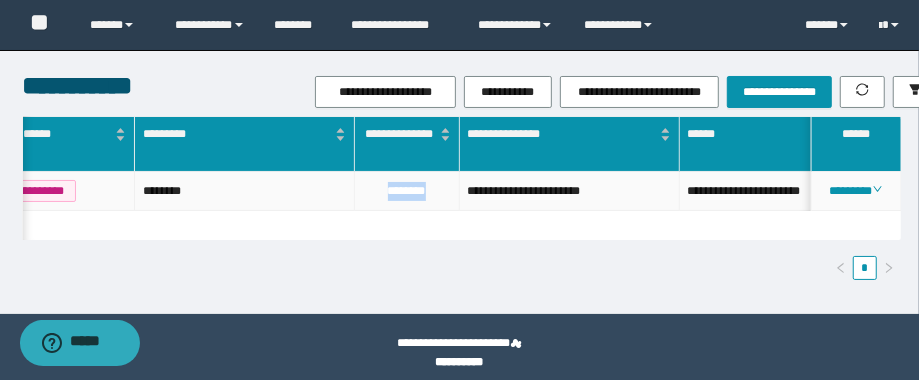 click on "********" at bounding box center (407, 191) 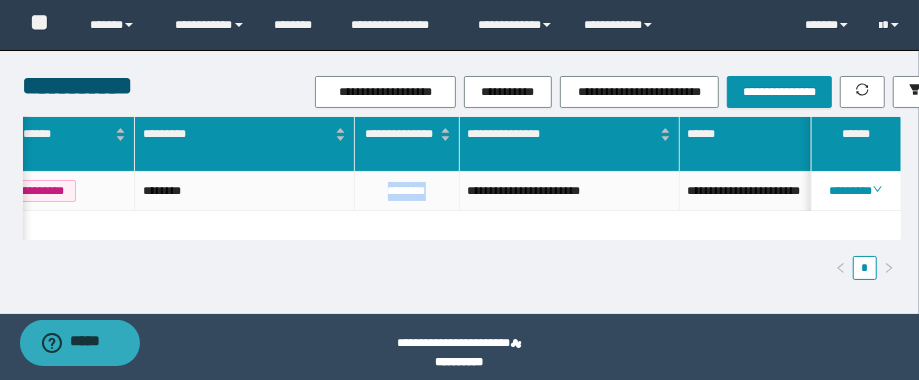 scroll, scrollTop: 0, scrollLeft: 461, axis: horizontal 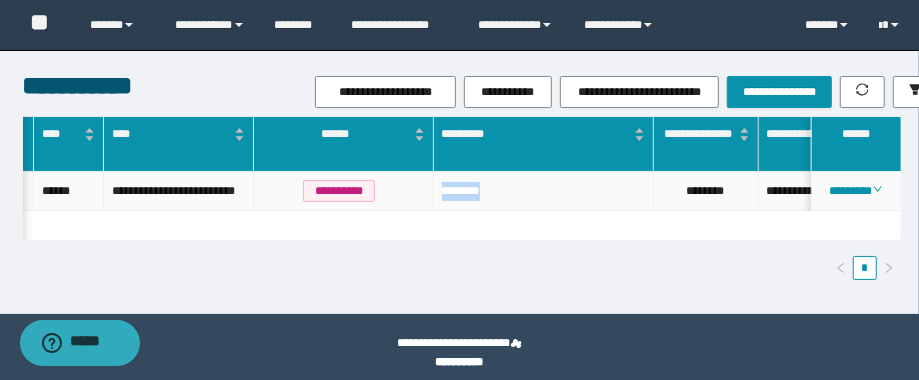 drag, startPoint x: 518, startPoint y: 190, endPoint x: 438, endPoint y: 207, distance: 81.78631 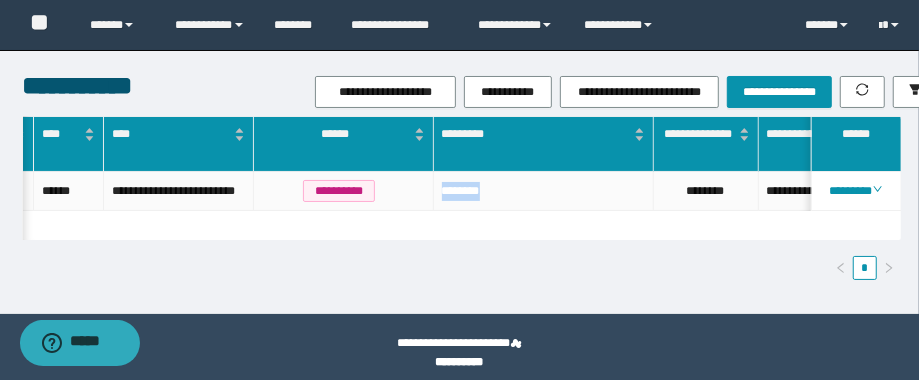 scroll, scrollTop: 0, scrollLeft: 400, axis: horizontal 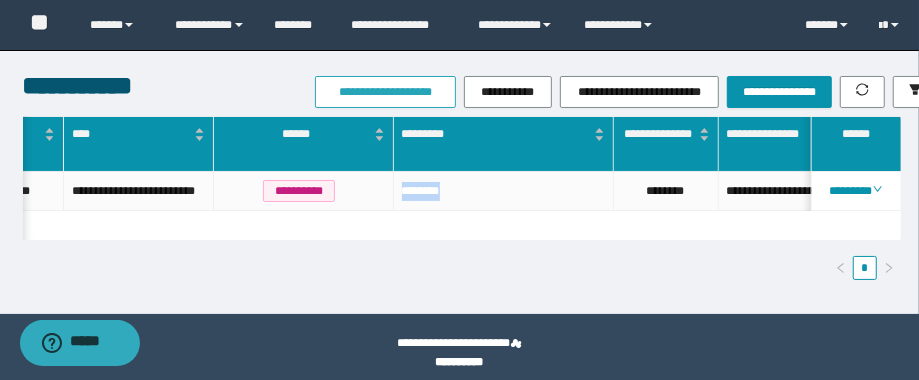 copy on "********" 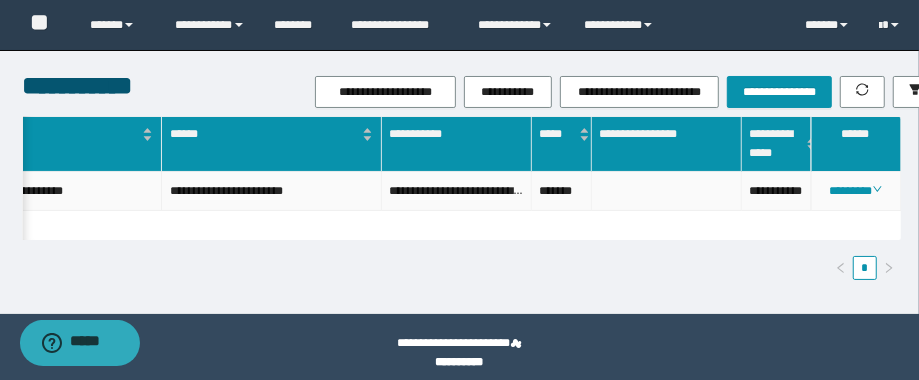 click on "**********" at bounding box center (777, 191) 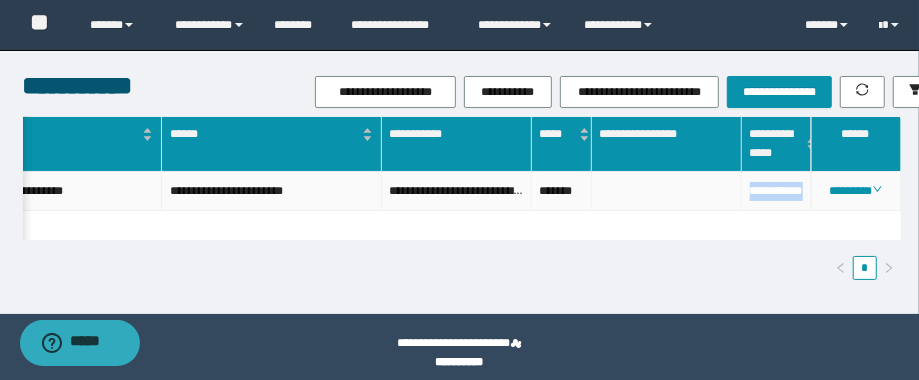 click on "**********" at bounding box center (777, 191) 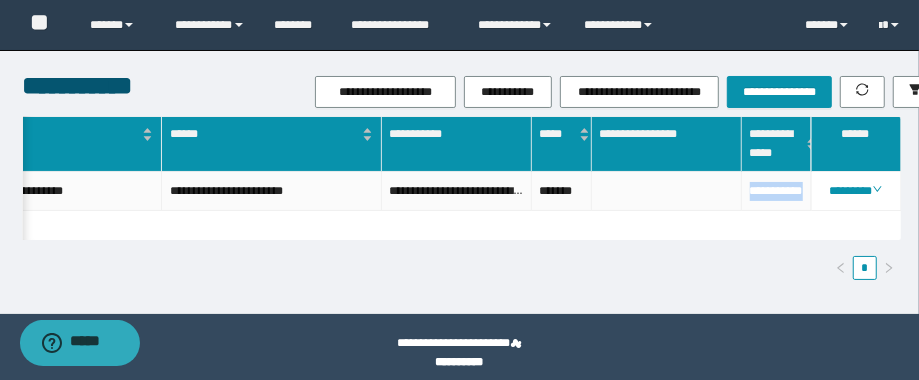 scroll, scrollTop: 0, scrollLeft: 1216, axis: horizontal 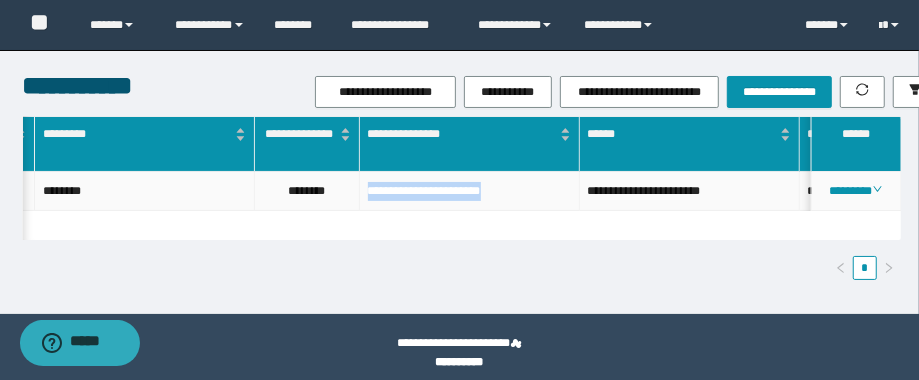 drag, startPoint x: 518, startPoint y: 190, endPoint x: 351, endPoint y: 188, distance: 167.01198 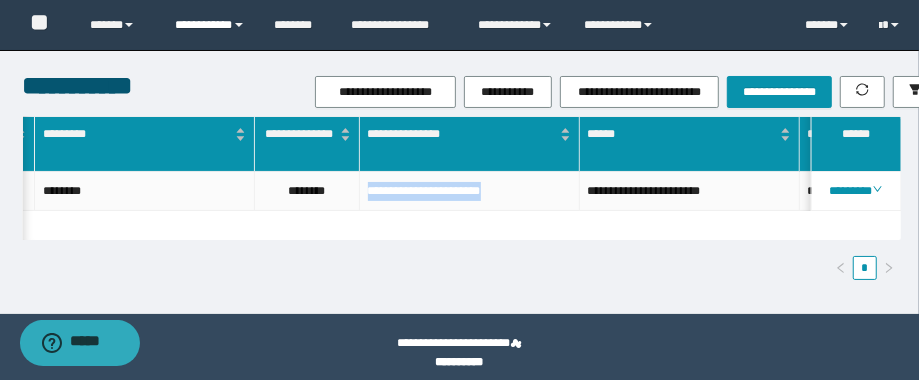 click on "**********" at bounding box center (210, 25) 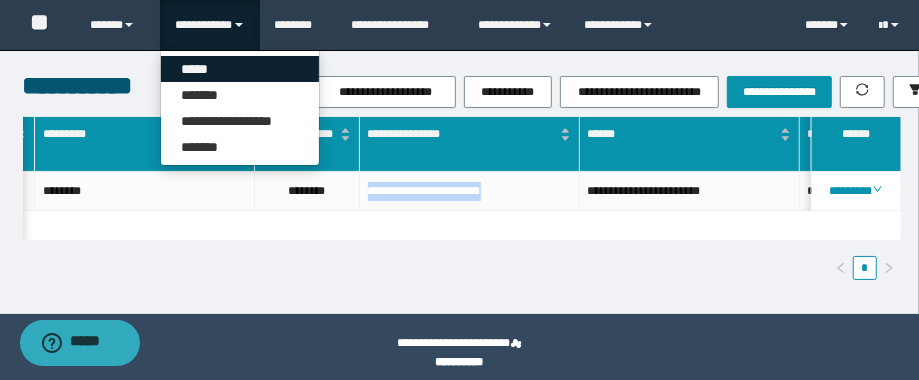 click on "*****" at bounding box center (240, 69) 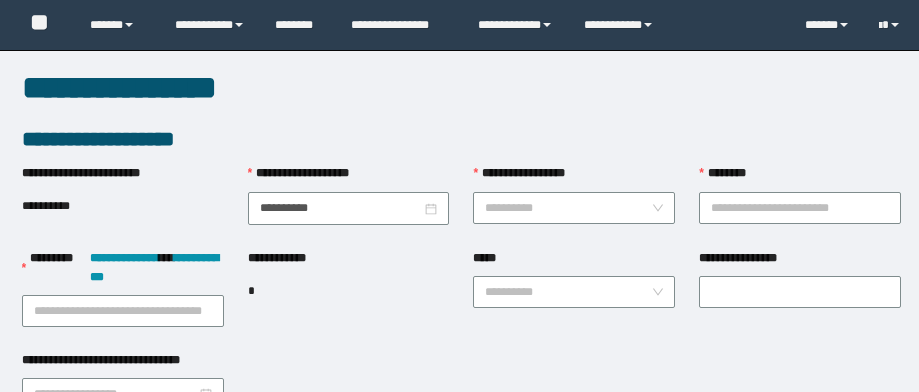 scroll, scrollTop: 0, scrollLeft: 0, axis: both 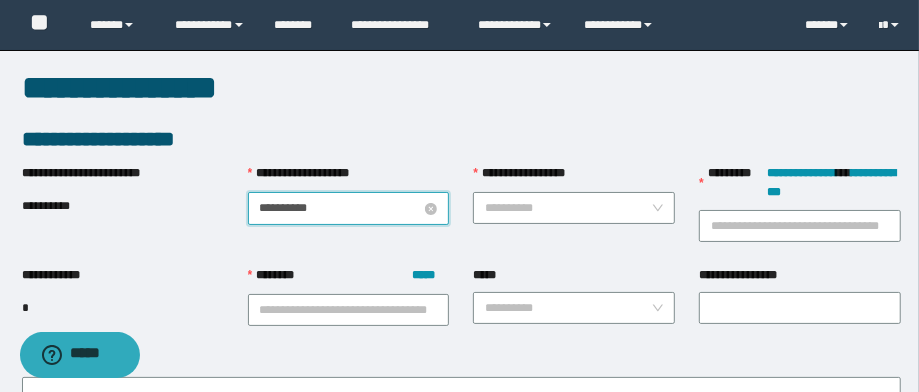 click on "**********" at bounding box center (341, 208) 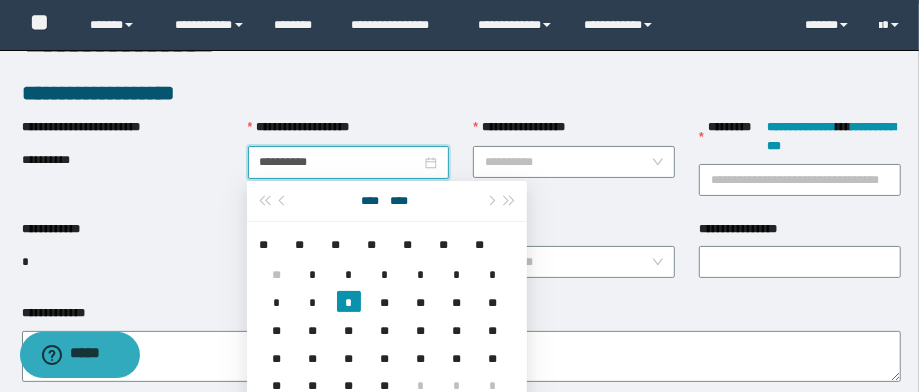 scroll, scrollTop: 80, scrollLeft: 0, axis: vertical 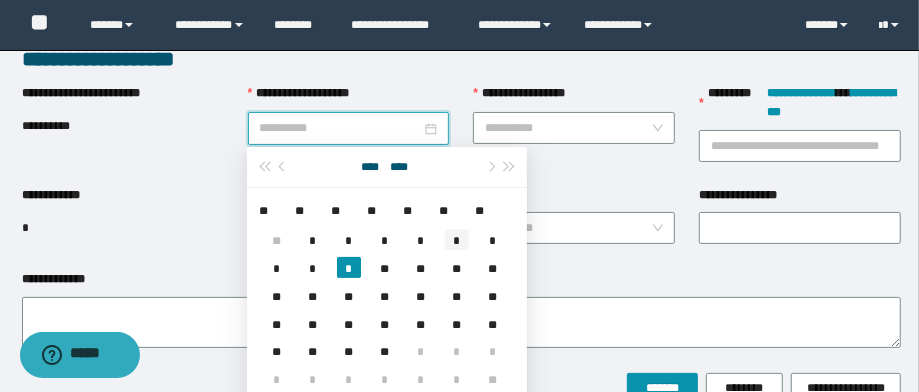 type on "**********" 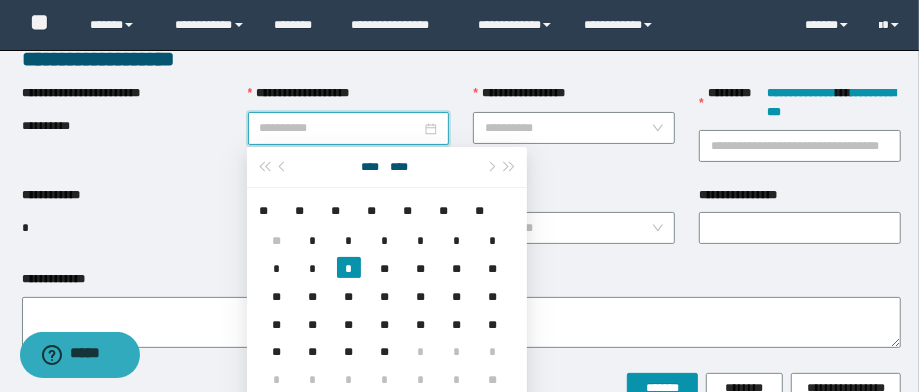click on "*" at bounding box center (457, 239) 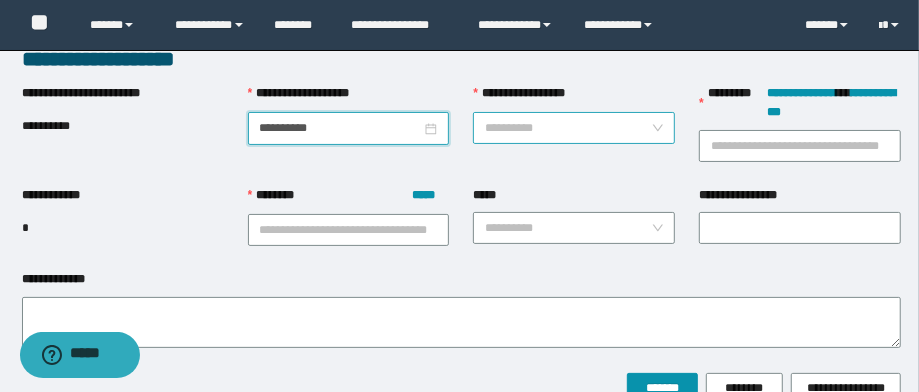 click on "**********" at bounding box center (568, 128) 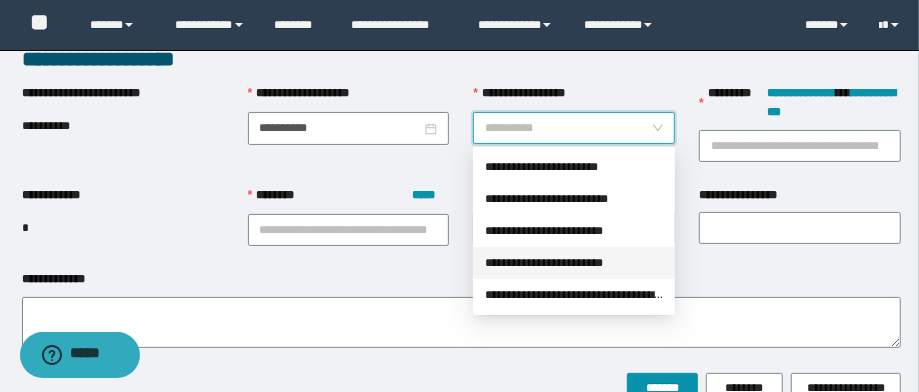 click on "**********" at bounding box center (574, 263) 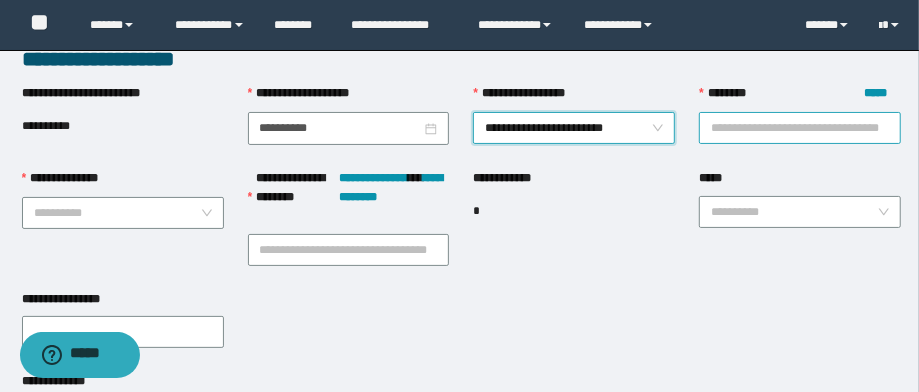 click on "******** *****" at bounding box center (800, 128) 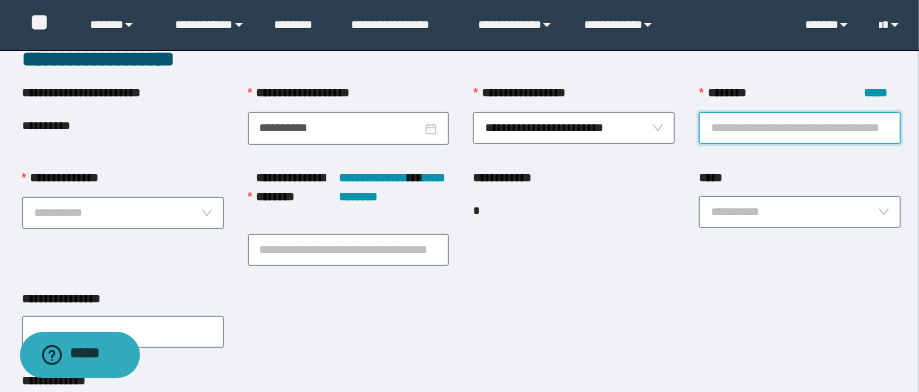 paste on "**********" 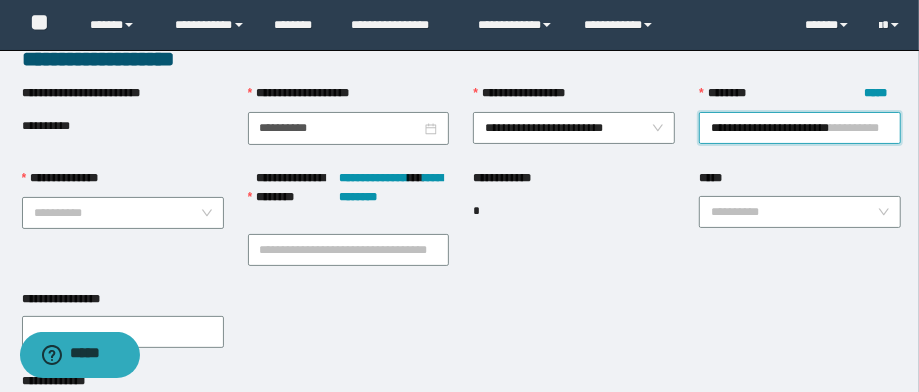 scroll, scrollTop: 0, scrollLeft: 8, axis: horizontal 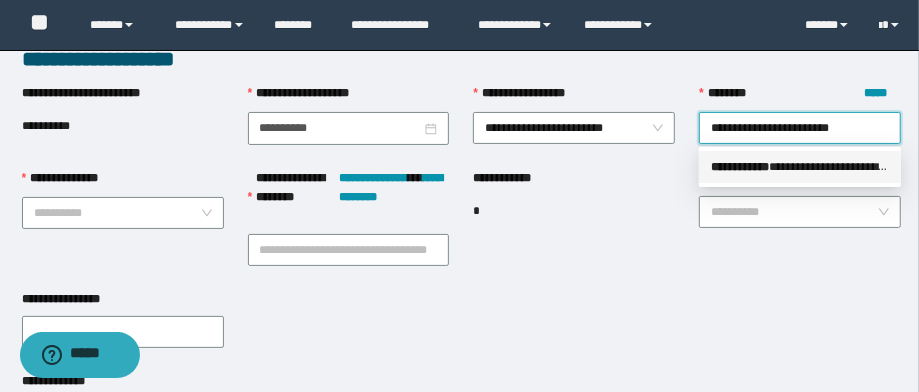click on "** * ********" at bounding box center (740, 167) 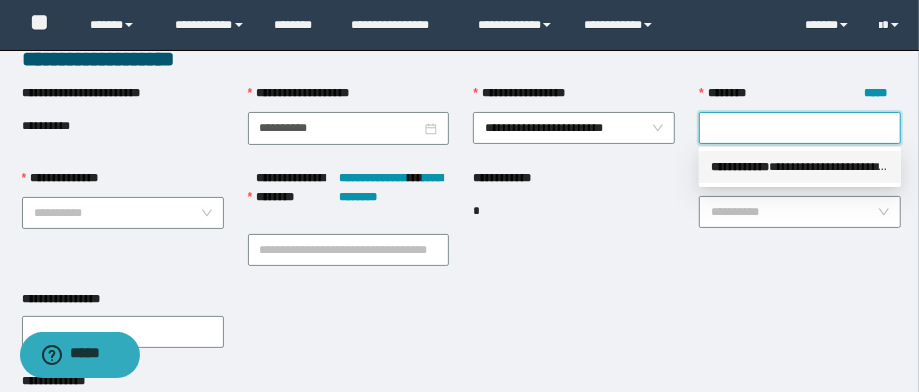 scroll, scrollTop: 0, scrollLeft: 0, axis: both 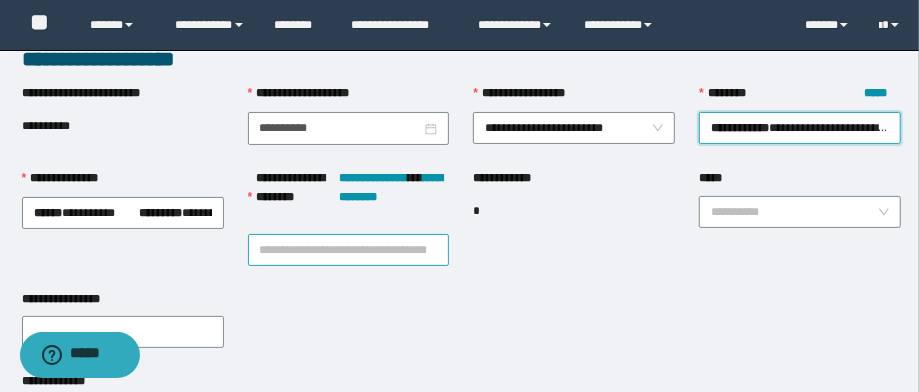 click on "**********" at bounding box center (349, 250) 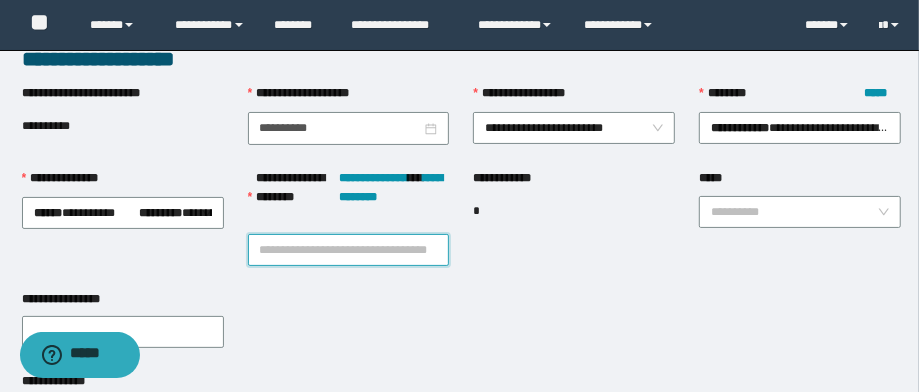 paste on "**********" 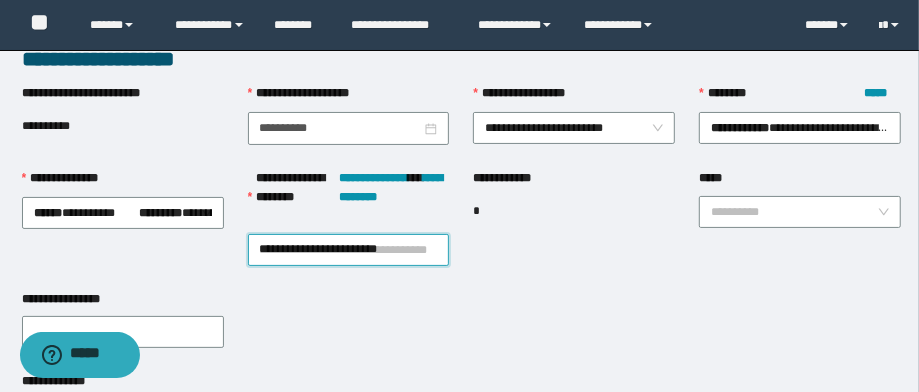 scroll, scrollTop: 0, scrollLeft: 8, axis: horizontal 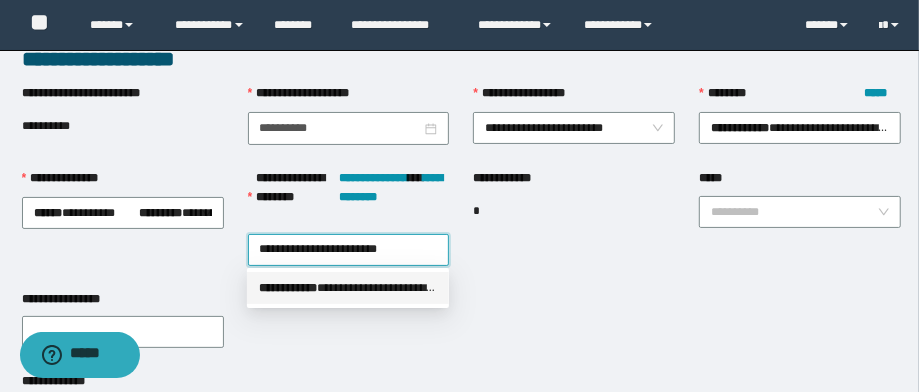 click on "**********" at bounding box center [348, 288] 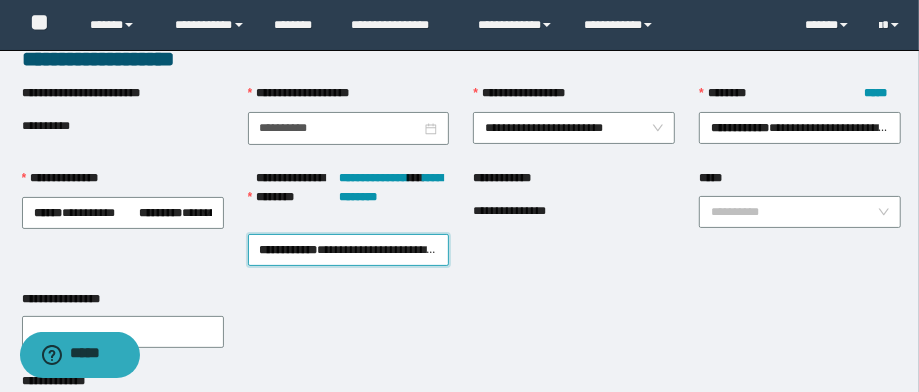 scroll, scrollTop: 0, scrollLeft: 0, axis: both 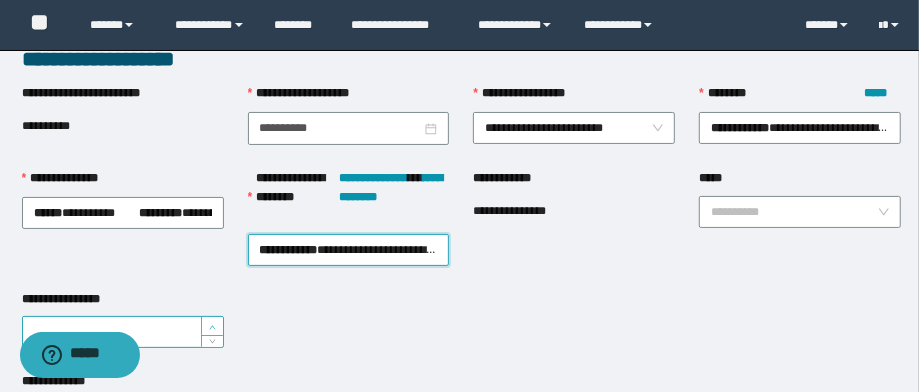 type on "*" 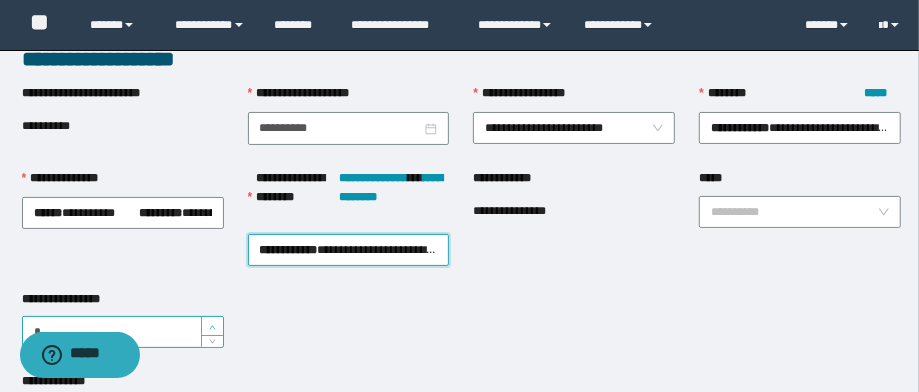 click 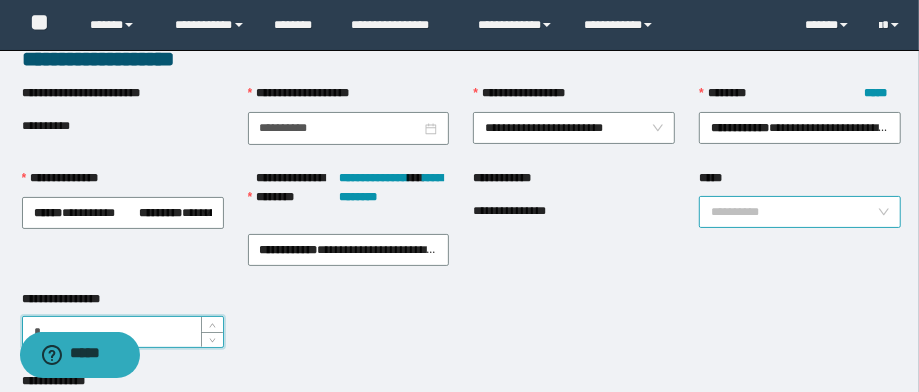 click on "*****" at bounding box center [794, 212] 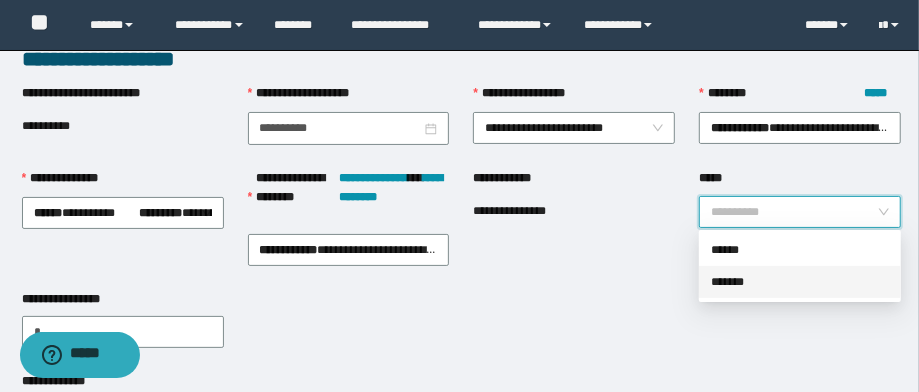 click on "*******" at bounding box center [800, 282] 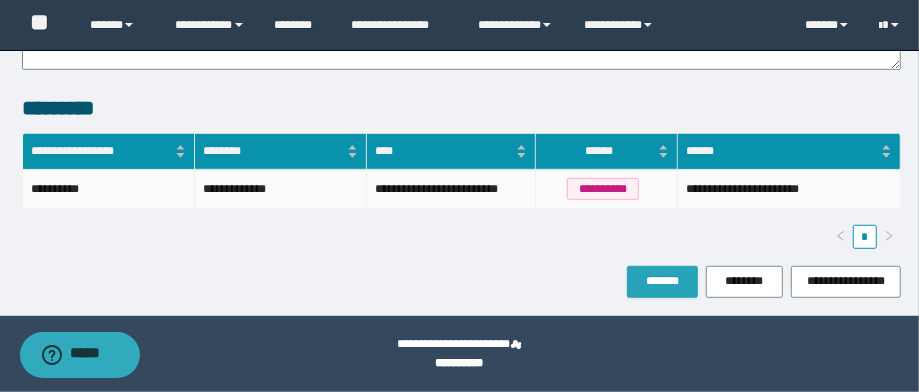 click on "*******" at bounding box center [662, 282] 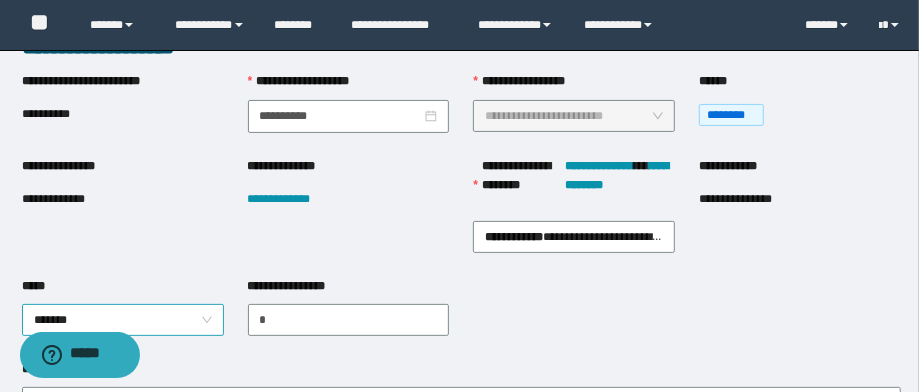 scroll, scrollTop: 240, scrollLeft: 0, axis: vertical 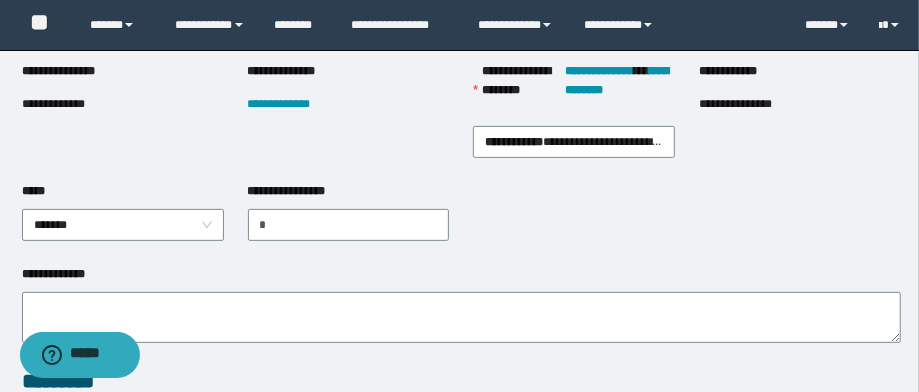 click on "**********" at bounding box center [68, 104] 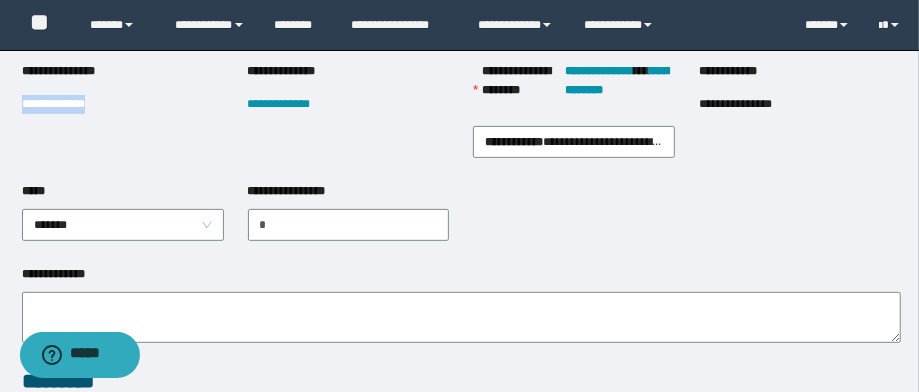 click on "**********" at bounding box center [68, 104] 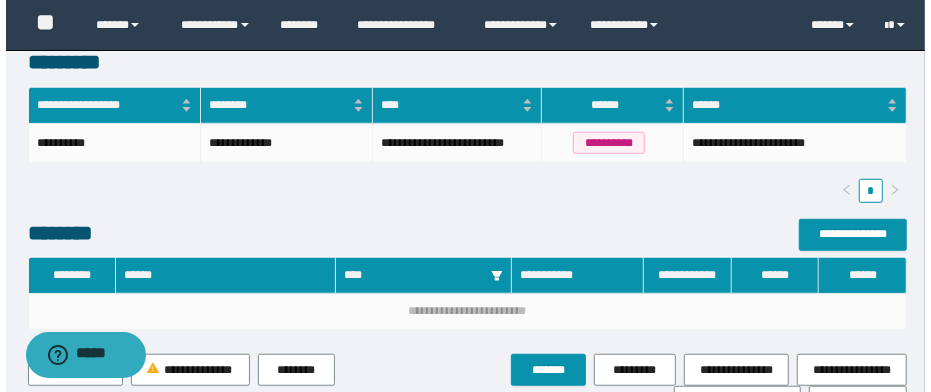 scroll, scrollTop: 560, scrollLeft: 0, axis: vertical 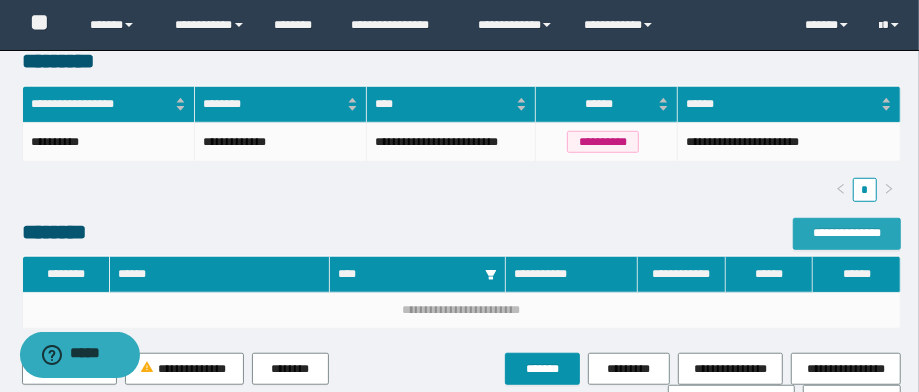 click on "**********" at bounding box center (847, 233) 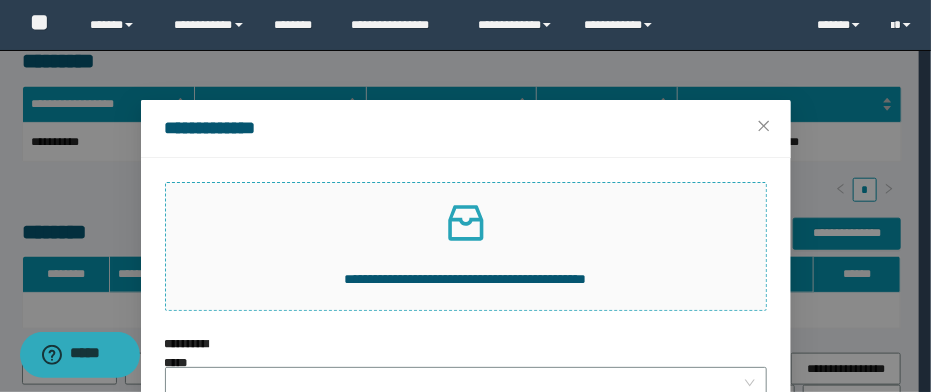 click on "**********" at bounding box center [466, 246] 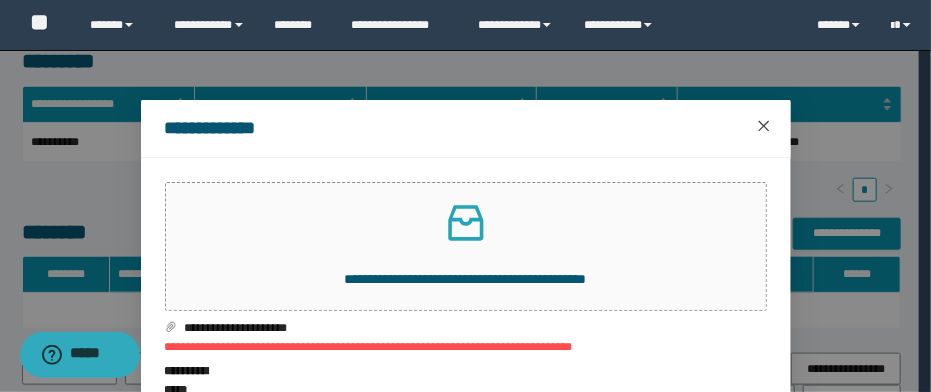 click at bounding box center (764, 127) 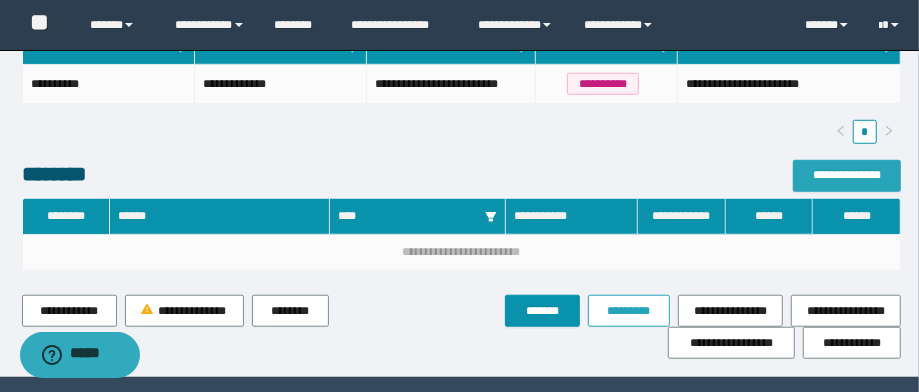 scroll, scrollTop: 698, scrollLeft: 0, axis: vertical 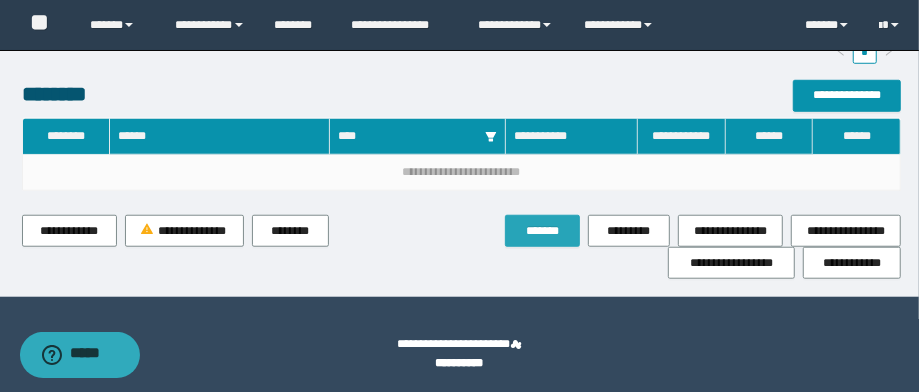 click on "*******" at bounding box center [542, 231] 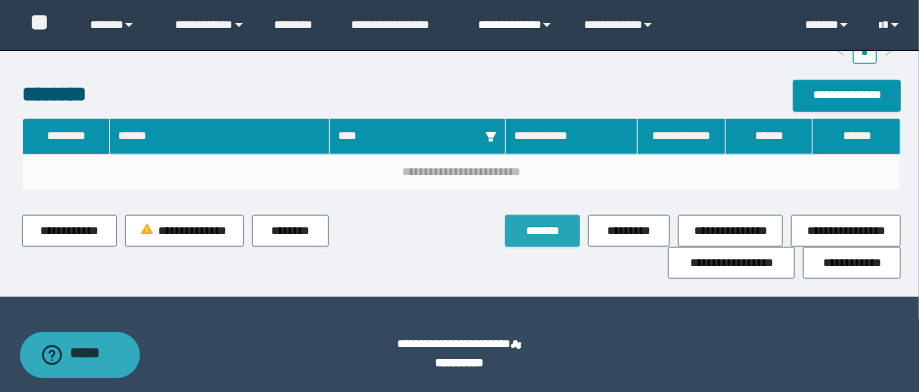 scroll, scrollTop: 487, scrollLeft: 0, axis: vertical 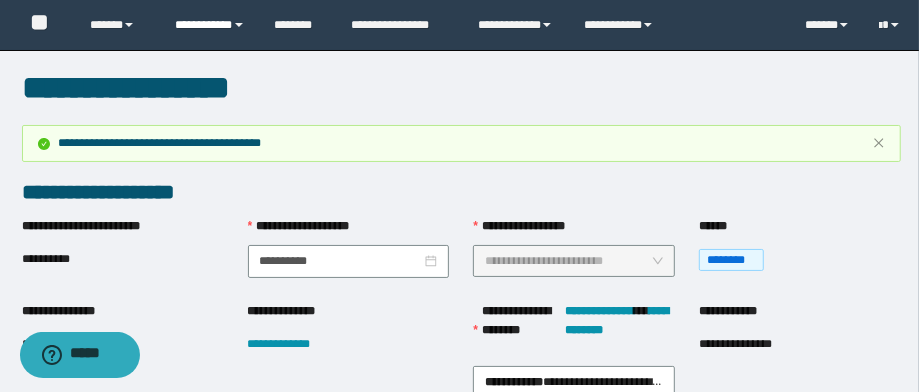 click on "**********" at bounding box center (210, 25) 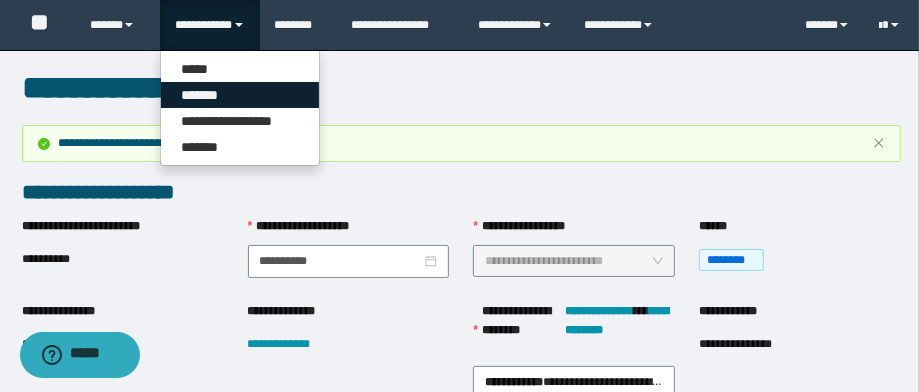click on "*******" at bounding box center [240, 95] 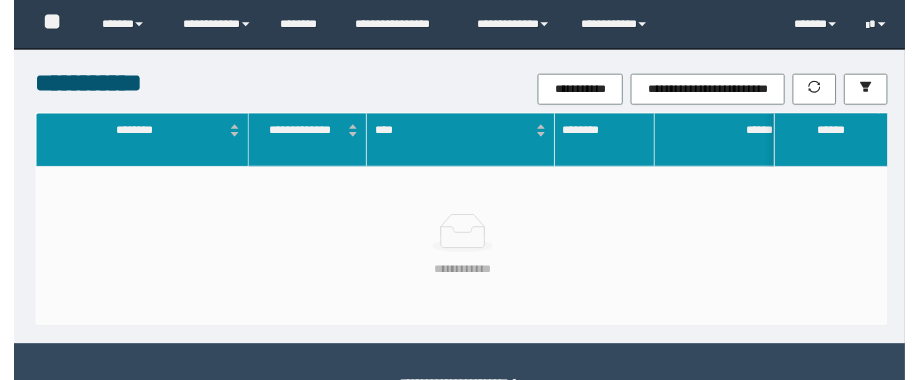 scroll, scrollTop: 0, scrollLeft: 0, axis: both 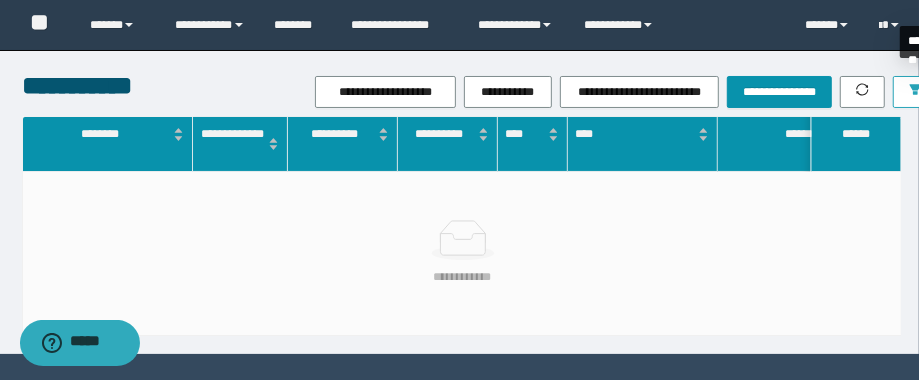 click at bounding box center [915, 92] 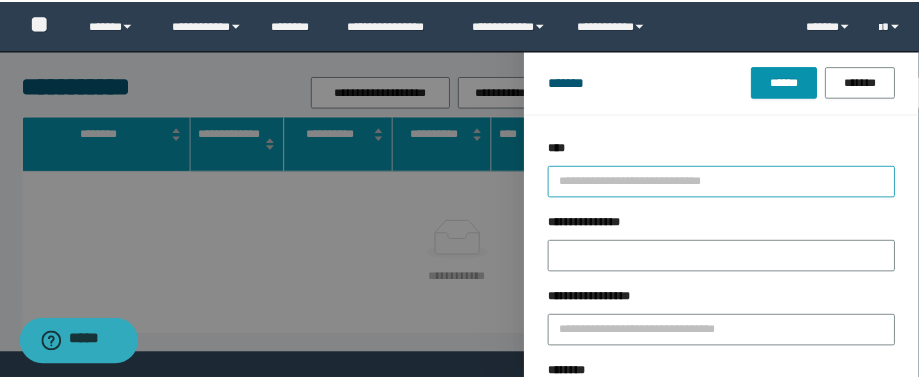scroll, scrollTop: 160, scrollLeft: 0, axis: vertical 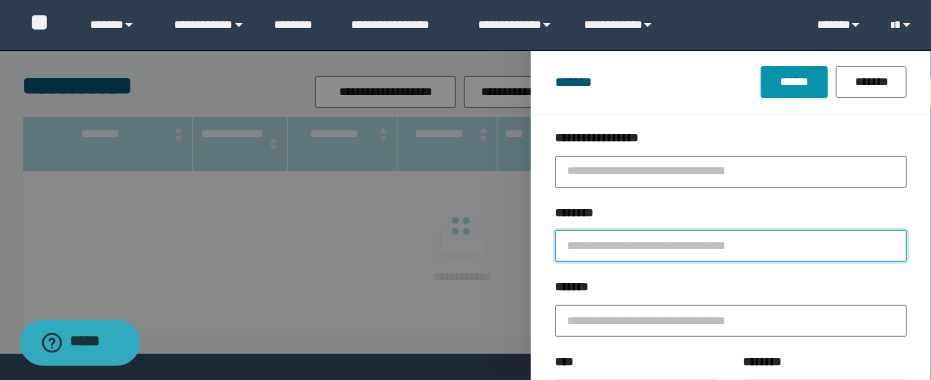 click on "********" at bounding box center (731, 246) 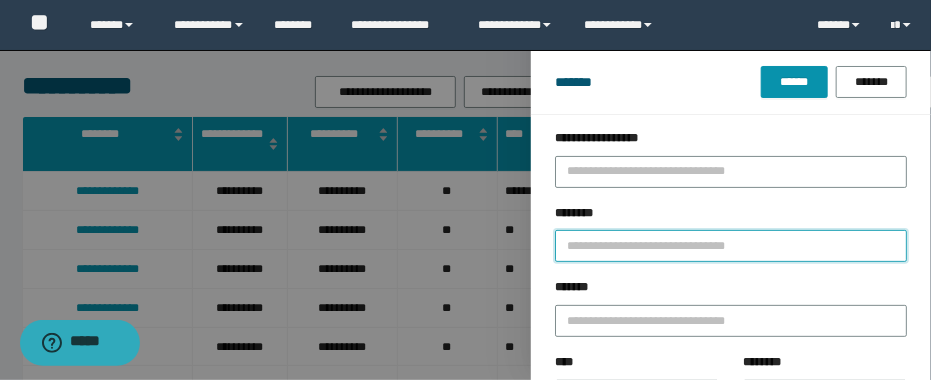 paste on "*******" 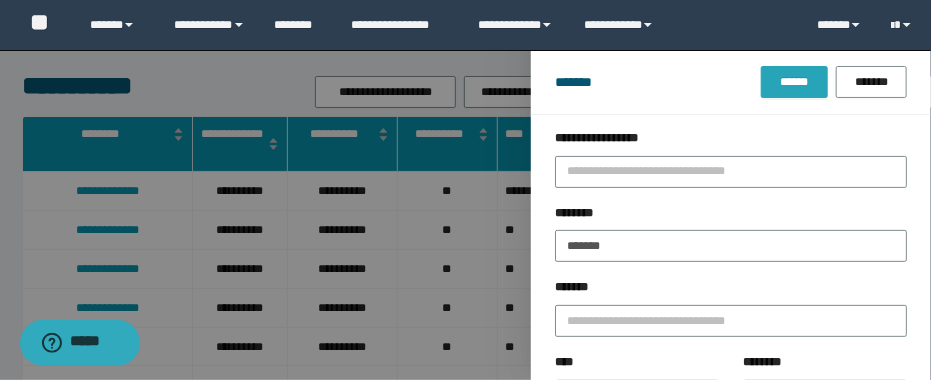 click on "******" at bounding box center [794, 82] 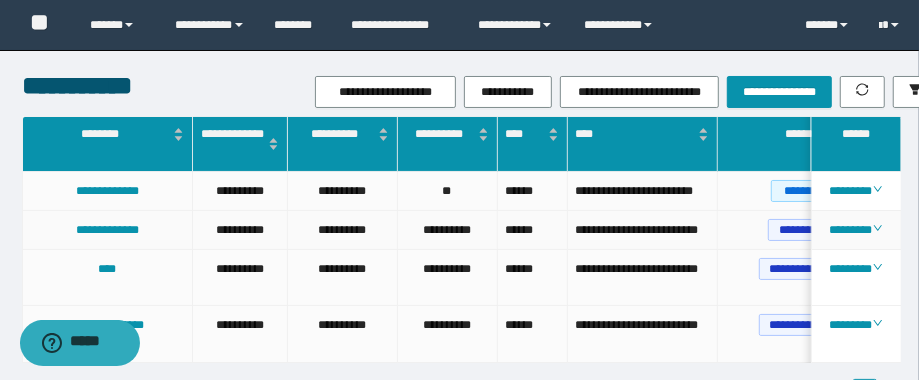 click on "**********" at bounding box center (643, 230) 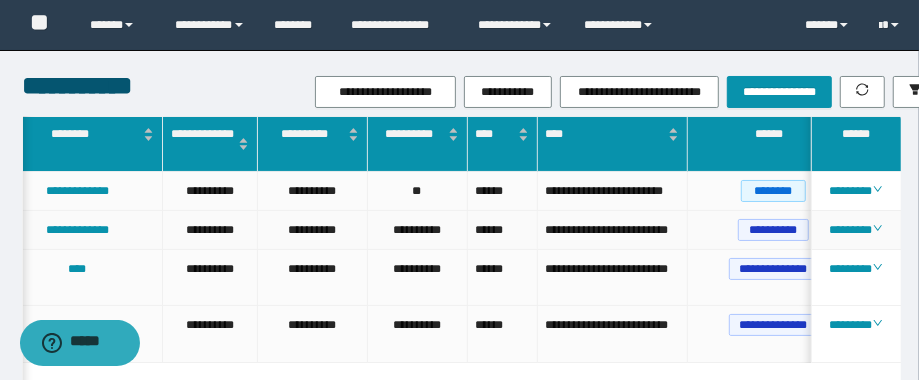scroll, scrollTop: 0, scrollLeft: 32, axis: horizontal 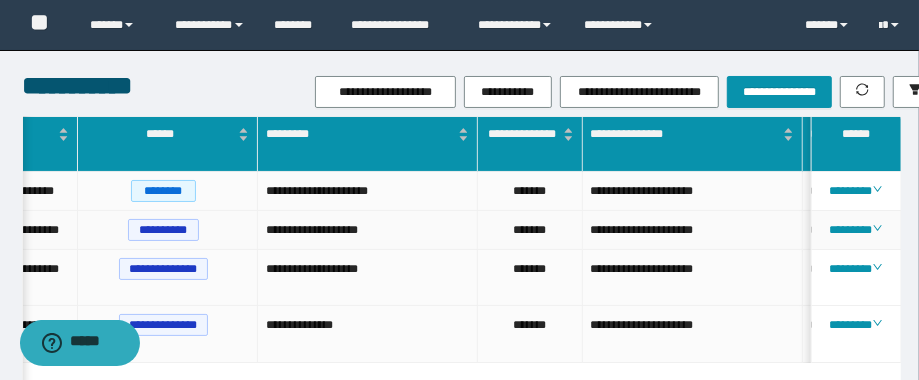 click on "**********" at bounding box center [368, 230] 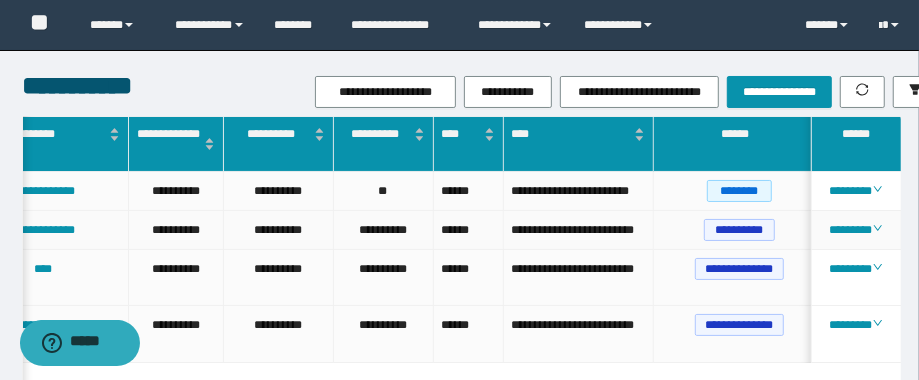 click on "**********" at bounding box center [579, 230] 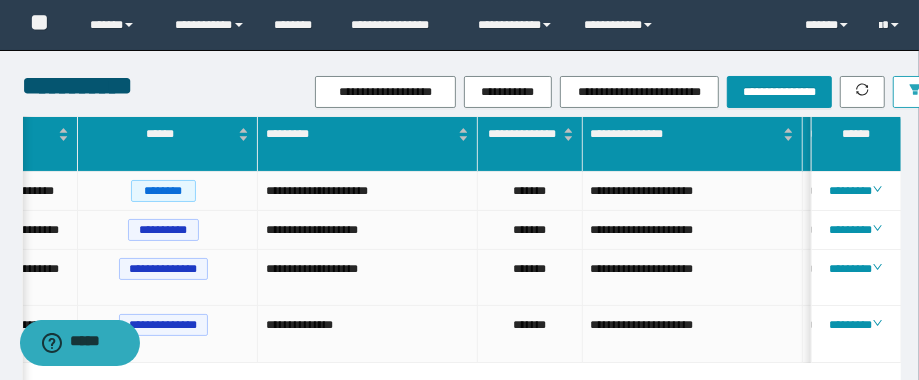 click at bounding box center [915, 92] 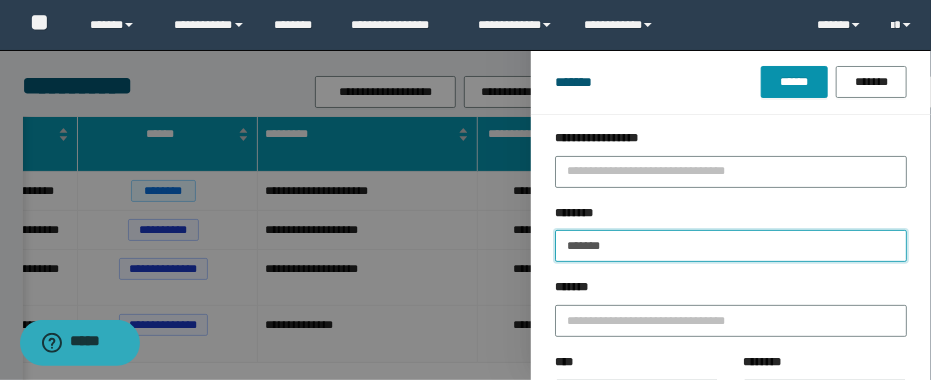 drag, startPoint x: 661, startPoint y: 256, endPoint x: 537, endPoint y: 256, distance: 124 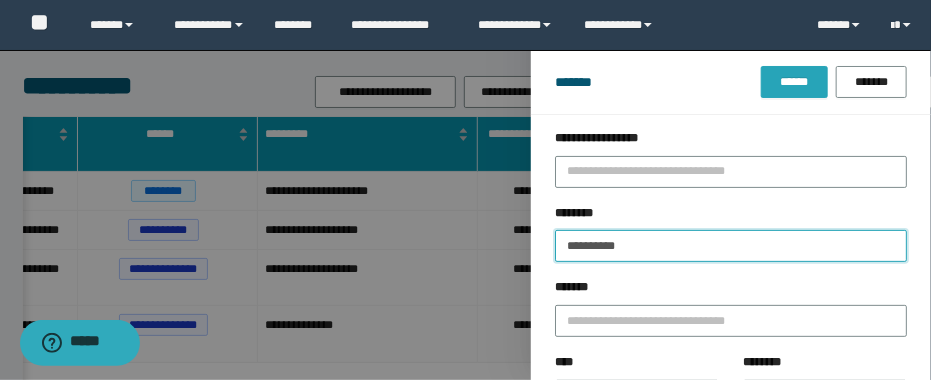 type on "**********" 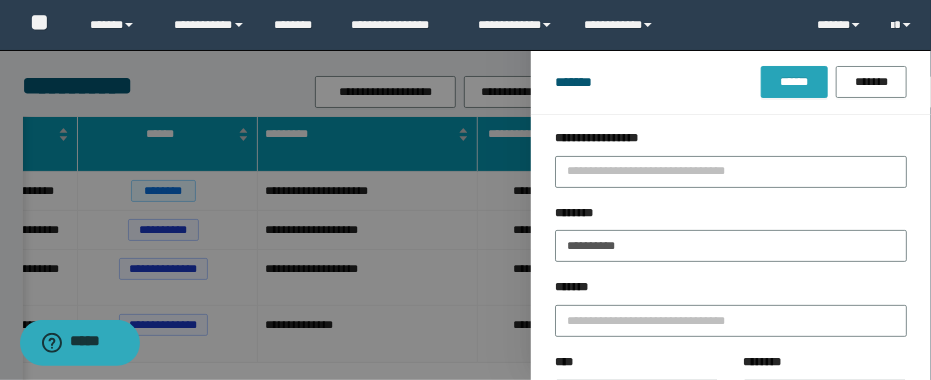 click on "******" at bounding box center (794, 82) 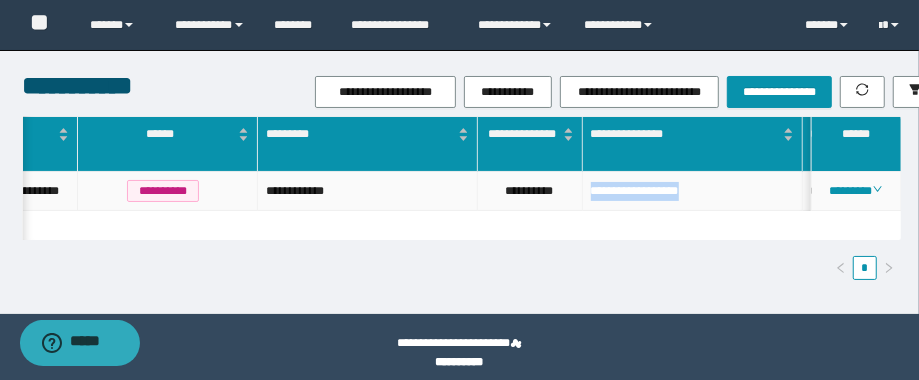 drag, startPoint x: 721, startPoint y: 190, endPoint x: 587, endPoint y: 202, distance: 134.53624 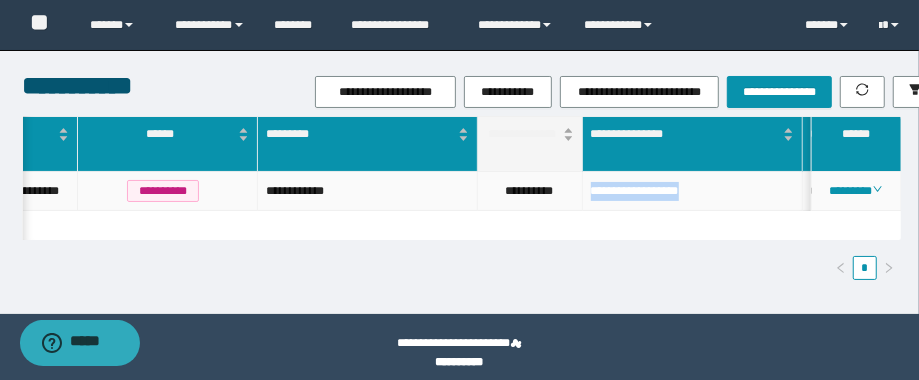 copy on "**********" 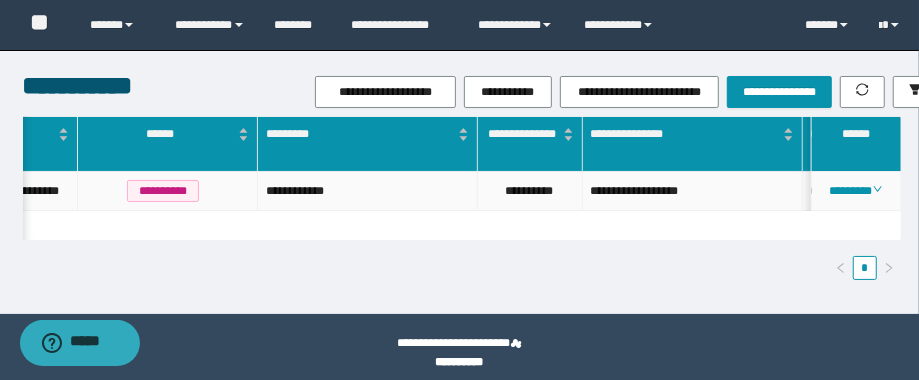 click on "**********" at bounding box center [530, 191] 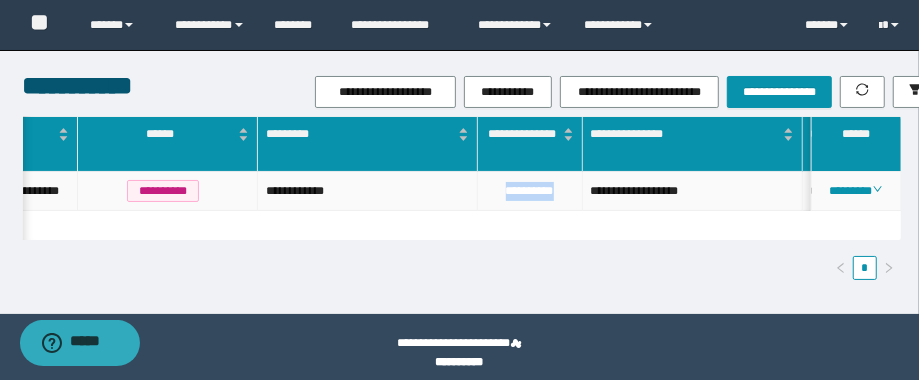 click on "**********" at bounding box center (530, 191) 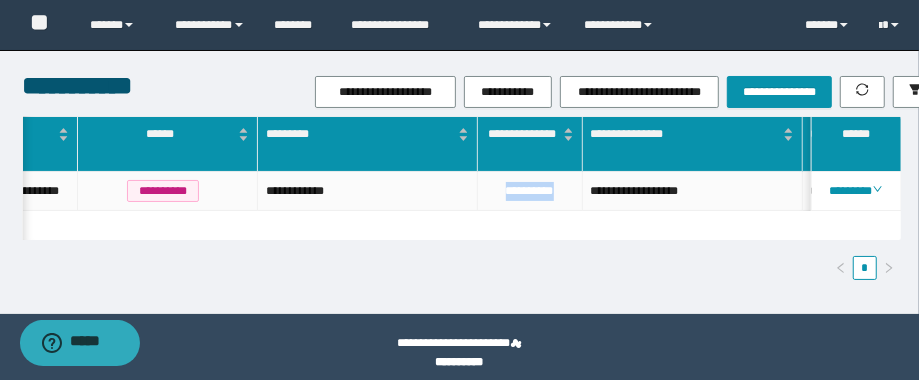 scroll, scrollTop: 0, scrollLeft: 704, axis: horizontal 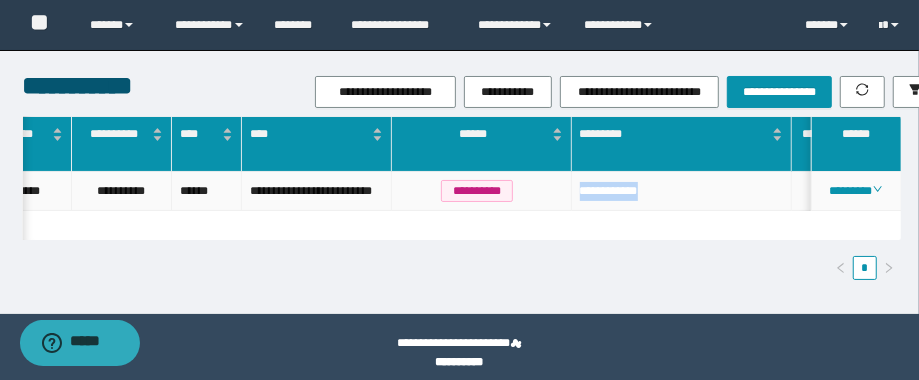 drag, startPoint x: 648, startPoint y: 201, endPoint x: 555, endPoint y: 202, distance: 93.00538 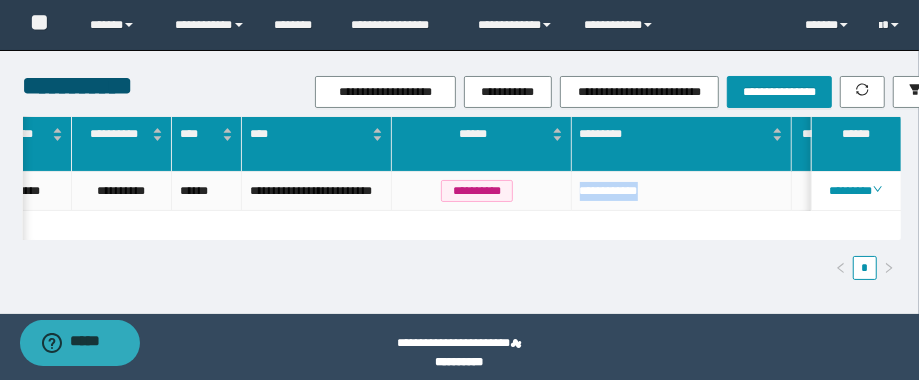 copy on "**********" 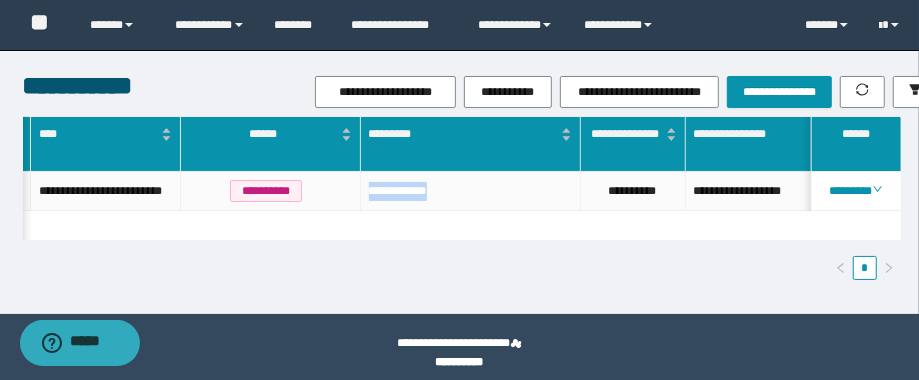 scroll, scrollTop: 0, scrollLeft: 635, axis: horizontal 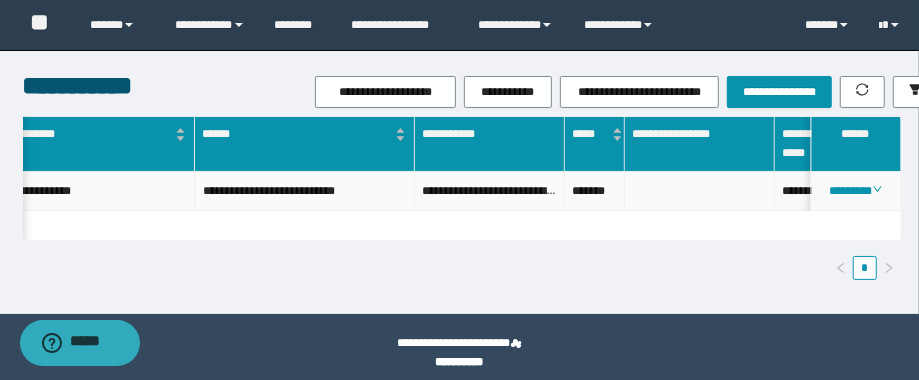 click on "**********" at bounding box center [810, 191] 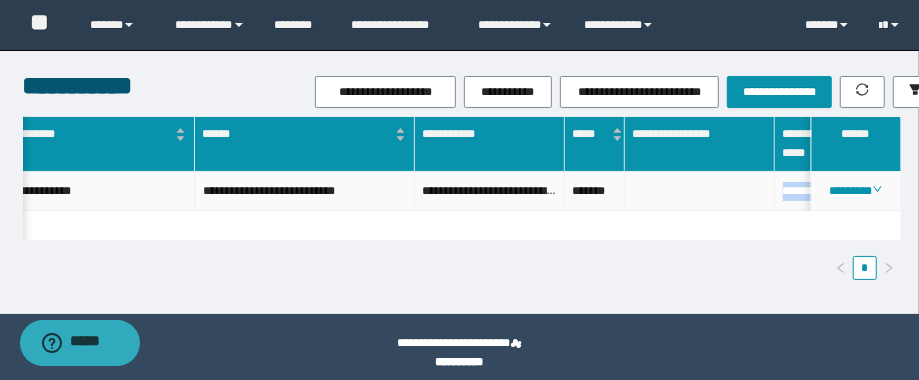click on "**********" at bounding box center [810, 191] 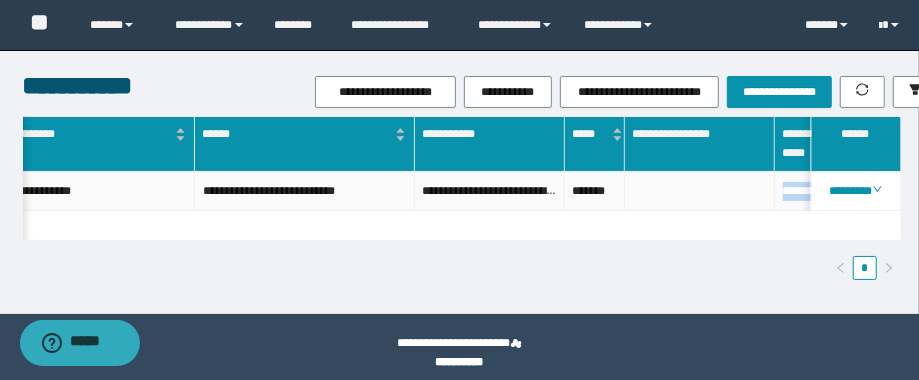 scroll, scrollTop: 0, scrollLeft: 1081, axis: horizontal 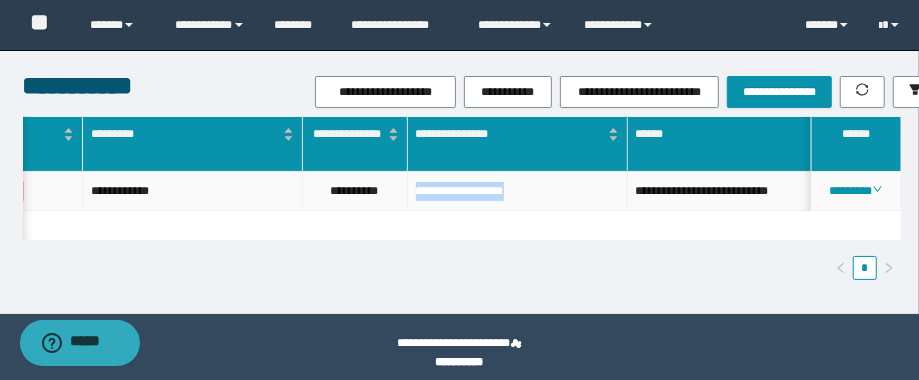 drag, startPoint x: 546, startPoint y: 189, endPoint x: 407, endPoint y: 193, distance: 139.05754 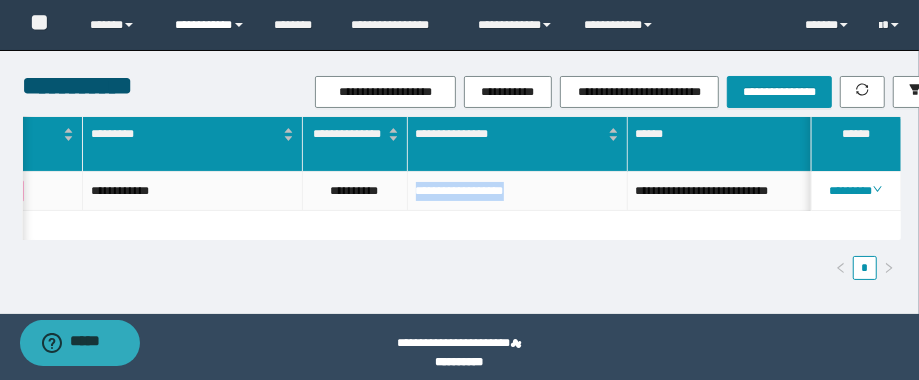 click on "**********" at bounding box center [210, 25] 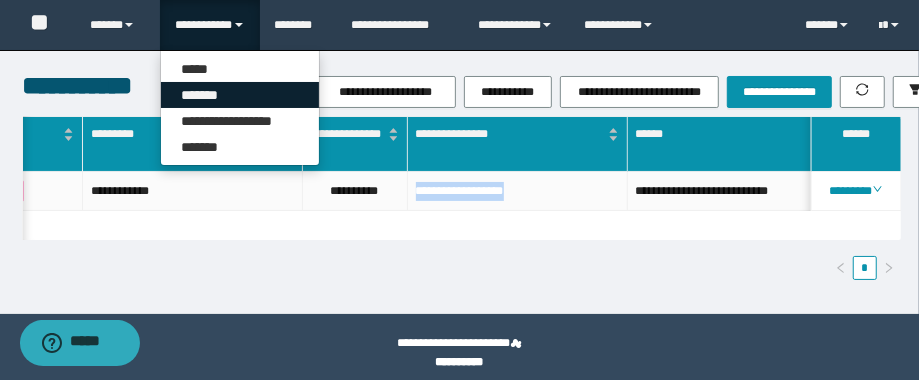 click on "*******" at bounding box center (240, 95) 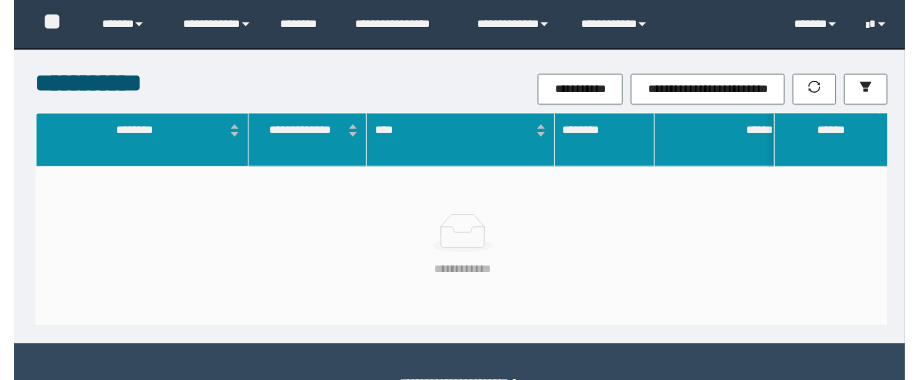 scroll, scrollTop: 0, scrollLeft: 0, axis: both 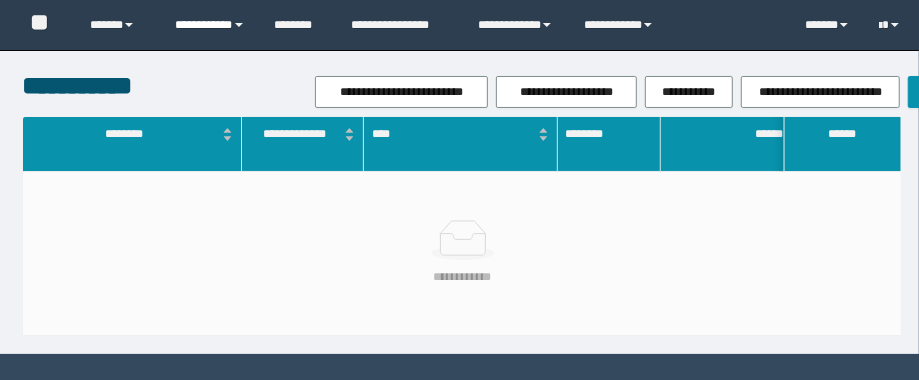 click on "**********" at bounding box center (210, 25) 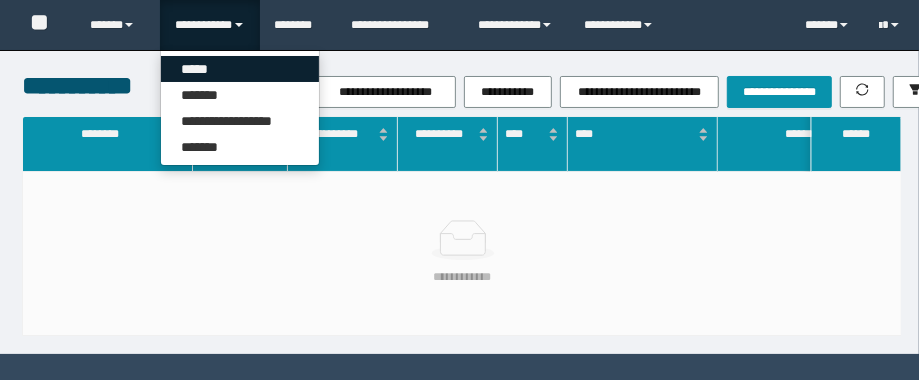 click on "*****" at bounding box center [240, 69] 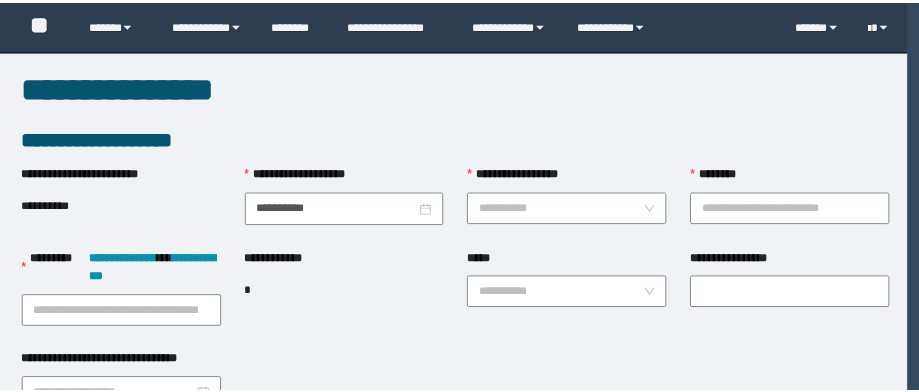 scroll, scrollTop: 0, scrollLeft: 0, axis: both 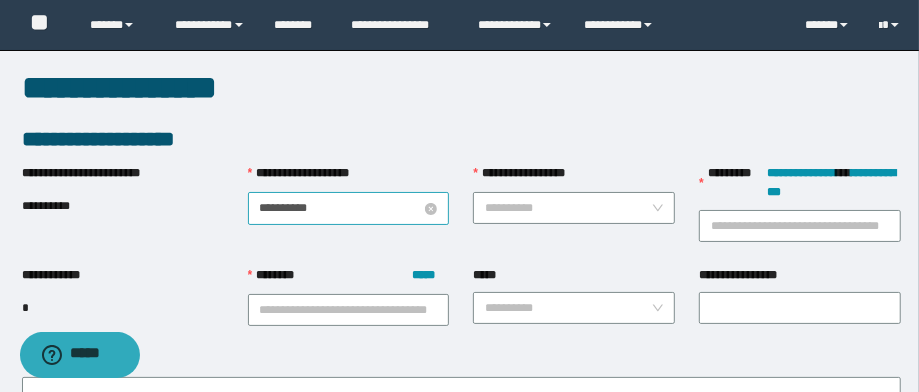 click on "**********" at bounding box center [341, 208] 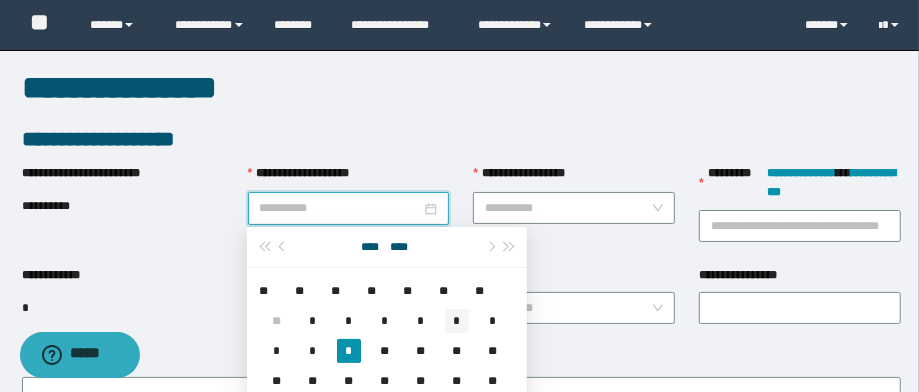type on "**********" 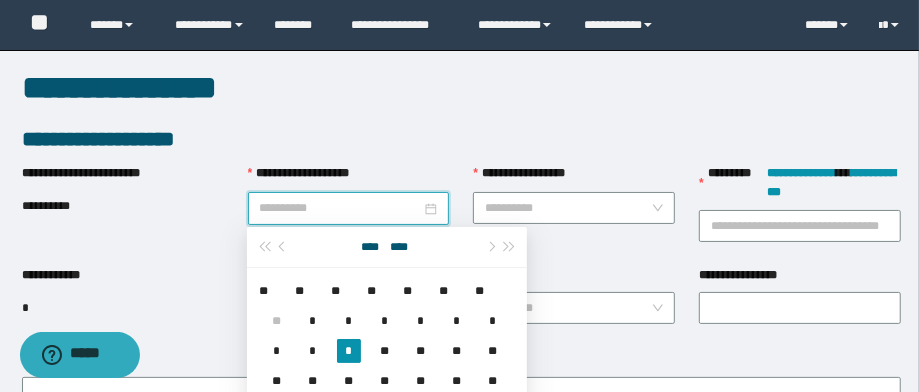 click on "*" at bounding box center (457, 321) 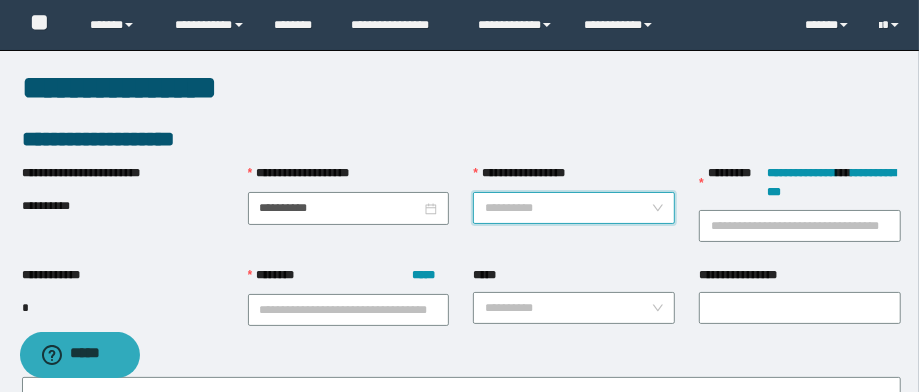 drag, startPoint x: 559, startPoint y: 198, endPoint x: 575, endPoint y: 201, distance: 16.27882 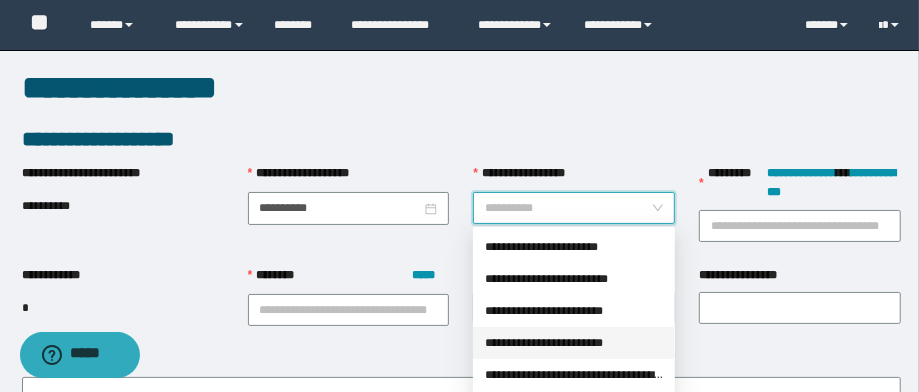 click on "**********" at bounding box center [574, 343] 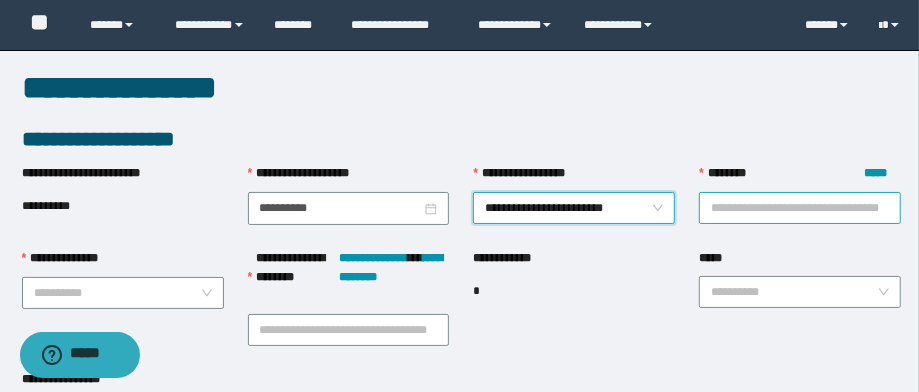click on "******** *****" at bounding box center (800, 208) 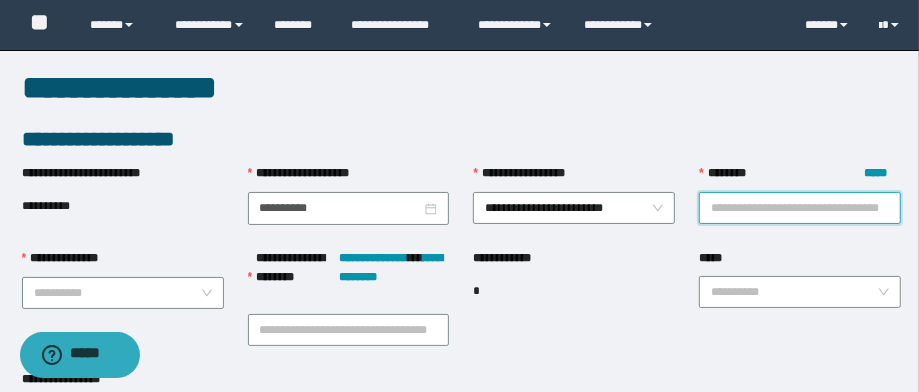 paste on "**********" 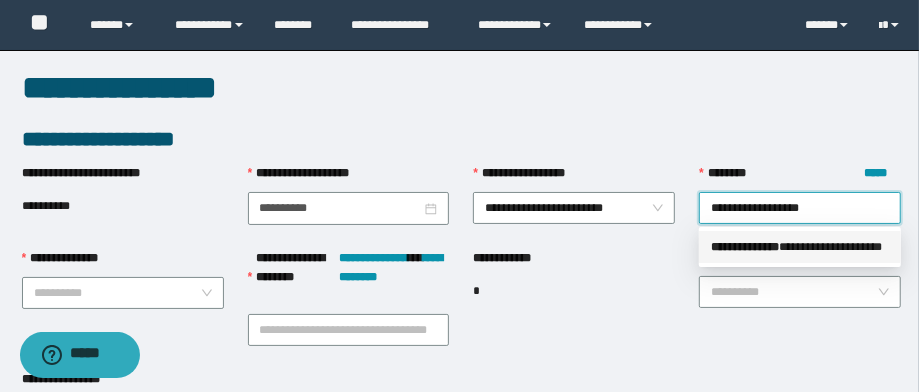 click on "**********" at bounding box center (745, 247) 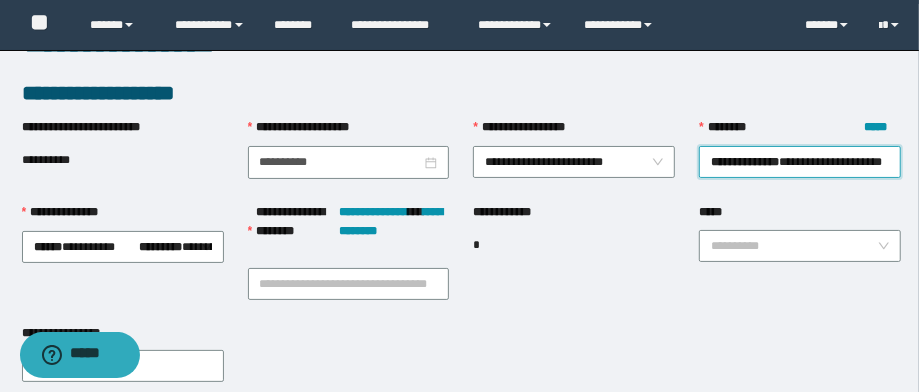 scroll, scrollTop: 80, scrollLeft: 0, axis: vertical 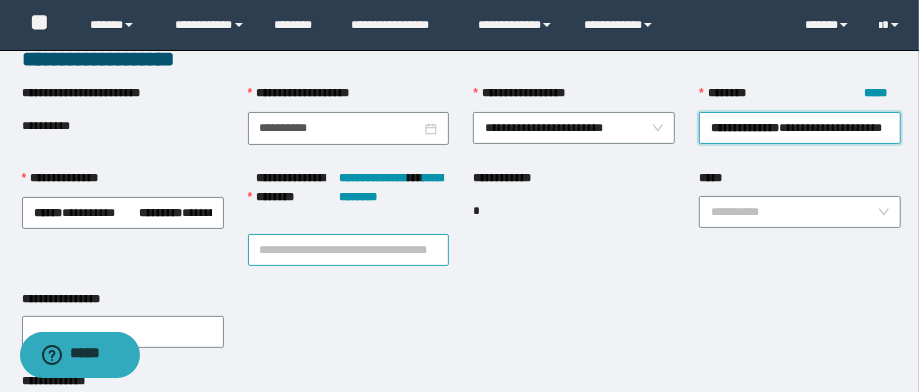 click on "**********" at bounding box center [349, 250] 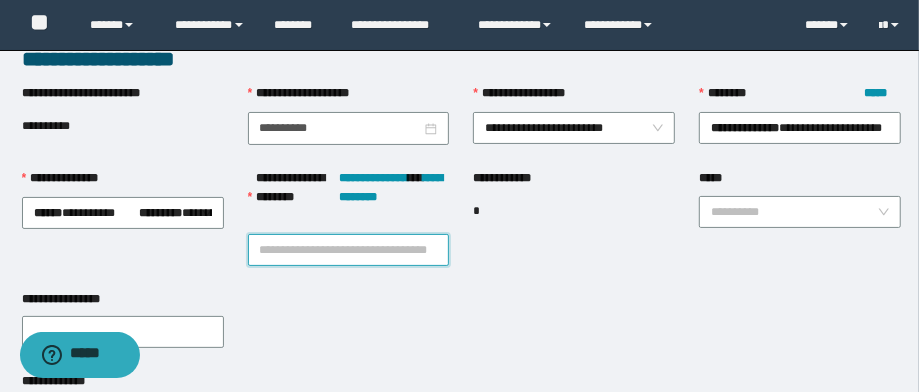 paste on "**********" 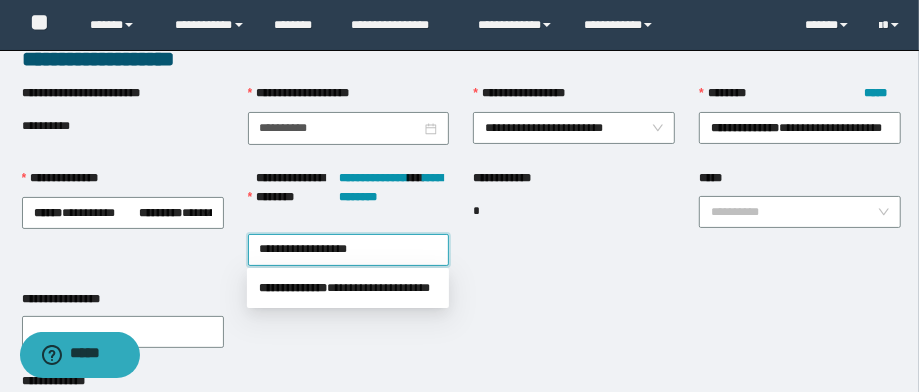 click on "**********" at bounding box center [348, 288] 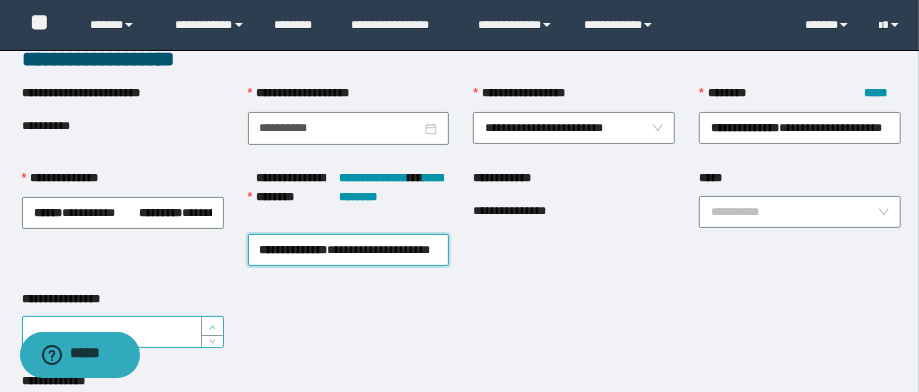 type on "*" 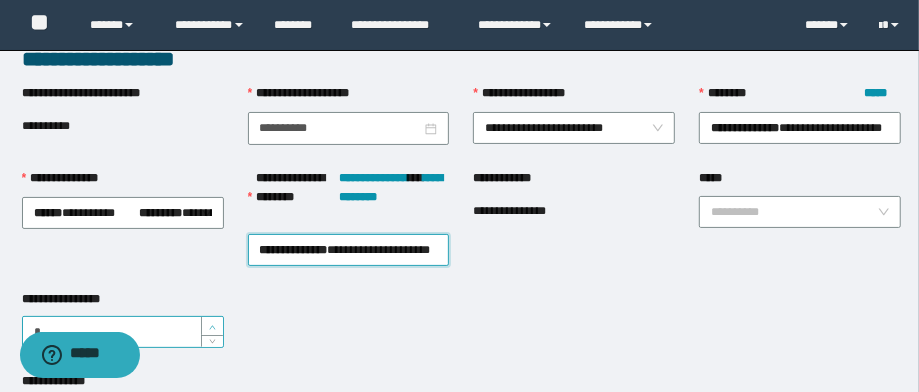 click at bounding box center (213, 327) 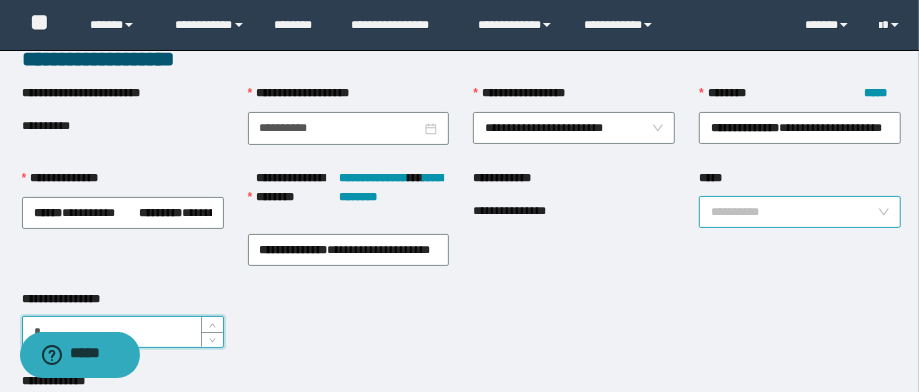 click on "*****" at bounding box center (794, 212) 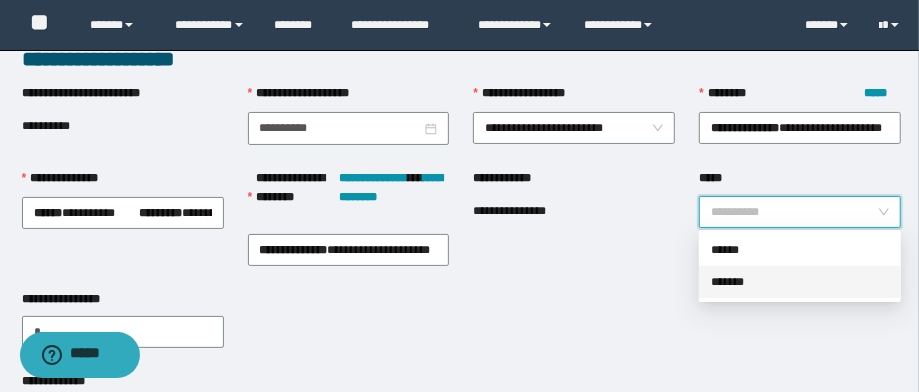 click on "*******" at bounding box center [800, 282] 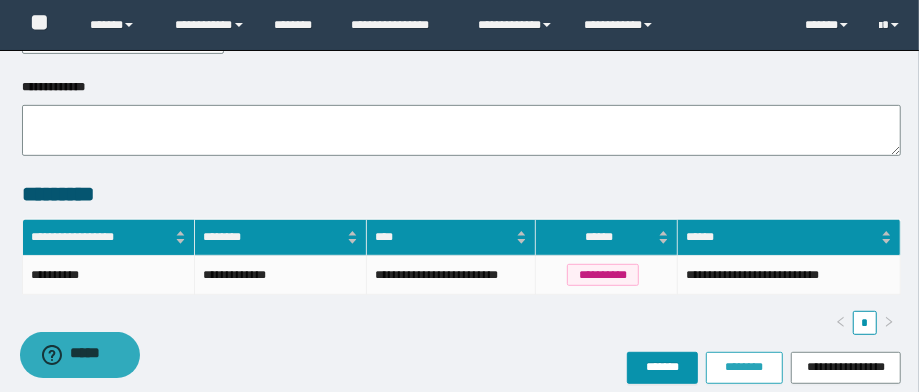 scroll, scrollTop: 460, scrollLeft: 0, axis: vertical 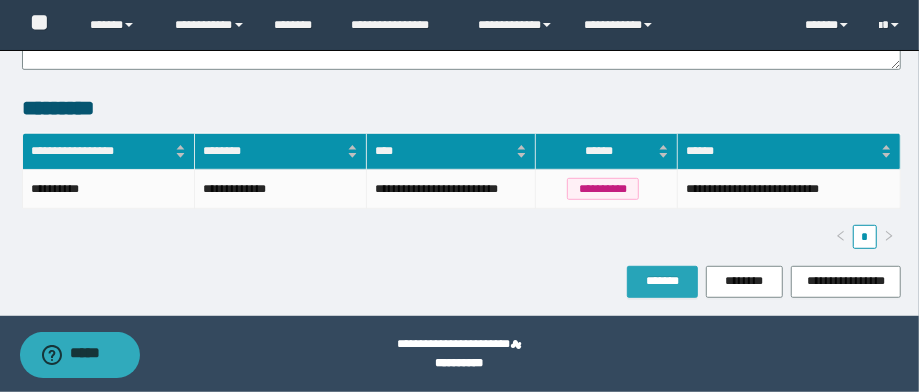 click on "*******" at bounding box center (662, 282) 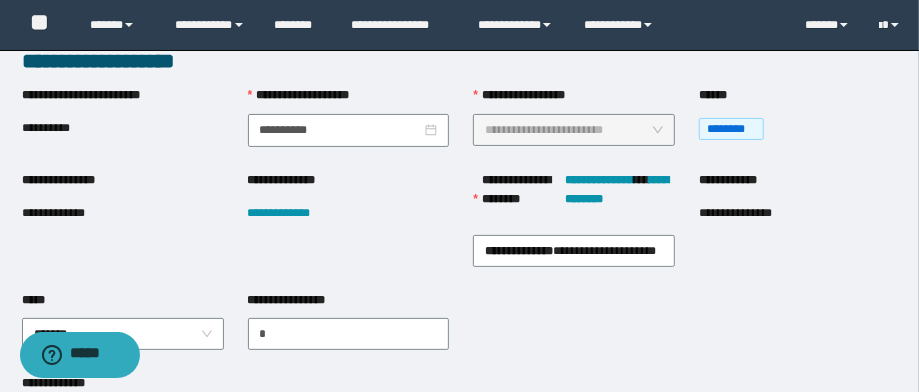 scroll, scrollTop: 240, scrollLeft: 0, axis: vertical 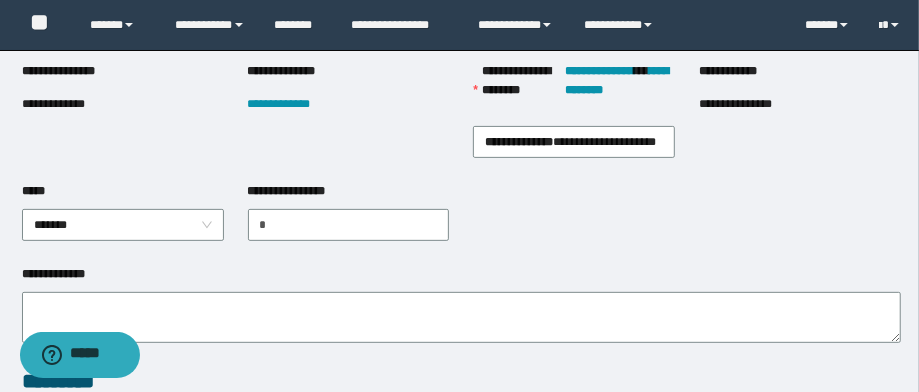 click on "**********" at bounding box center [68, 104] 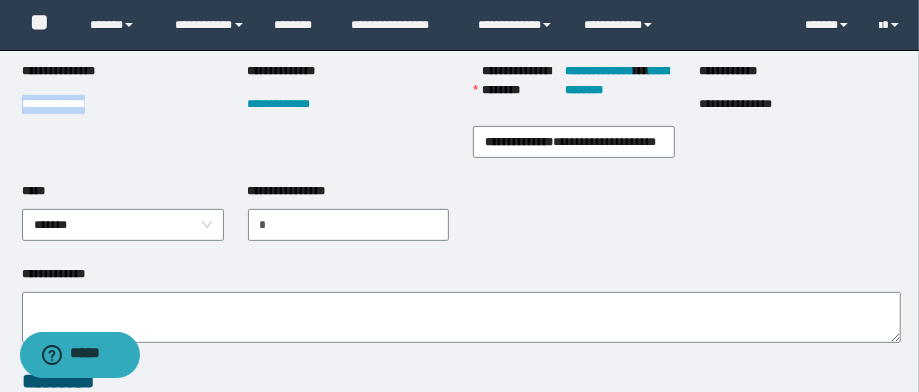 click on "**********" at bounding box center [68, 104] 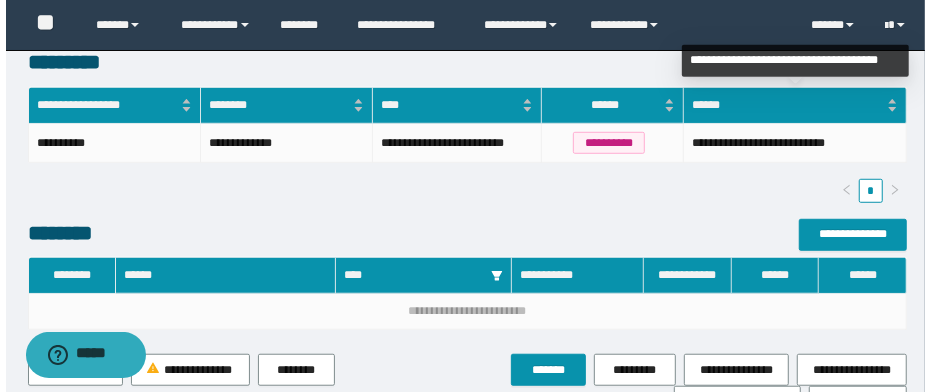 scroll, scrollTop: 560, scrollLeft: 0, axis: vertical 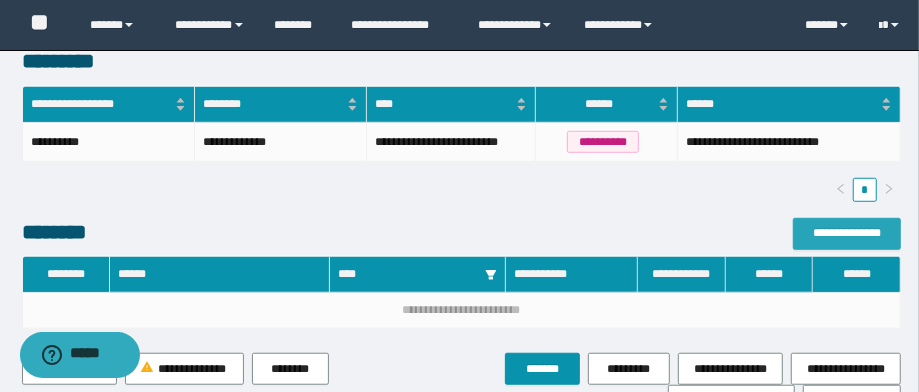 click on "**********" at bounding box center (847, 234) 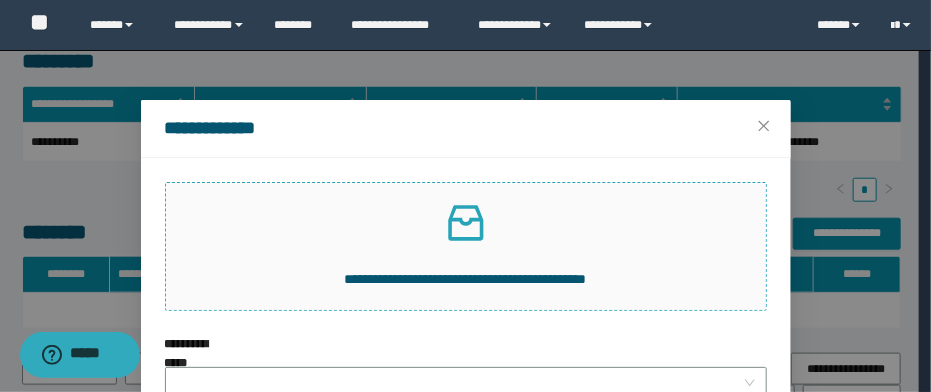 click 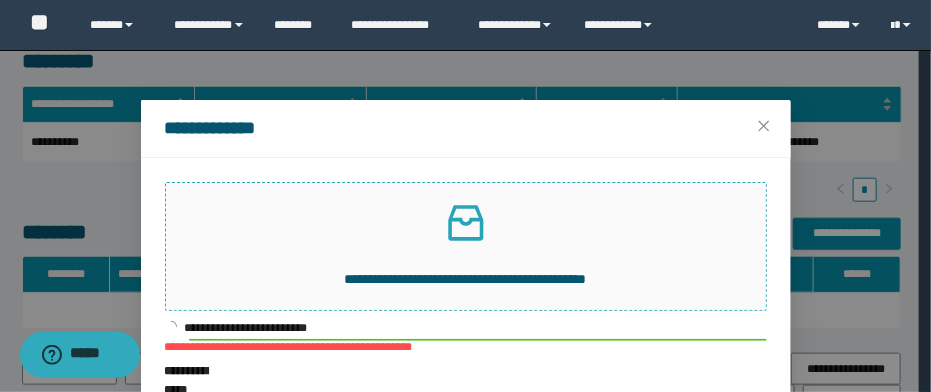 scroll, scrollTop: 80, scrollLeft: 0, axis: vertical 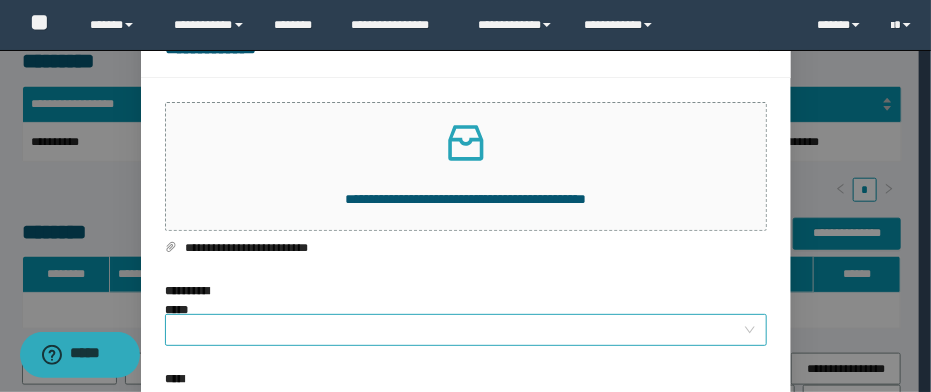 click on "**********" at bounding box center (460, 330) 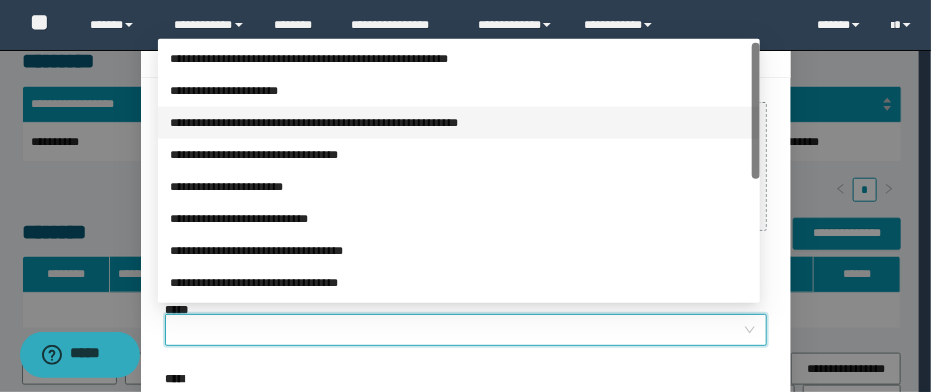 click on "**********" at bounding box center [459, 123] 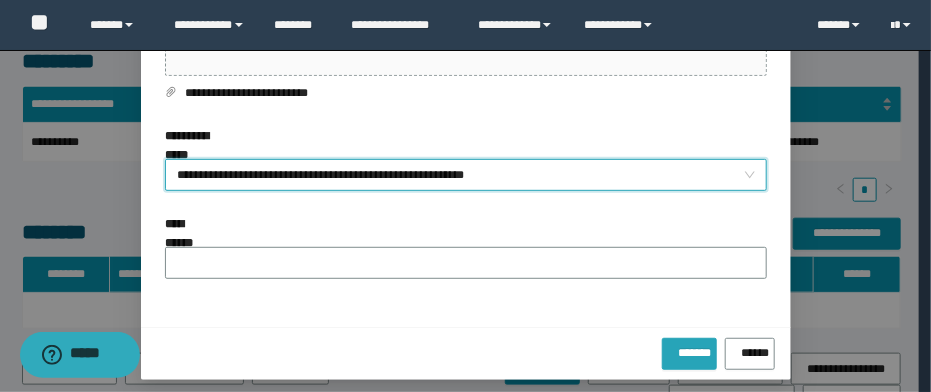 click on "*******" at bounding box center [689, 349] 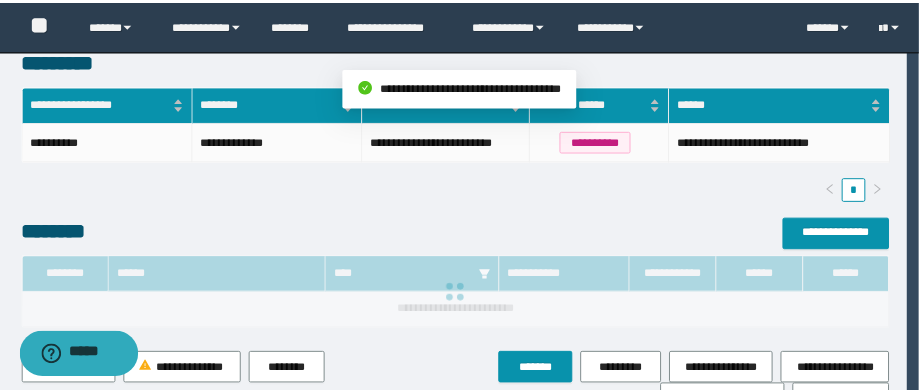 scroll, scrollTop: 108, scrollLeft: 0, axis: vertical 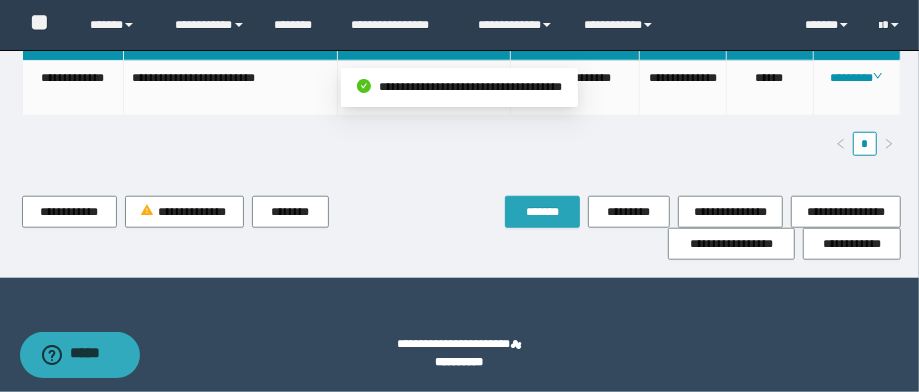 click on "*******" at bounding box center [542, 212] 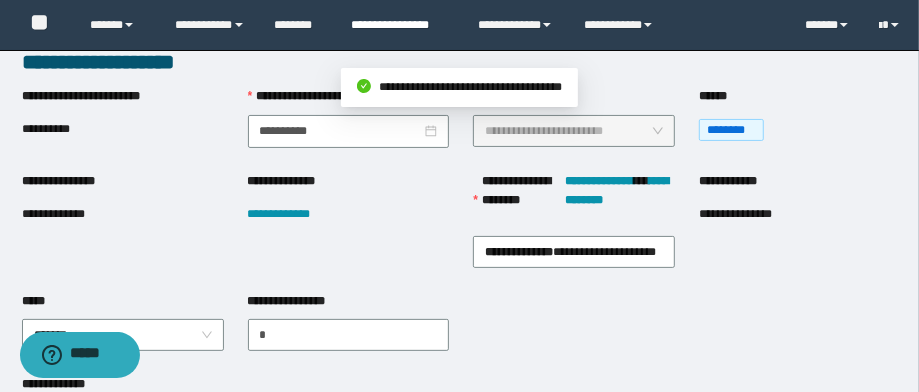 scroll, scrollTop: 0, scrollLeft: 0, axis: both 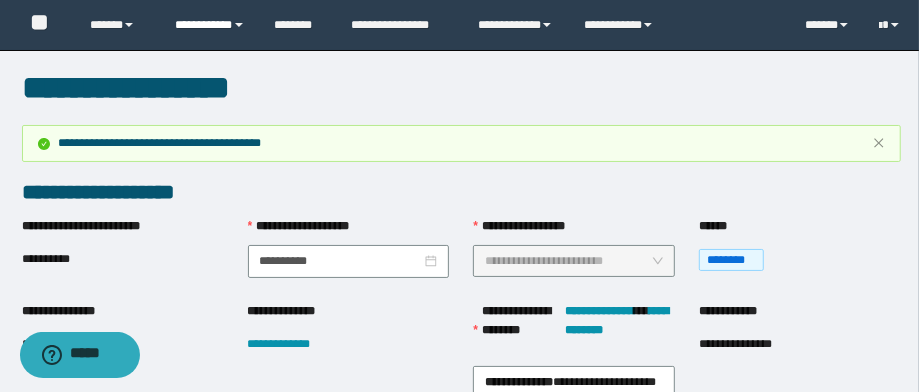 click on "**********" at bounding box center (210, 25) 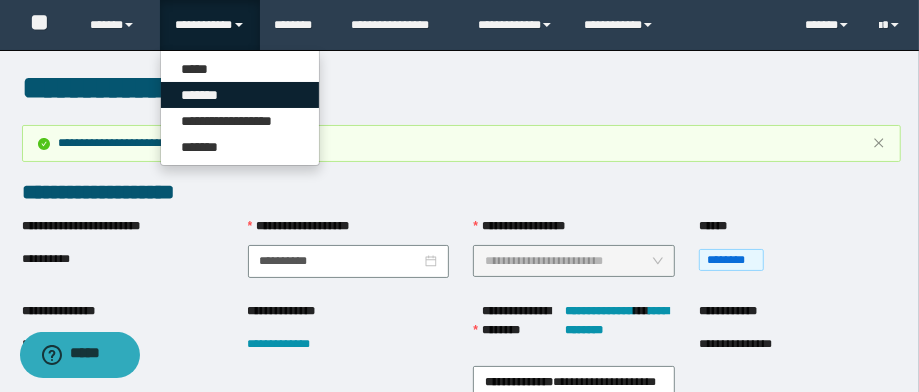 click on "*******" at bounding box center [240, 95] 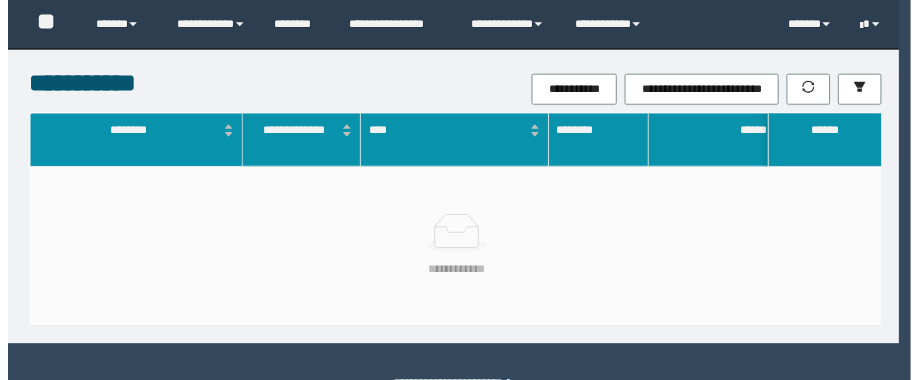 scroll, scrollTop: 0, scrollLeft: 0, axis: both 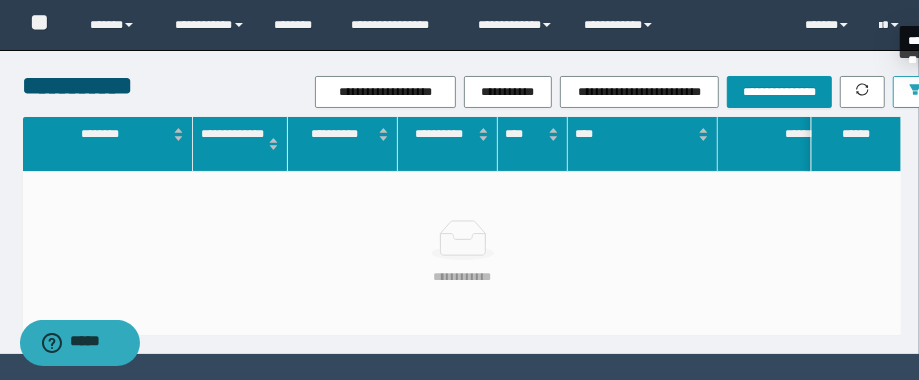 click at bounding box center [915, 92] 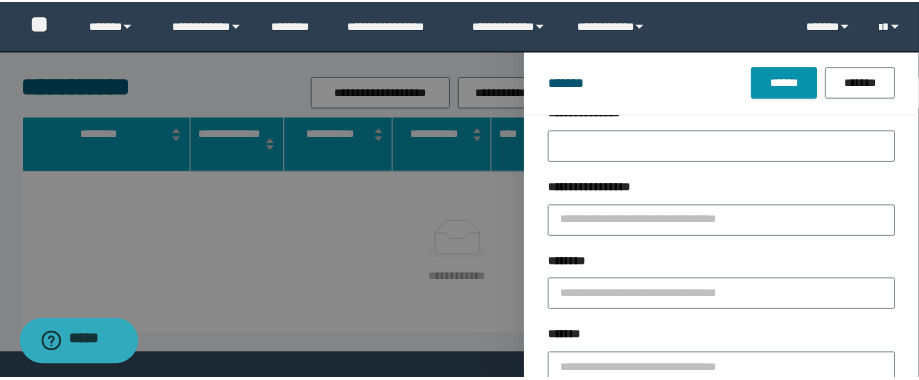 scroll, scrollTop: 160, scrollLeft: 0, axis: vertical 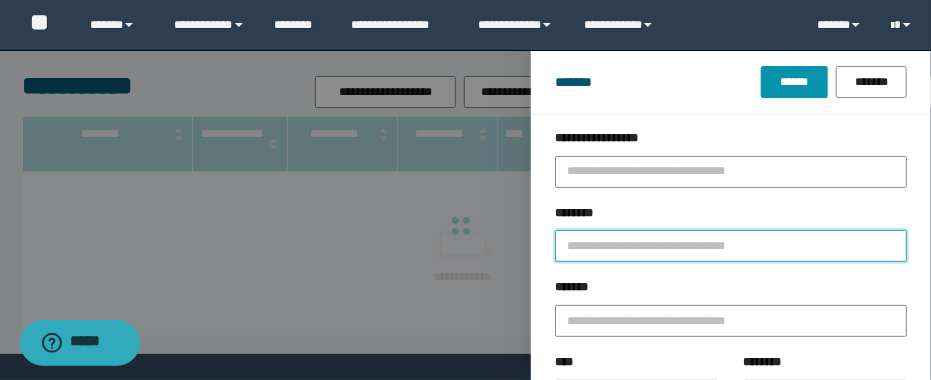 click on "********" at bounding box center [731, 246] 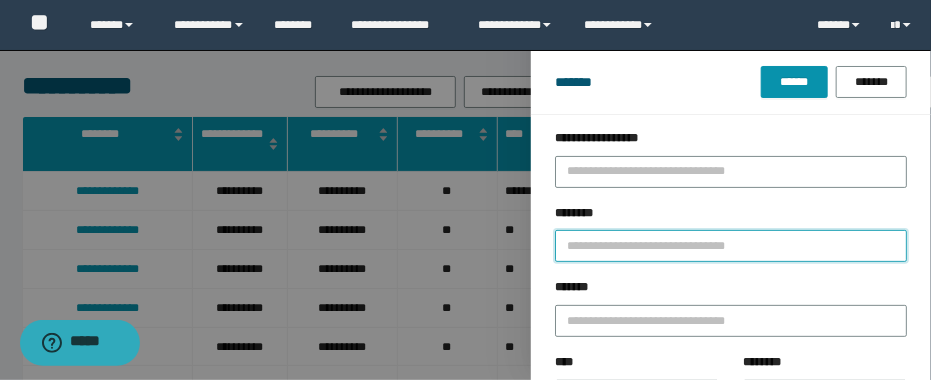 paste on "**********" 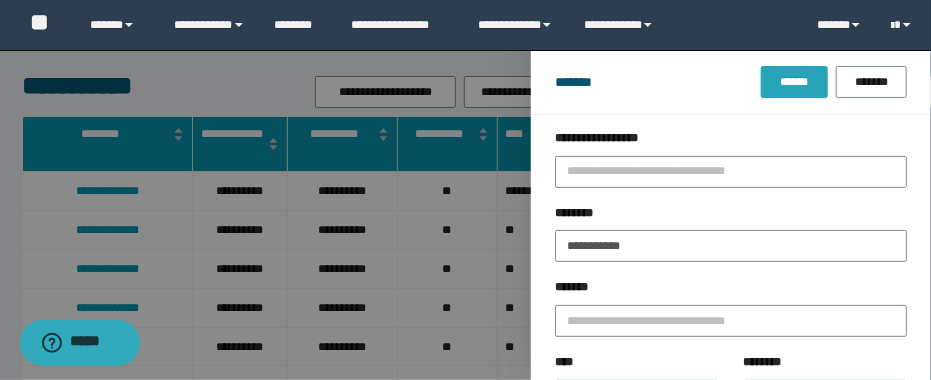 click on "******" at bounding box center [794, 82] 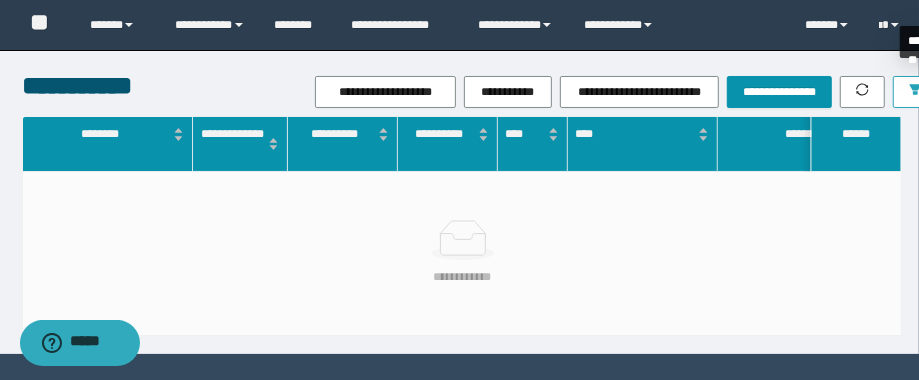 click at bounding box center [915, 92] 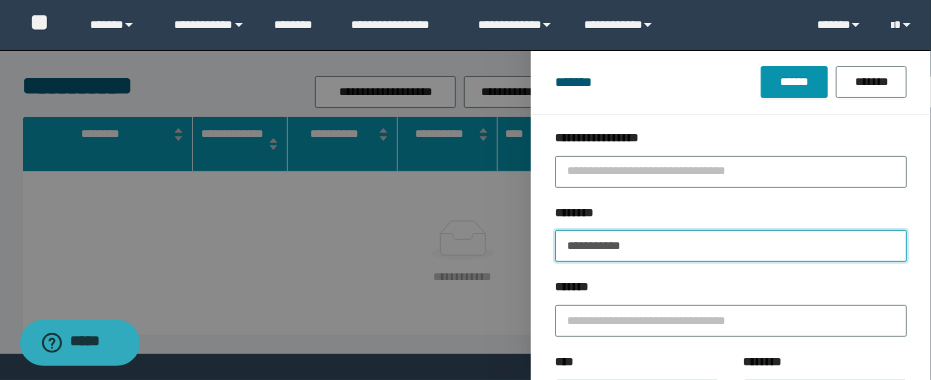 drag, startPoint x: 622, startPoint y: 247, endPoint x: 668, endPoint y: 265, distance: 49.396355 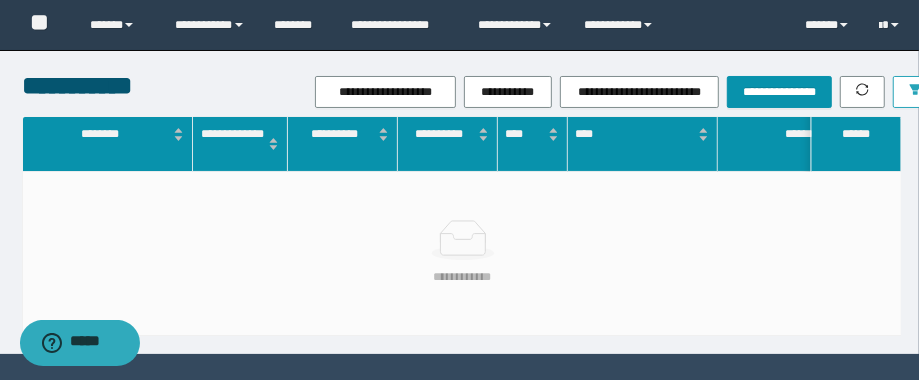 click at bounding box center (915, 92) 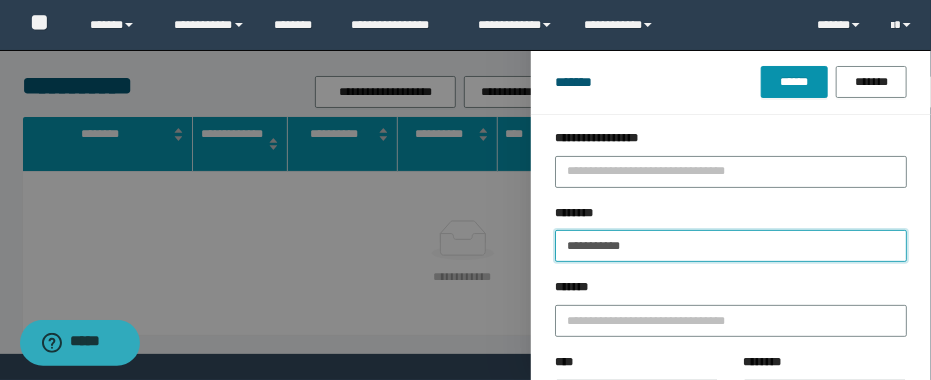 click on "**********" at bounding box center [731, 246] 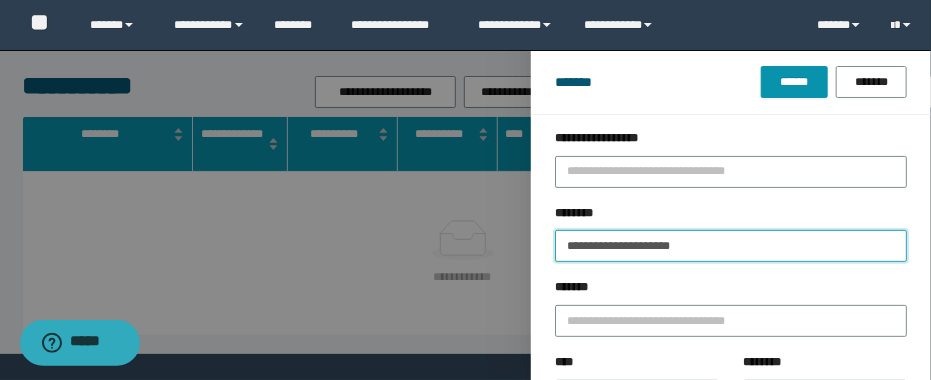 click on "******" at bounding box center (794, 82) 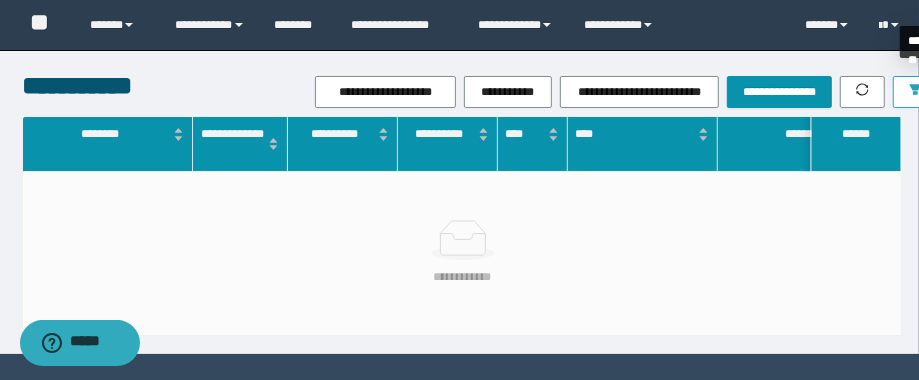 click at bounding box center [915, 92] 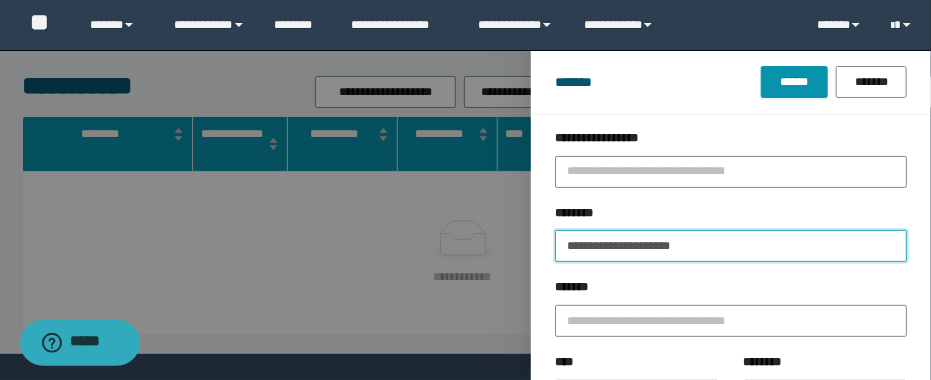 click on "**********" at bounding box center (731, 246) 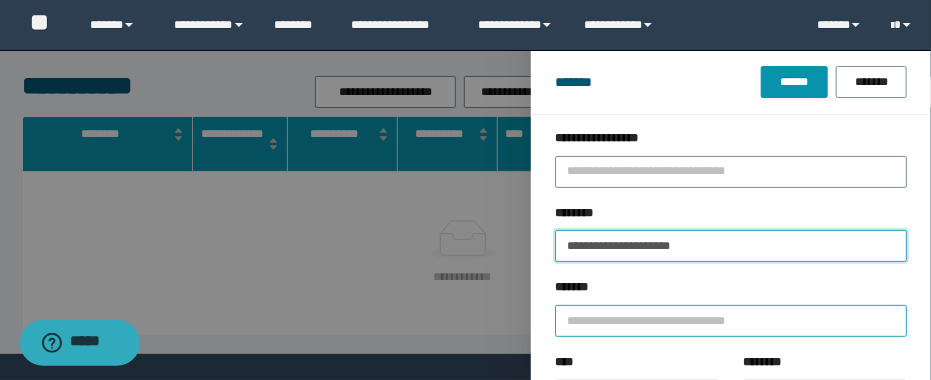 click on "******" at bounding box center [794, 82] 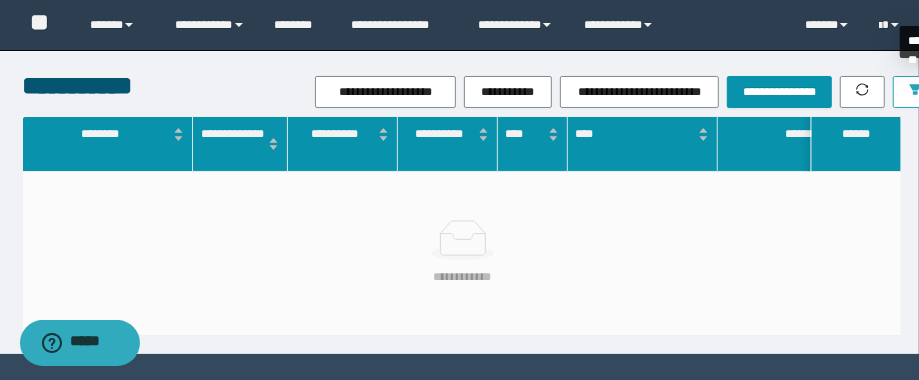 click at bounding box center (915, 92) 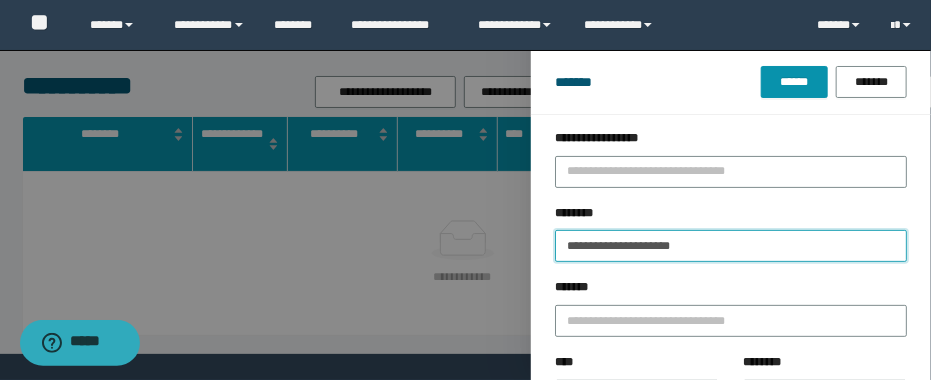 drag, startPoint x: 732, startPoint y: 245, endPoint x: 473, endPoint y: 218, distance: 260.40353 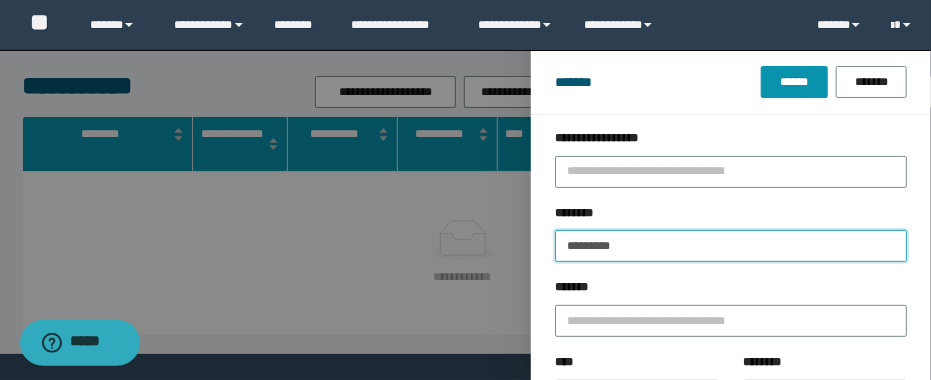 click on "******" at bounding box center [794, 82] 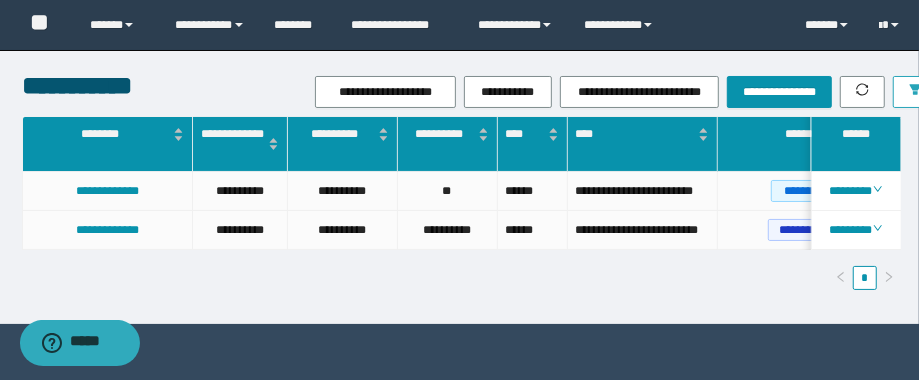 scroll, scrollTop: 0, scrollLeft: 41, axis: horizontal 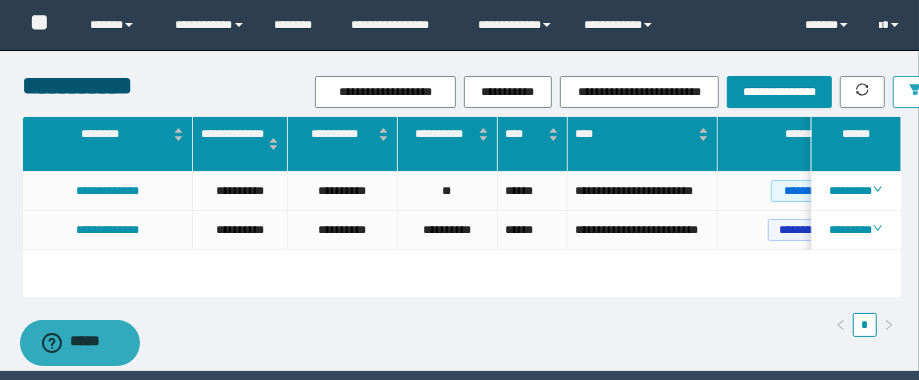 click at bounding box center [915, 92] 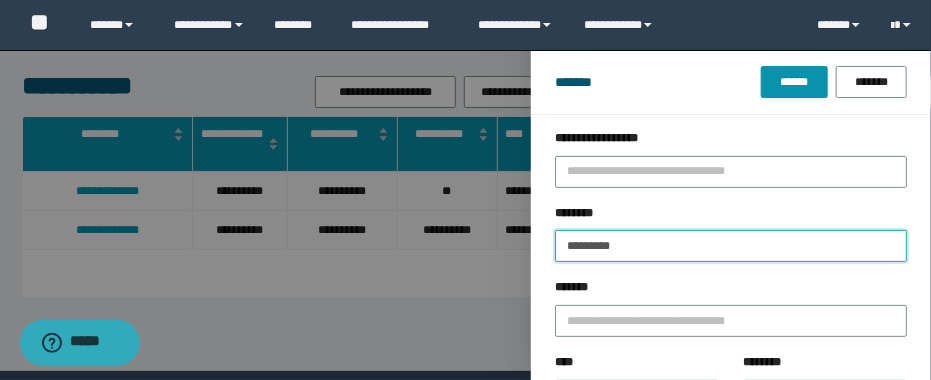 drag, startPoint x: 693, startPoint y: 253, endPoint x: 499, endPoint y: 239, distance: 194.5045 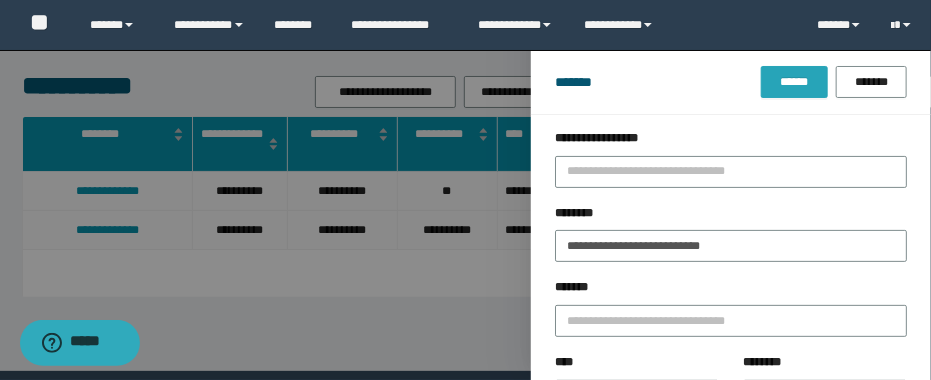 click on "******" at bounding box center (794, 82) 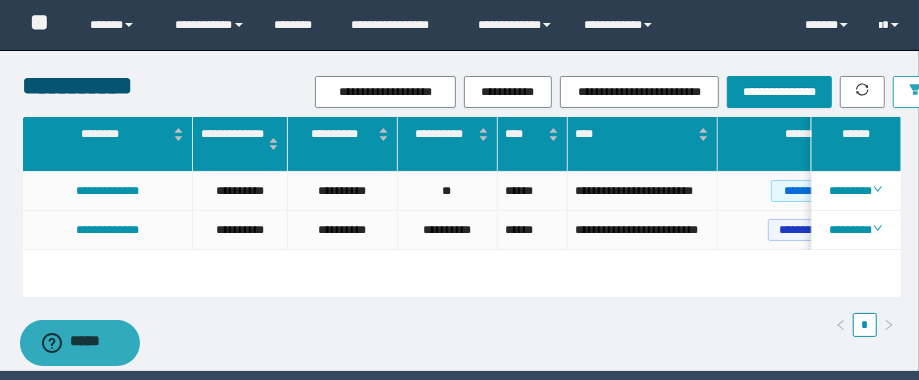 scroll, scrollTop: 0, scrollLeft: 6, axis: horizontal 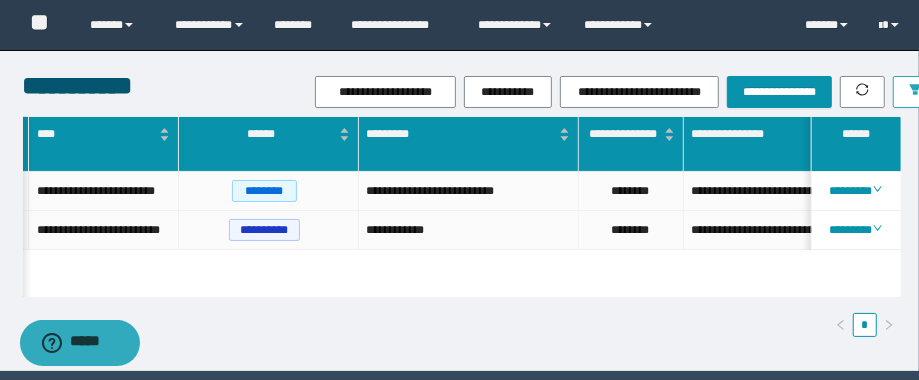 click 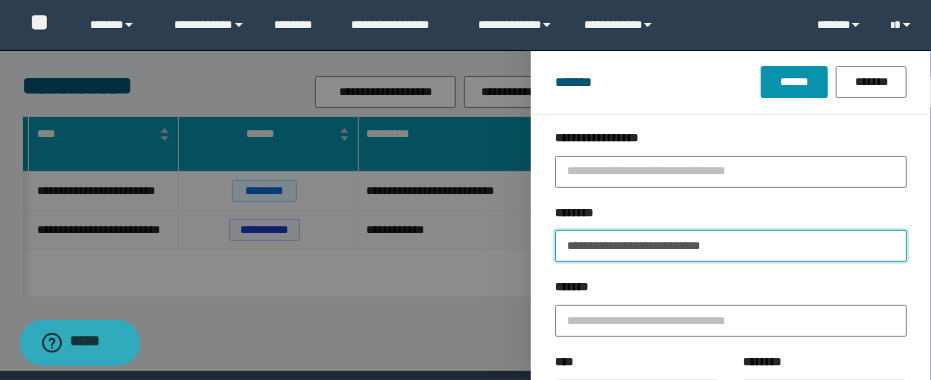 drag, startPoint x: 738, startPoint y: 251, endPoint x: 523, endPoint y: 255, distance: 215.0372 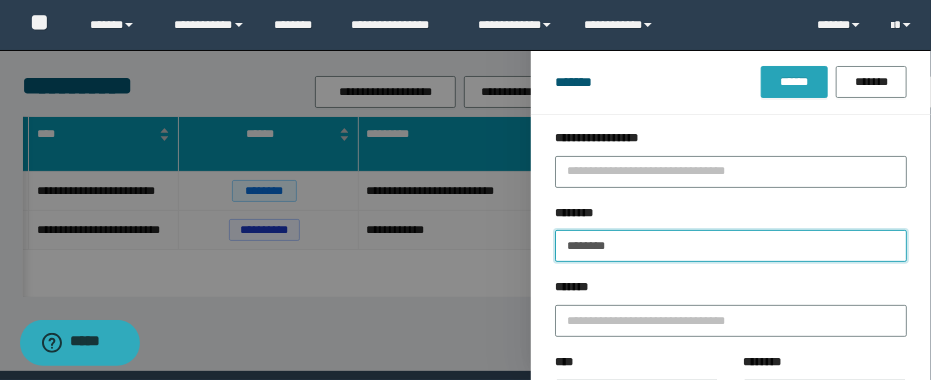 type on "********" 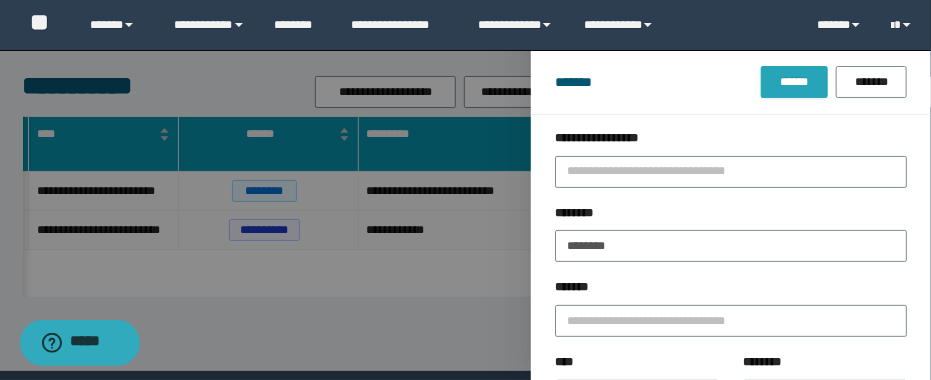 click on "******" at bounding box center (794, 82) 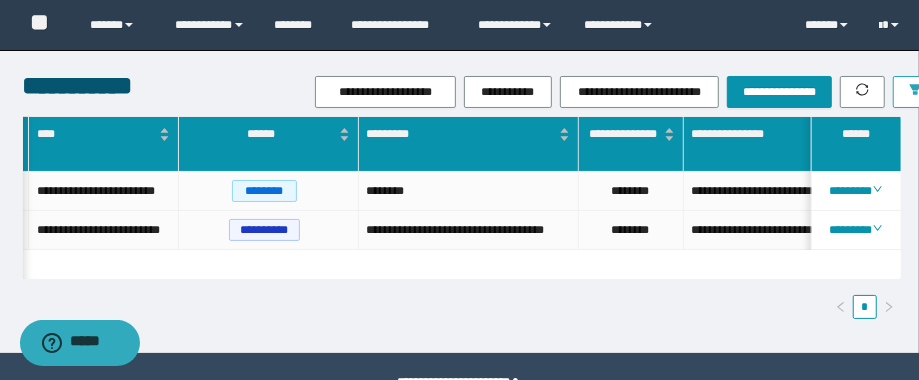 scroll, scrollTop: 0, scrollLeft: 498, axis: horizontal 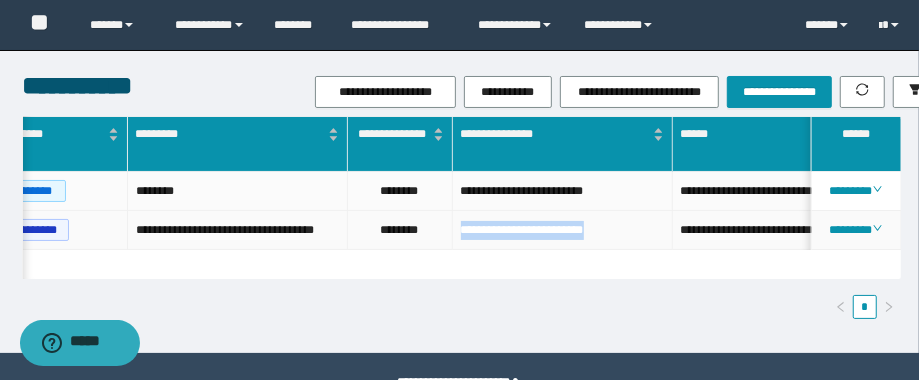 drag, startPoint x: 612, startPoint y: 239, endPoint x: 450, endPoint y: 241, distance: 162.01234 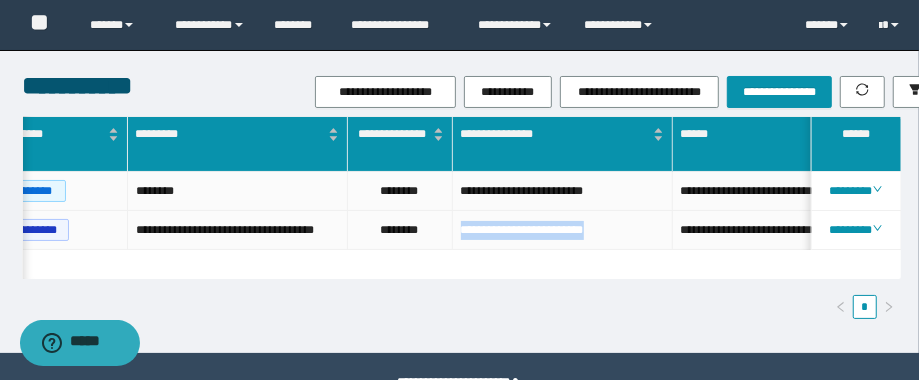 copy on "**********" 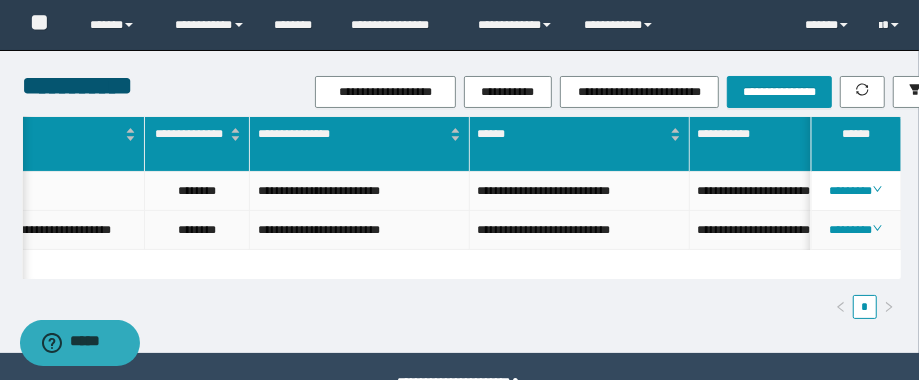 click on "********" at bounding box center [197, 230] 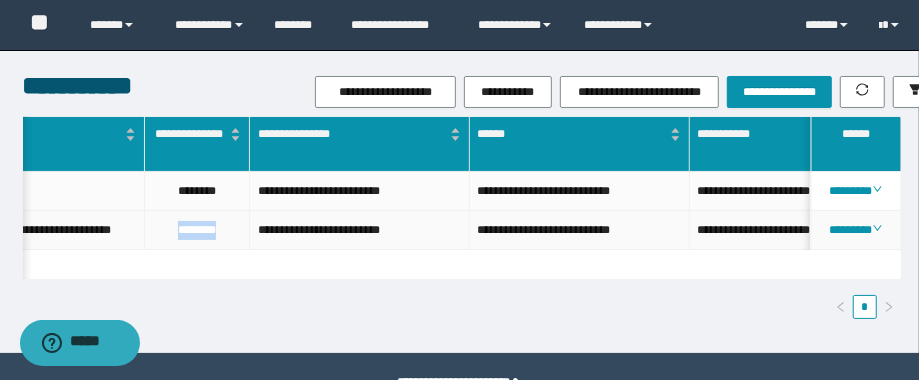 click on "********" at bounding box center (197, 230) 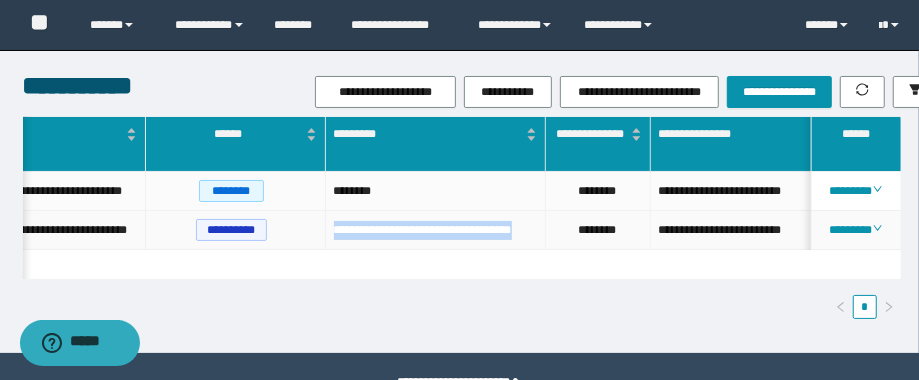 drag, startPoint x: 400, startPoint y: 249, endPoint x: 335, endPoint y: 225, distance: 69.289246 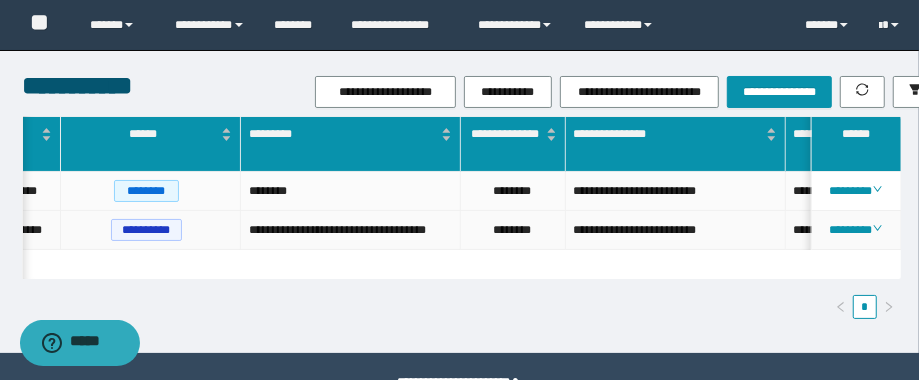 click on "********" at bounding box center (513, 230) 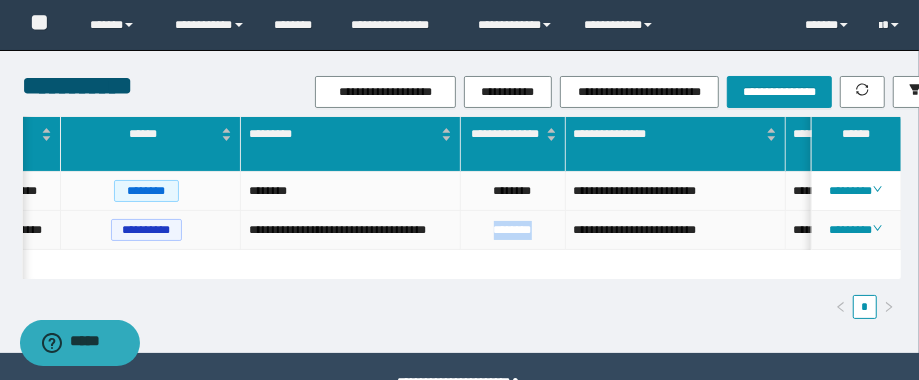 click on "********" at bounding box center [513, 230] 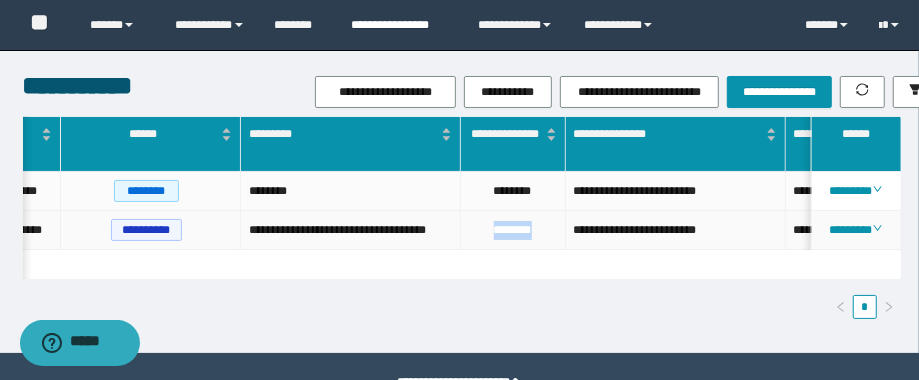 copy on "********" 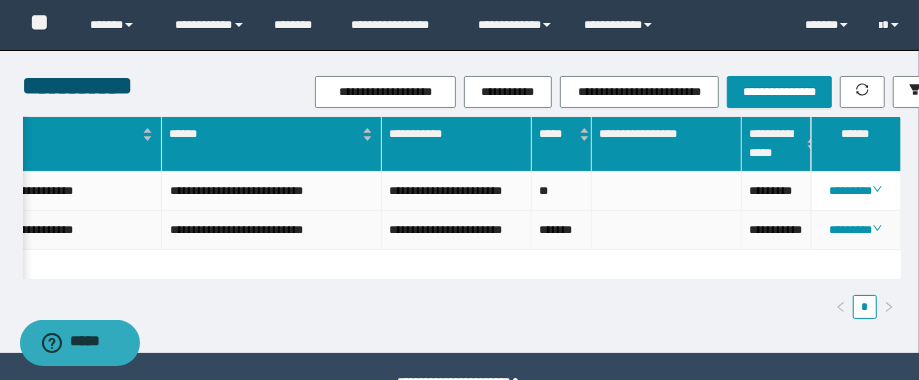 click on "**********" at bounding box center (777, 230) 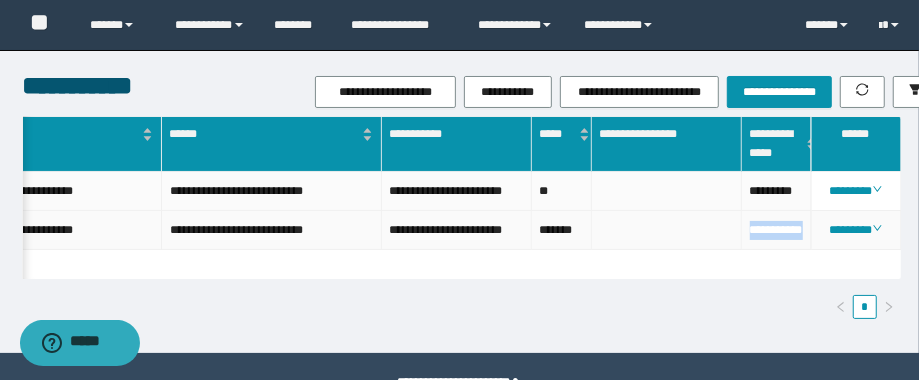 click on "**********" at bounding box center [777, 230] 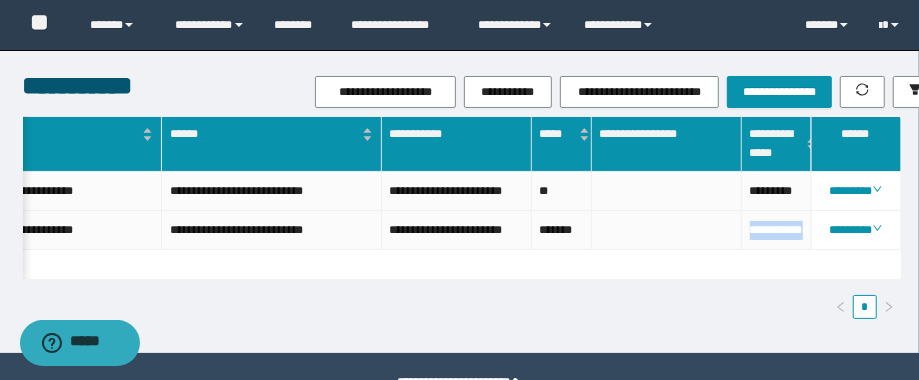 scroll, scrollTop: 0, scrollLeft: 1022, axis: horizontal 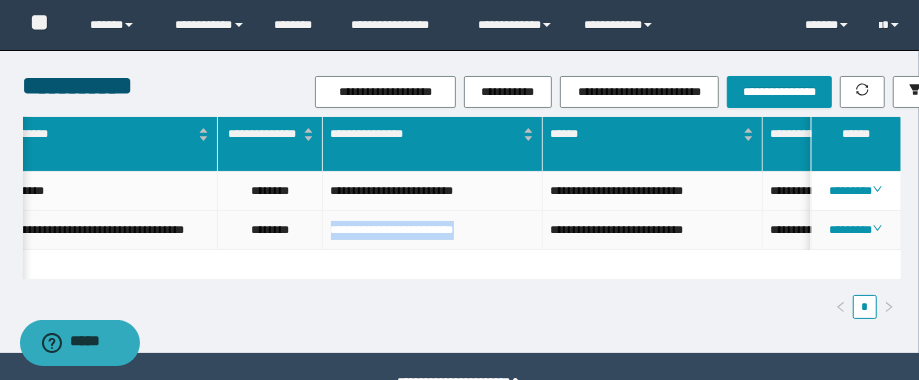 drag, startPoint x: 495, startPoint y: 227, endPoint x: 324, endPoint y: 214, distance: 171.49344 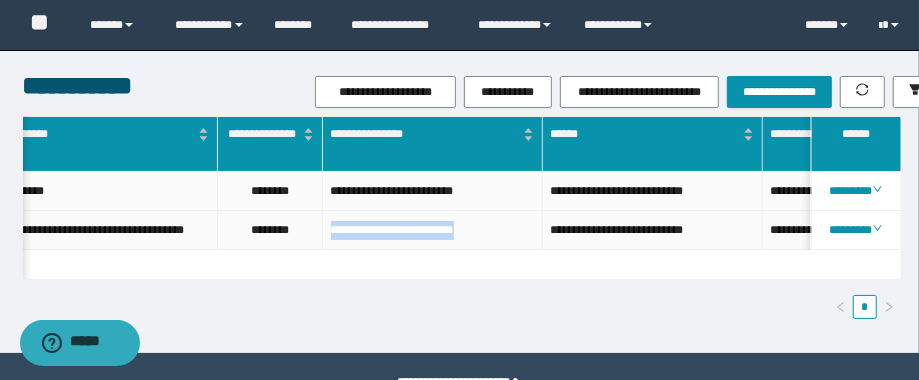 copy on "**********" 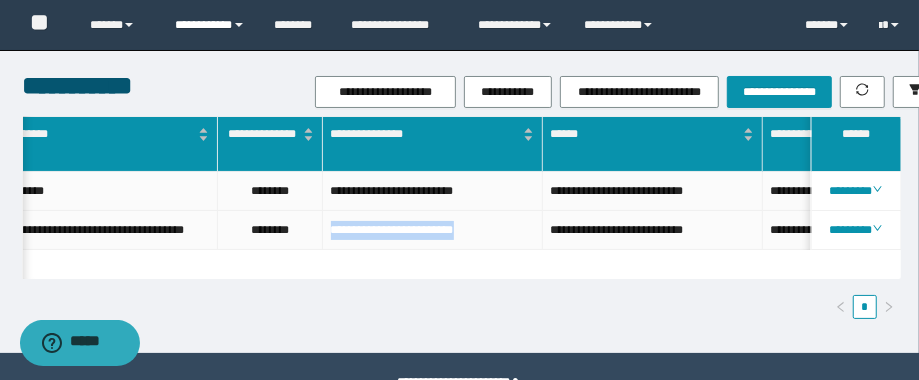 click on "**********" at bounding box center [210, 25] 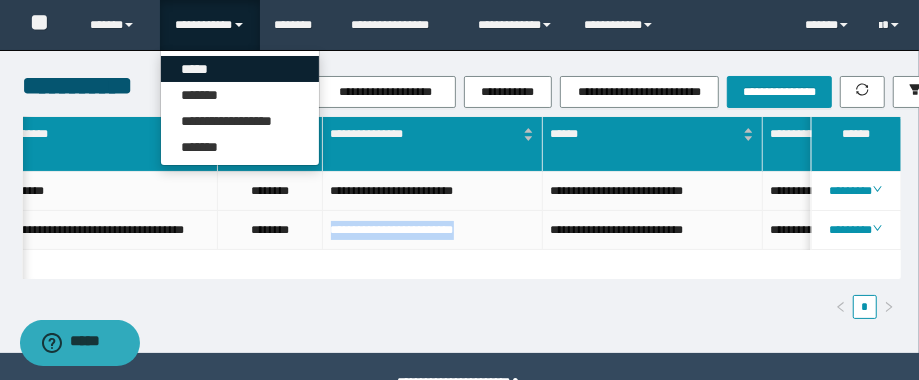 click on "*****" at bounding box center [240, 69] 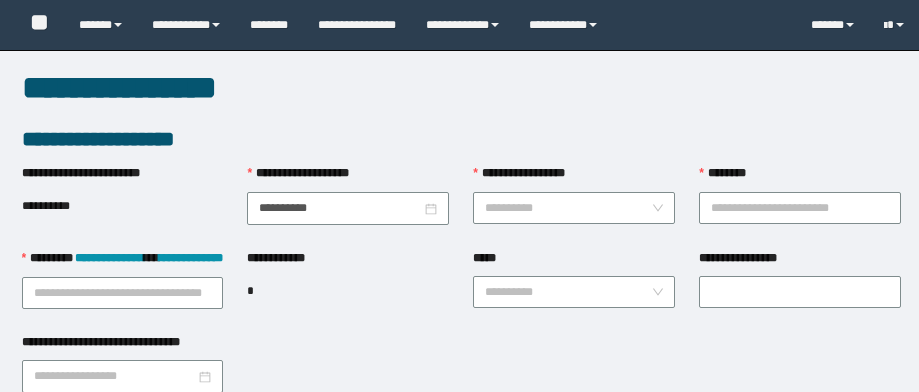 scroll, scrollTop: 0, scrollLeft: 0, axis: both 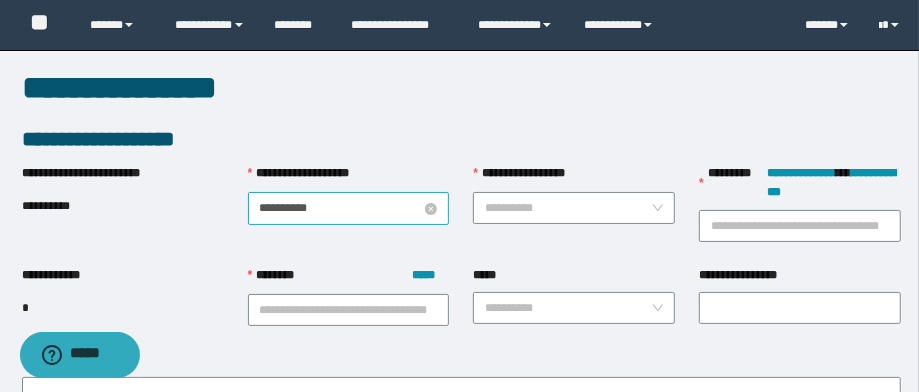 click on "**********" at bounding box center (341, 208) 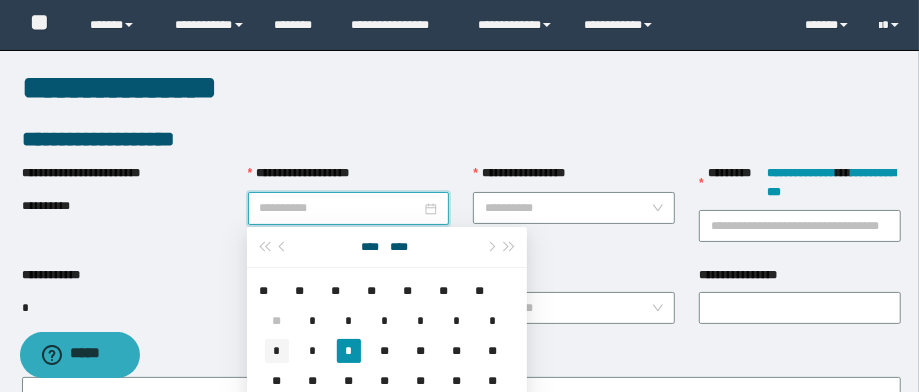 type on "**********" 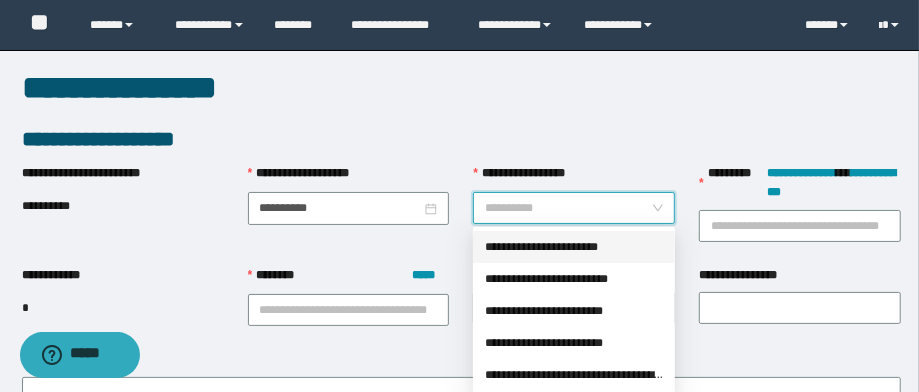 click on "**********" at bounding box center (568, 208) 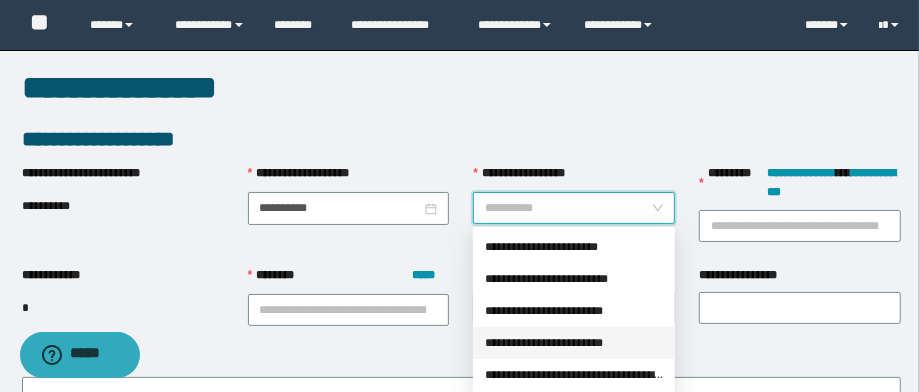 click on "**********" at bounding box center [574, 343] 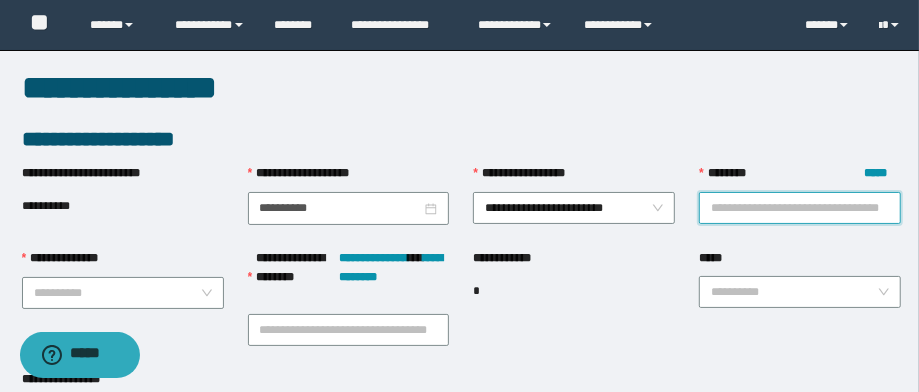 click on "******** *****" at bounding box center (800, 208) 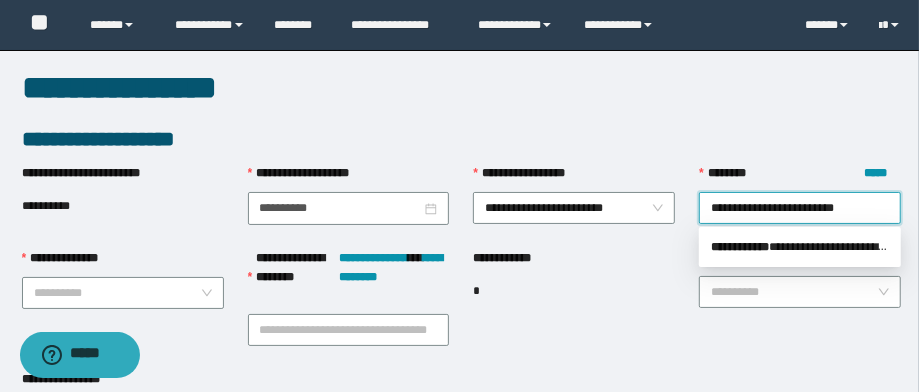 drag, startPoint x: 774, startPoint y: 242, endPoint x: 755, endPoint y: 265, distance: 29.832869 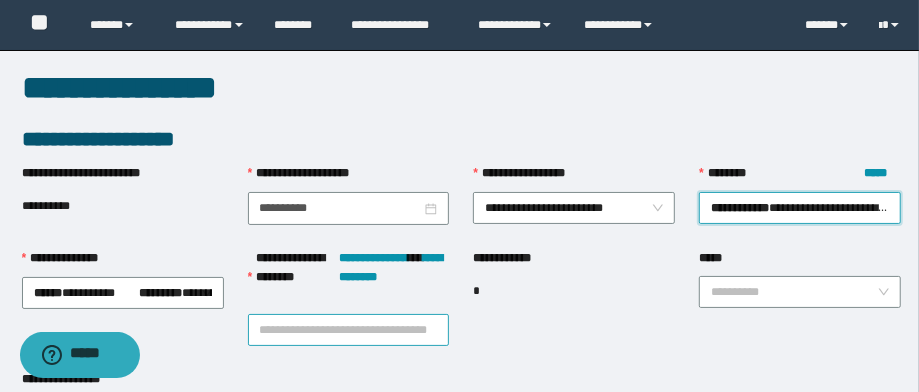 click on "**********" at bounding box center [349, 330] 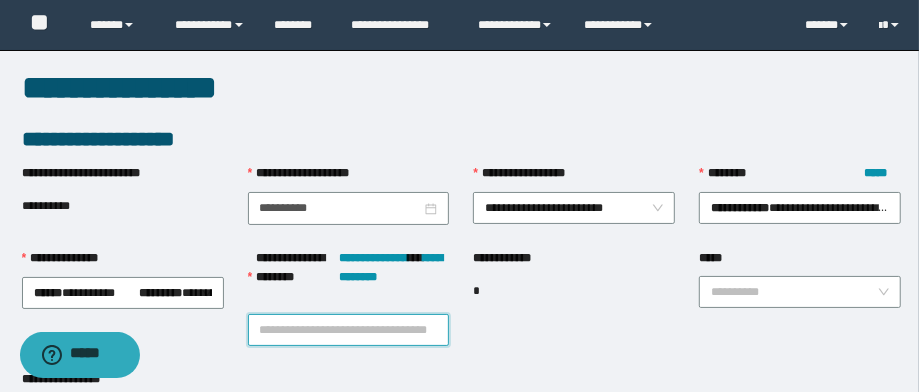paste on "**********" 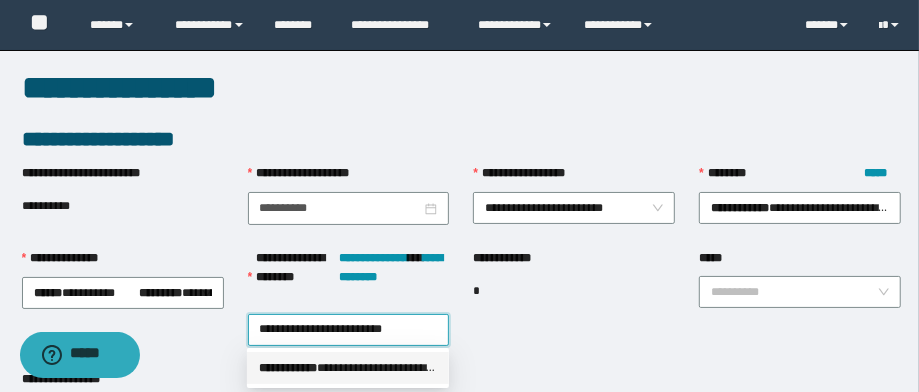 click on "**********" at bounding box center [348, 368] 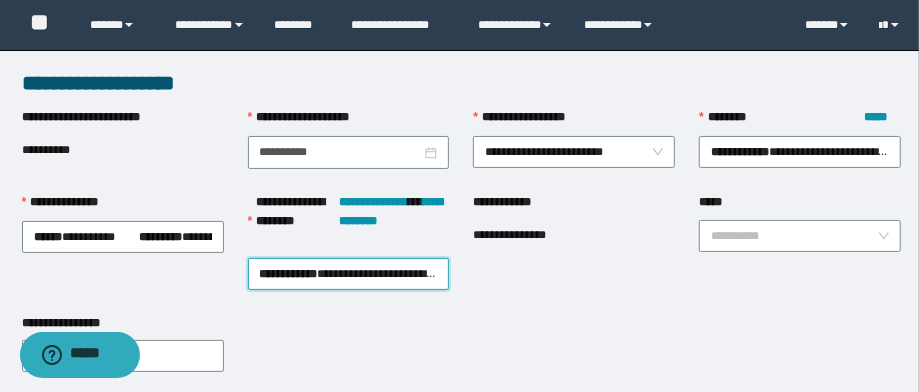 scroll, scrollTop: 80, scrollLeft: 0, axis: vertical 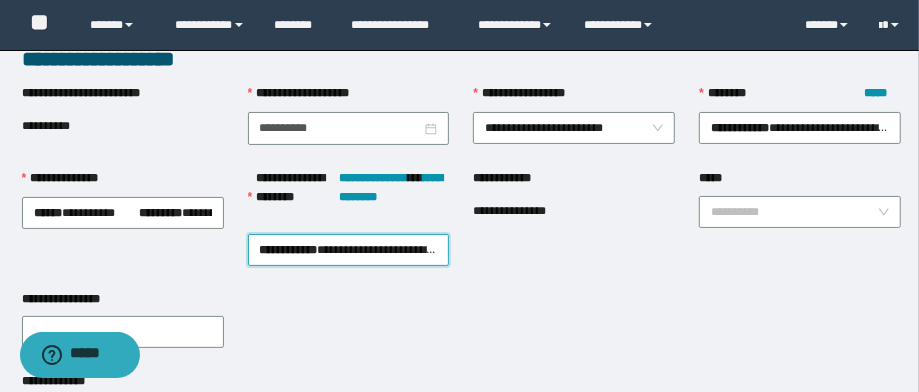 drag, startPoint x: 748, startPoint y: 217, endPoint x: 747, endPoint y: 229, distance: 12.0415945 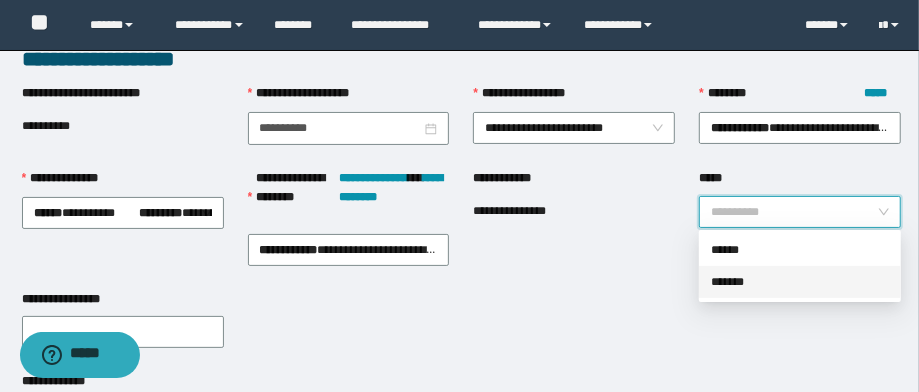 click on "*******" at bounding box center (800, 282) 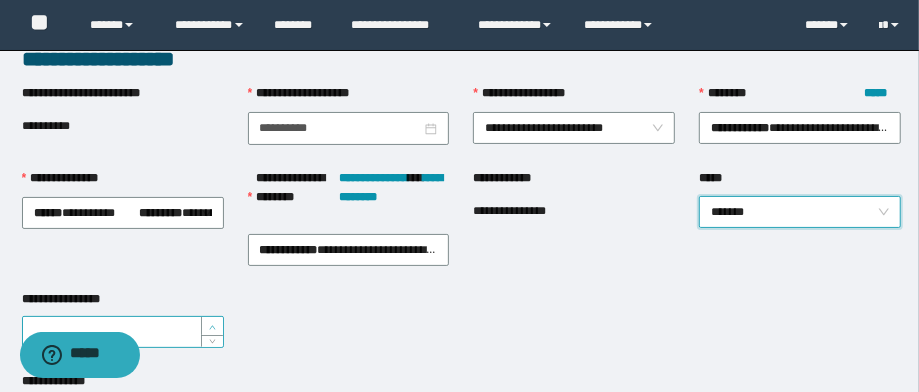 type on "*" 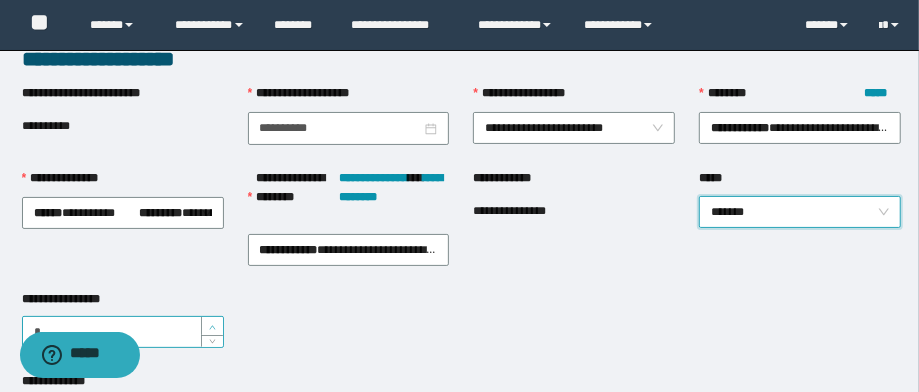 click at bounding box center [213, 327] 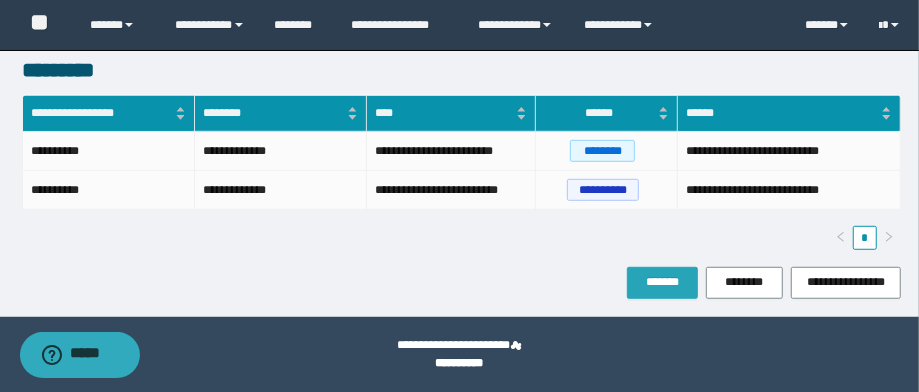 click on "*******" at bounding box center (662, 282) 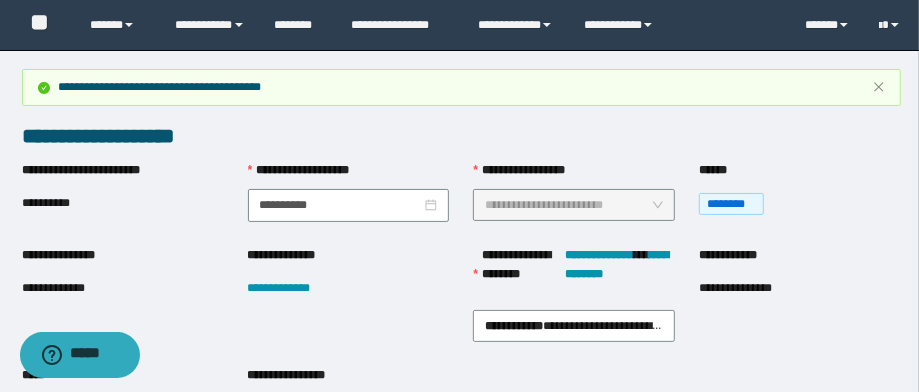 scroll, scrollTop: 80, scrollLeft: 0, axis: vertical 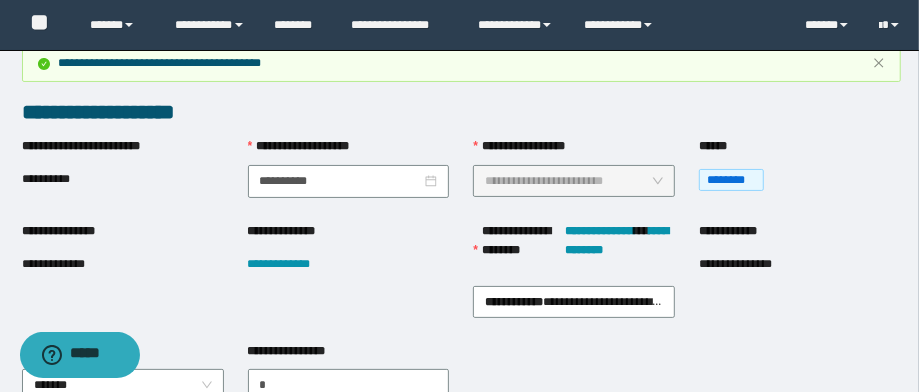 click on "**********" at bounding box center (68, 264) 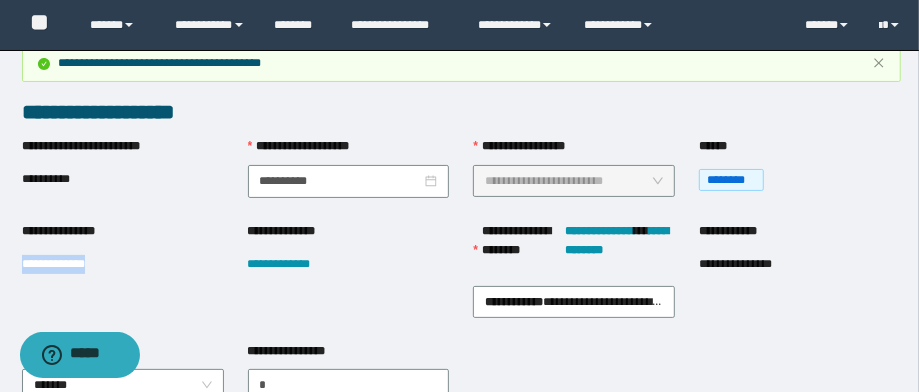 click on "**********" at bounding box center (68, 264) 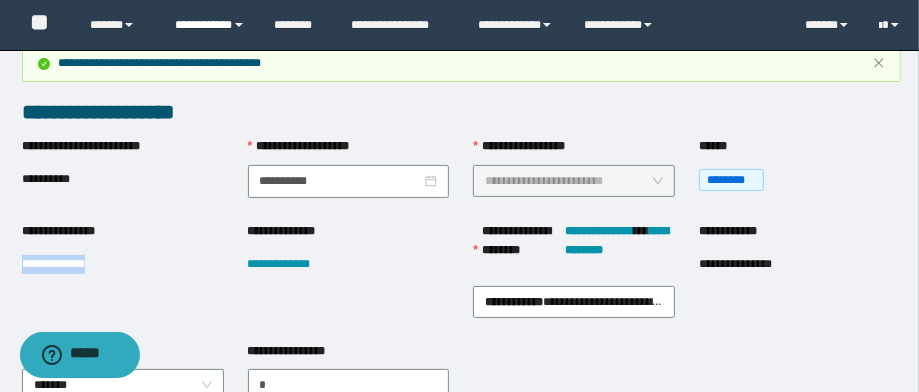 copy on "**********" 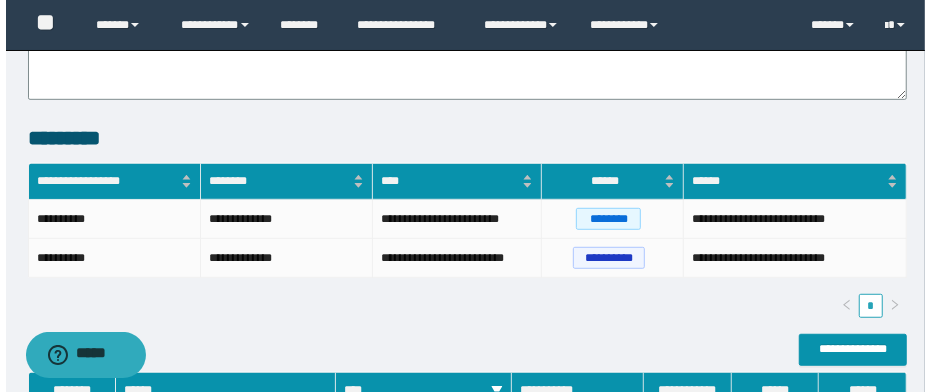 scroll, scrollTop: 560, scrollLeft: 0, axis: vertical 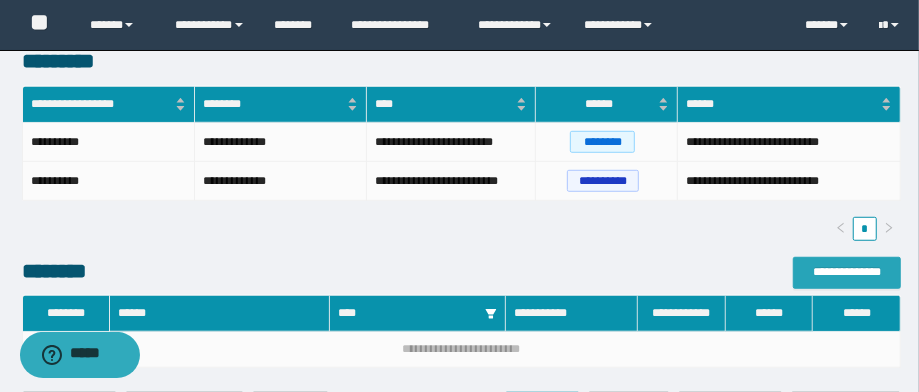 click on "**********" at bounding box center [847, 273] 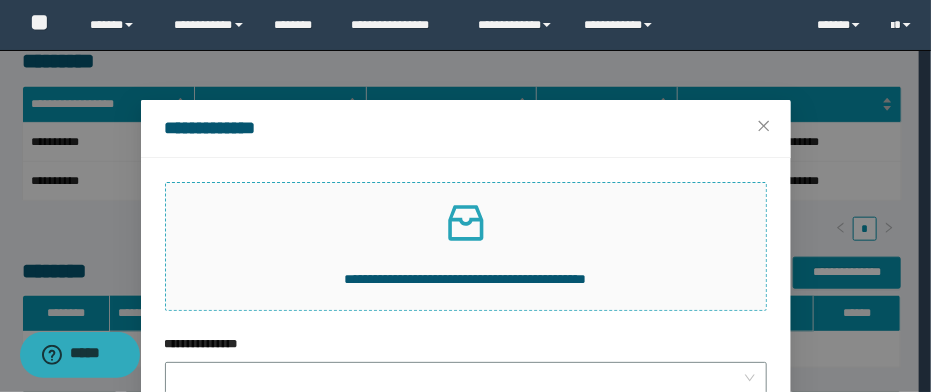 click on "**********" at bounding box center (466, 246) 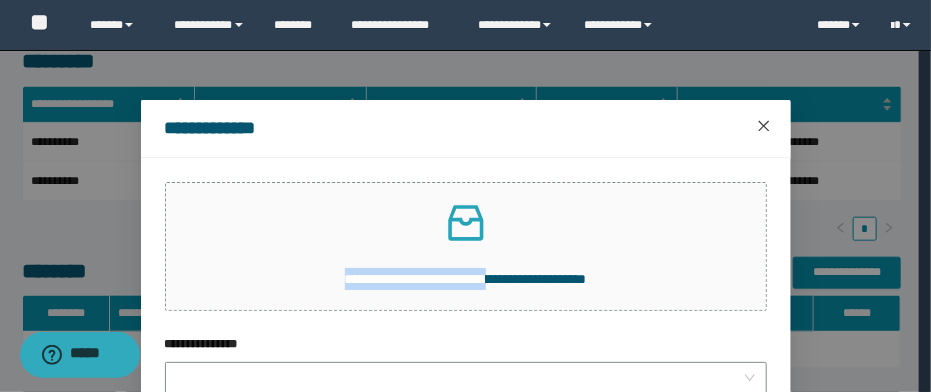 click 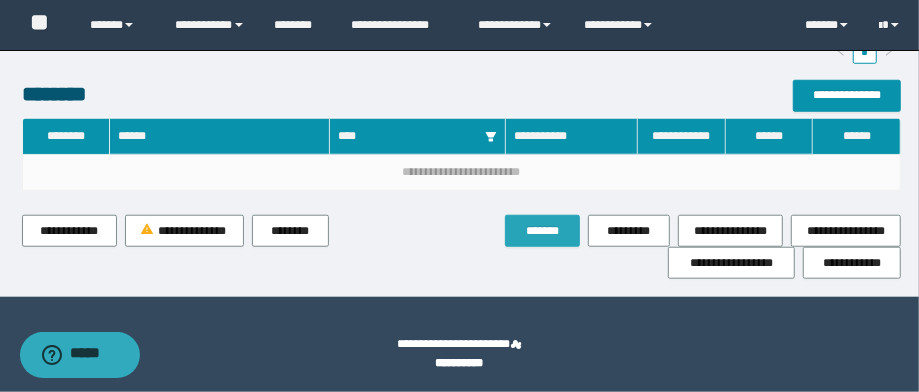 drag, startPoint x: 557, startPoint y: 250, endPoint x: 430, endPoint y: 69, distance: 221.11082 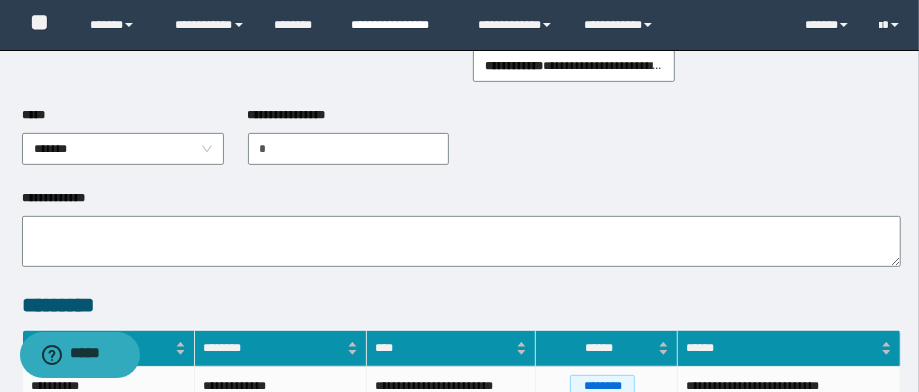 scroll, scrollTop: 136, scrollLeft: 0, axis: vertical 